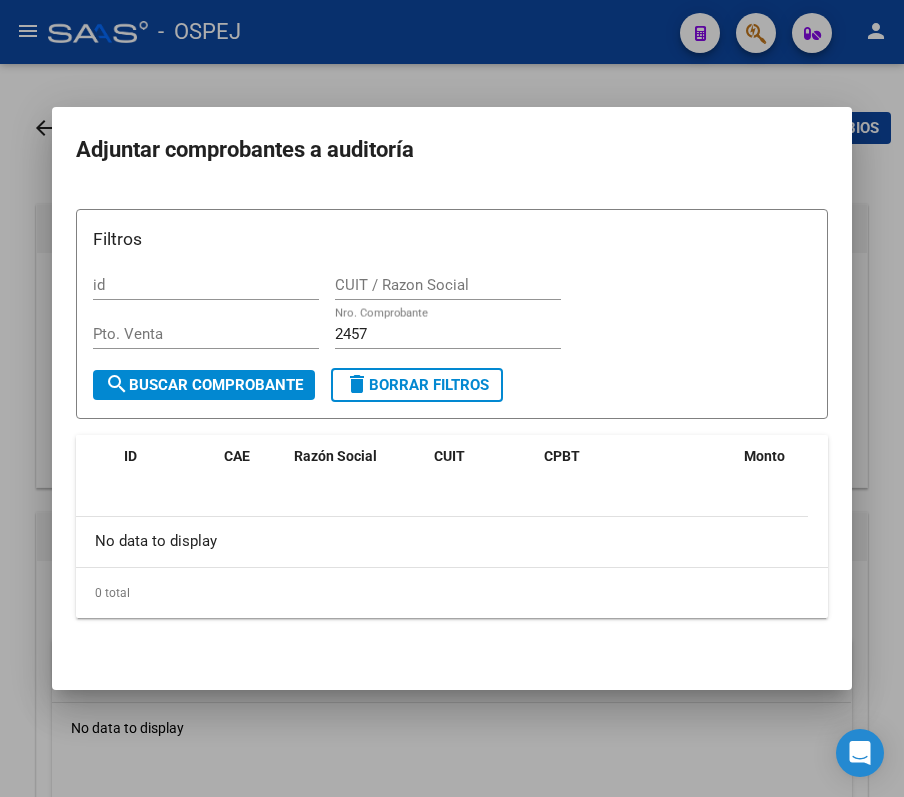 scroll, scrollTop: 0, scrollLeft: 0, axis: both 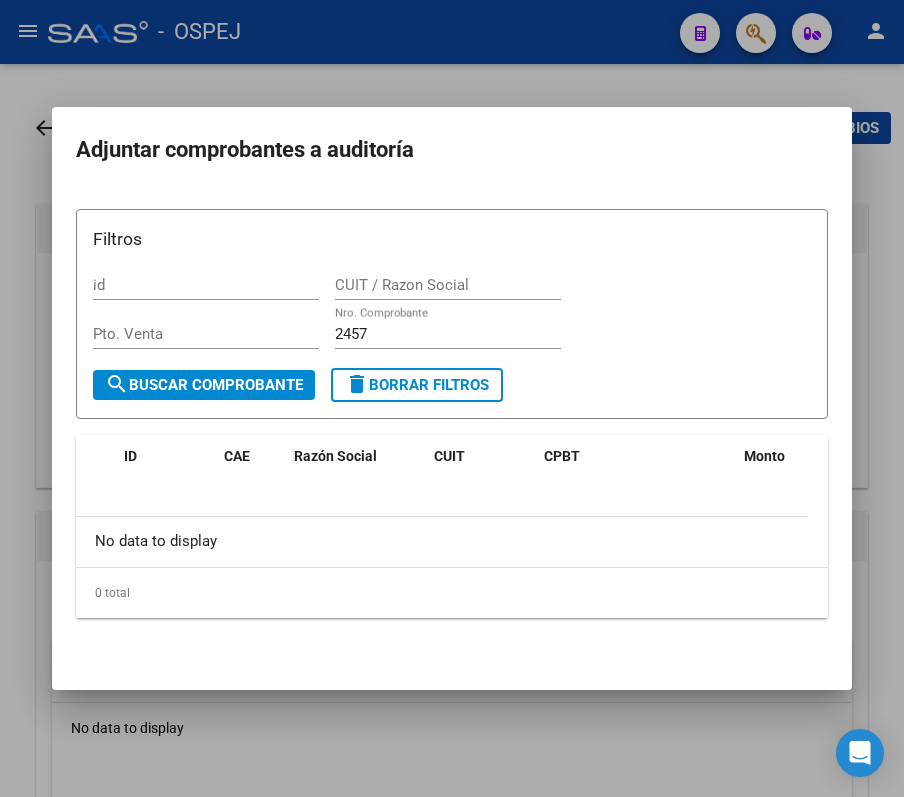 click at bounding box center (452, 398) 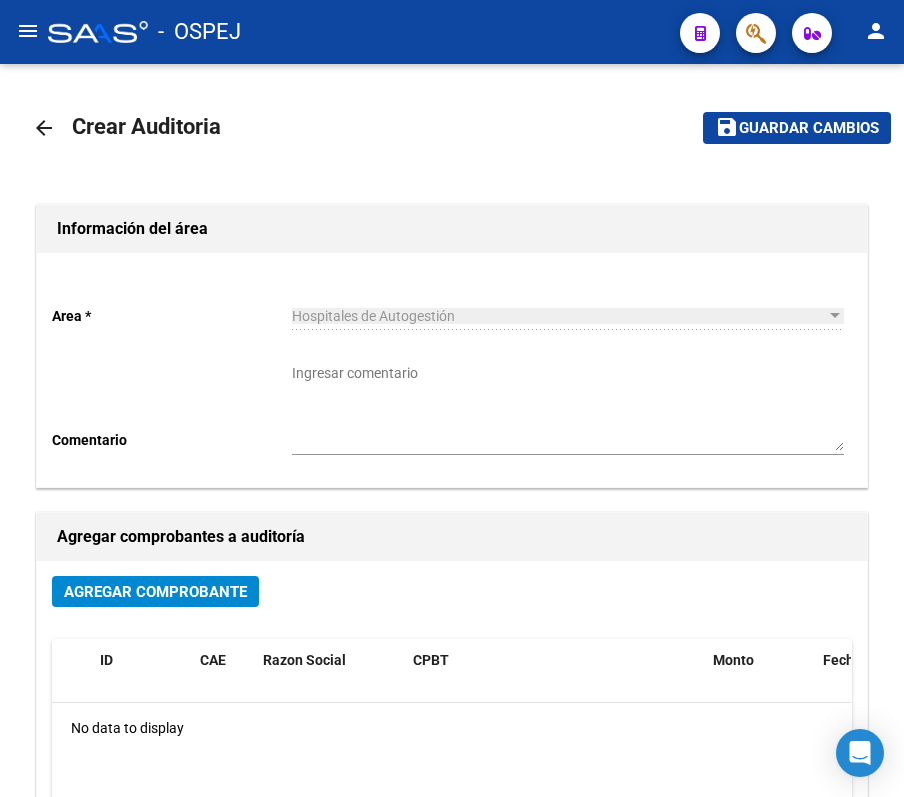 drag, startPoint x: 64, startPoint y: 42, endPoint x: 41, endPoint y: 41, distance: 23.021729 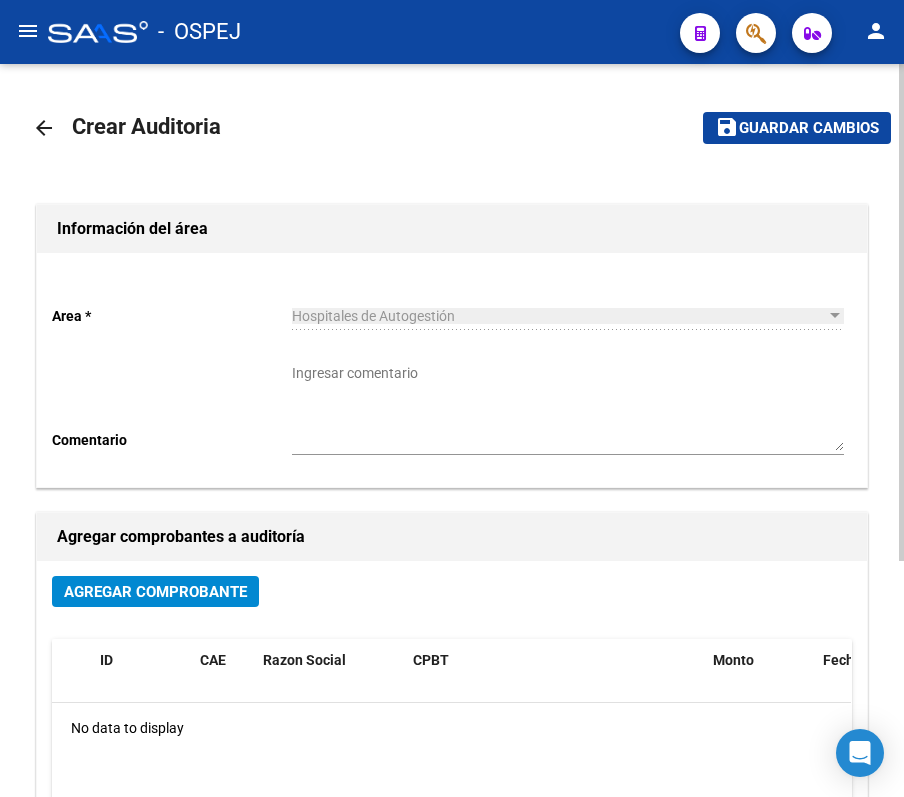 click on "Agregar Comprobante" 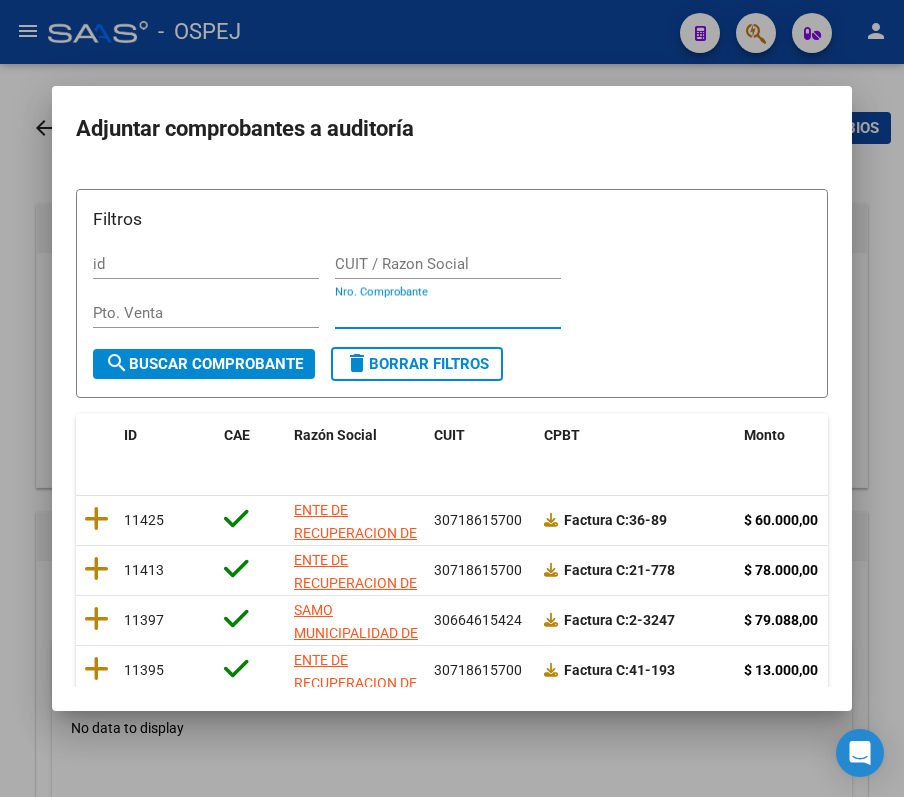 click on "Nro. Comprobante" at bounding box center [448, 313] 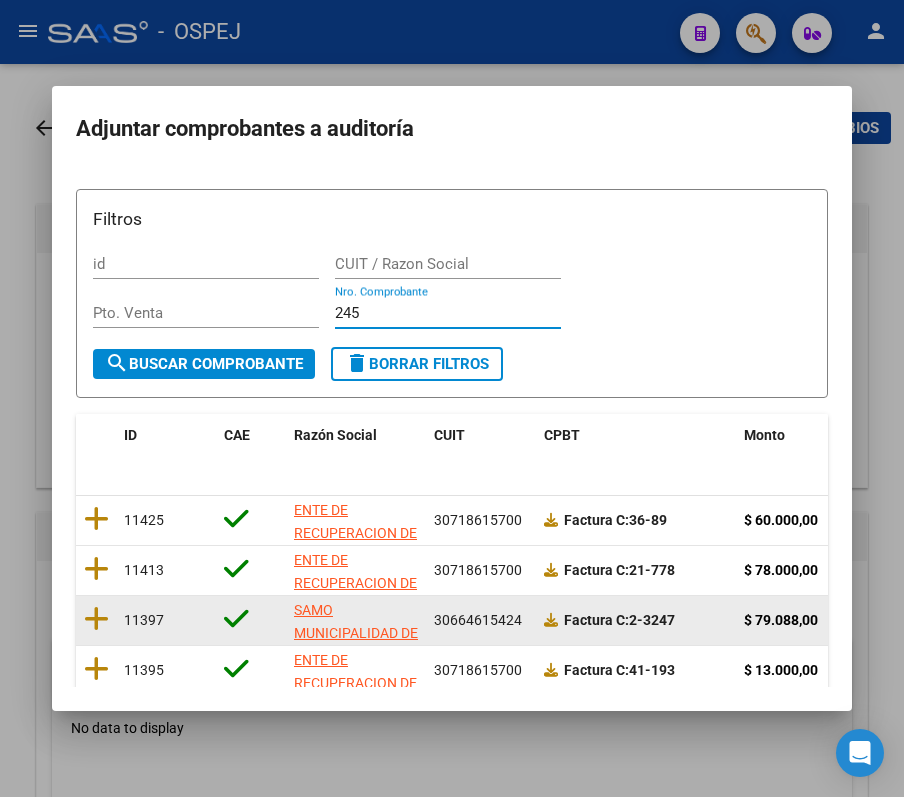 type on "2457" 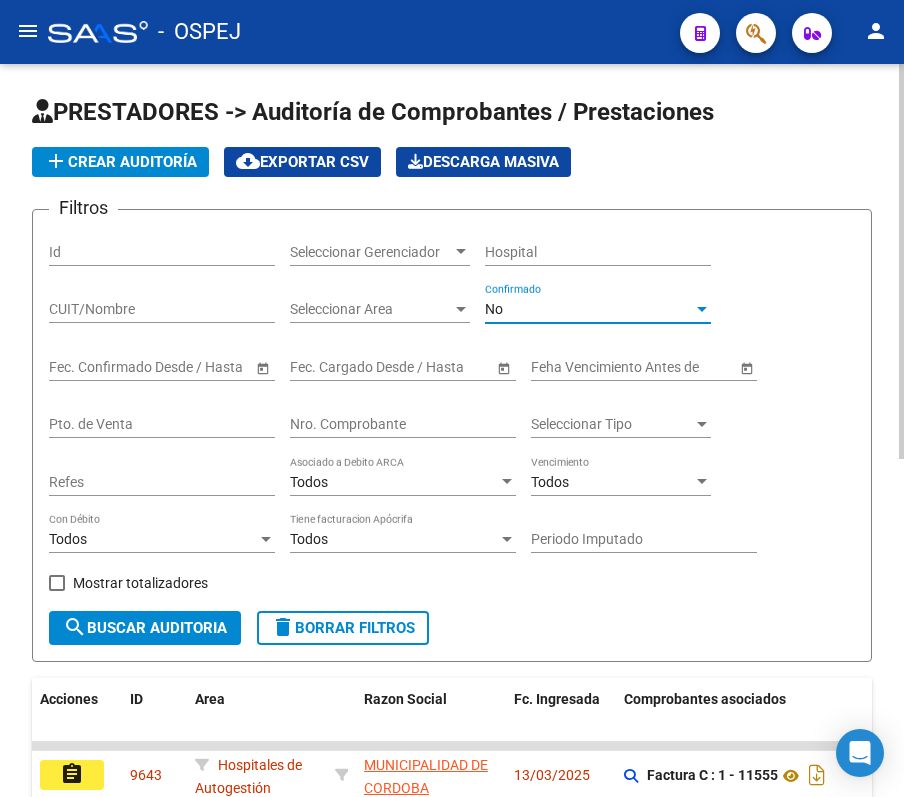 click on "No" at bounding box center (589, 309) 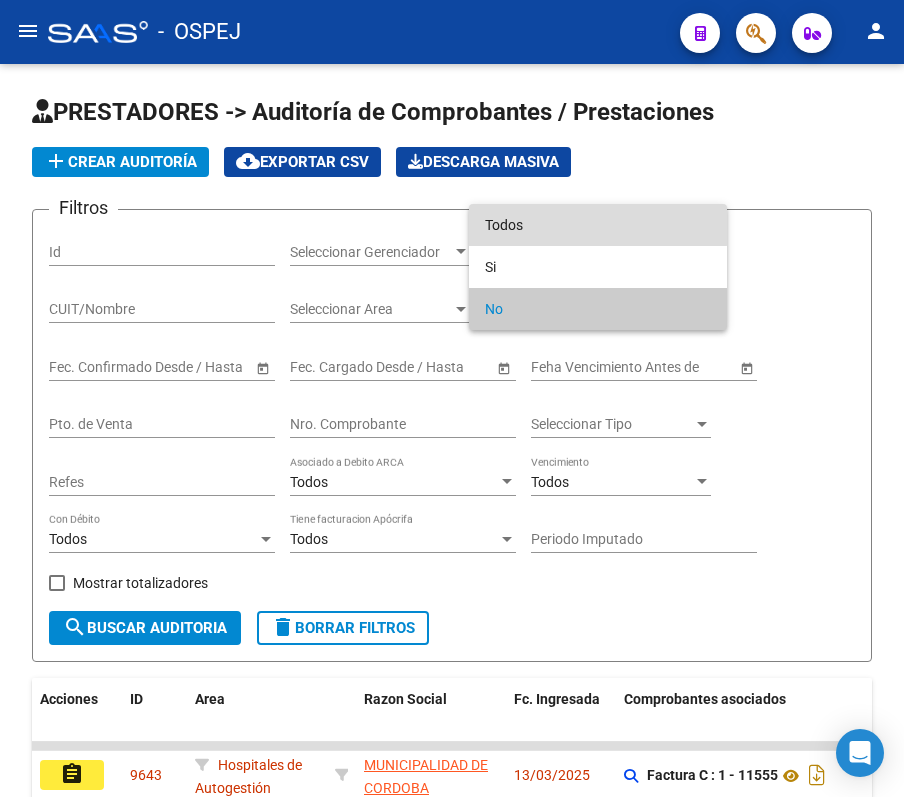 click on "Todos" at bounding box center (598, 225) 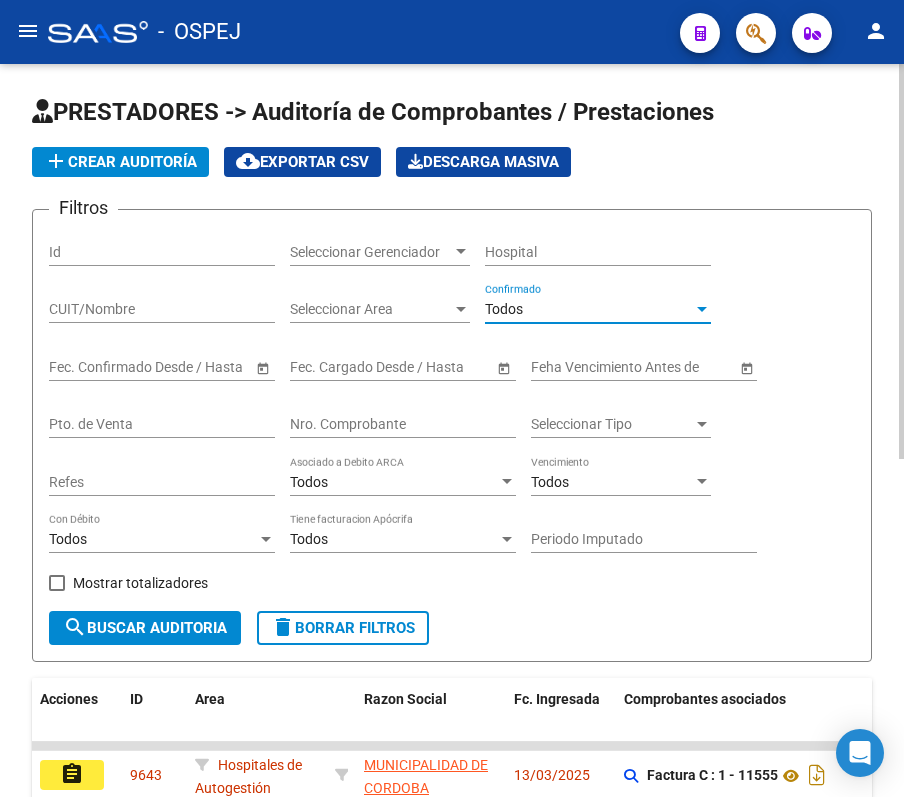 click on "Nro. Comprobante" at bounding box center (403, 424) 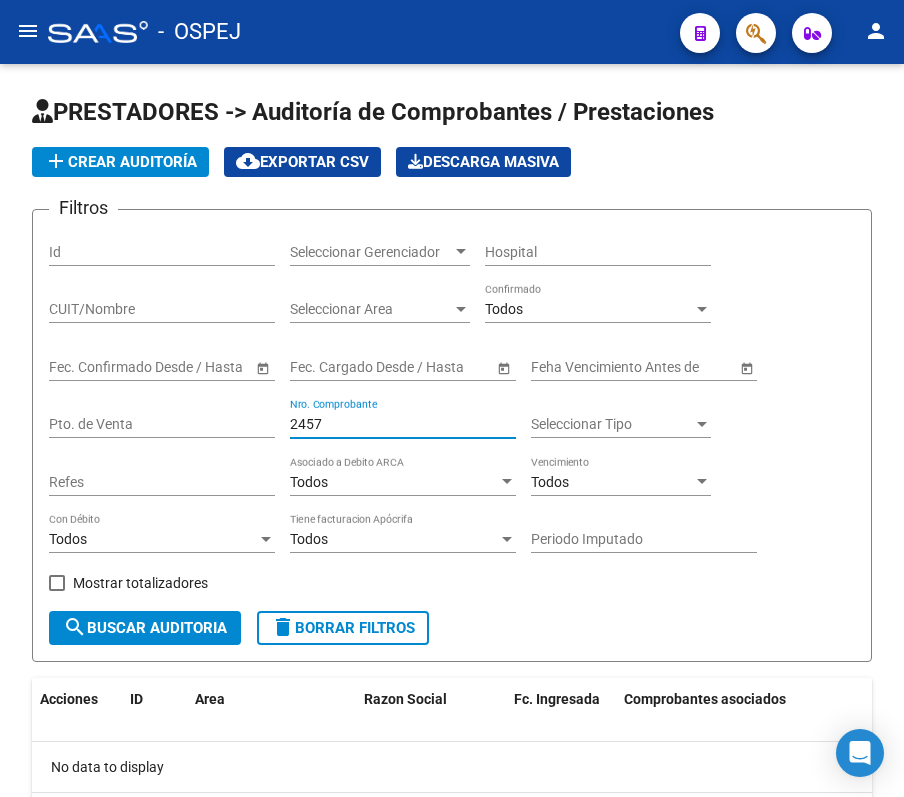 type on "2457" 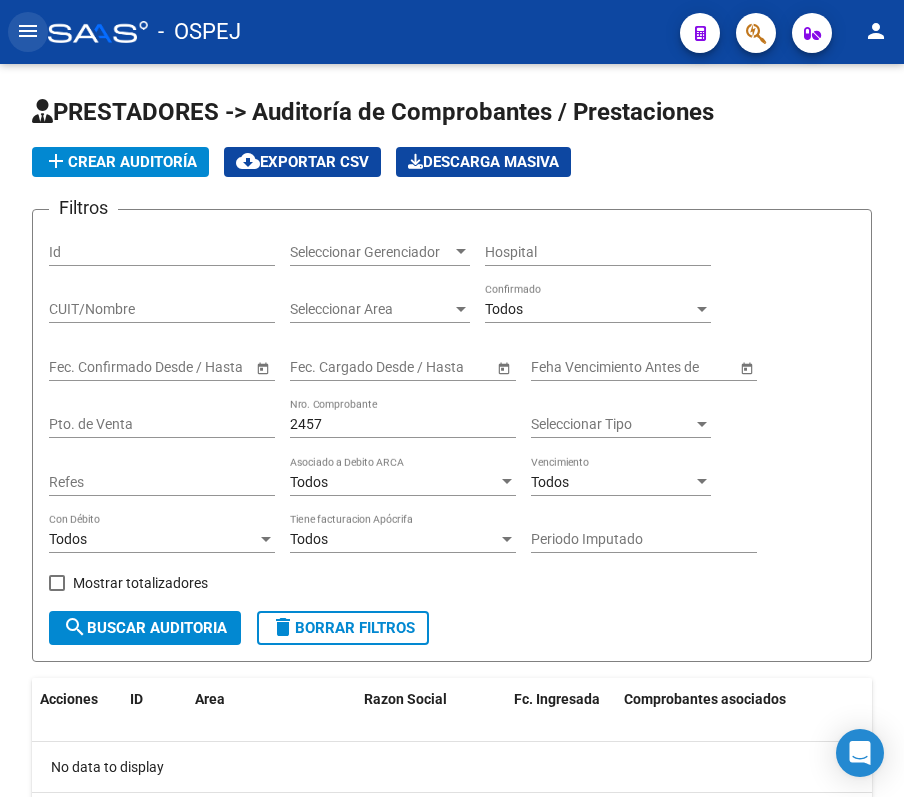 click on "menu" 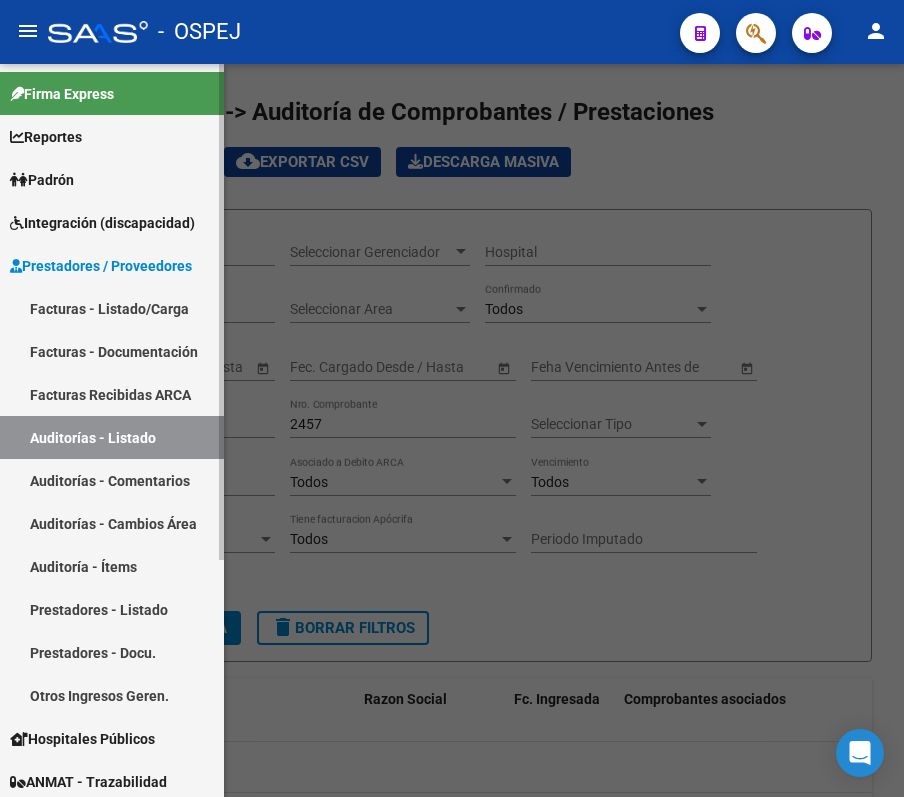 click on "Facturas - Listado/Carga" at bounding box center [112, 308] 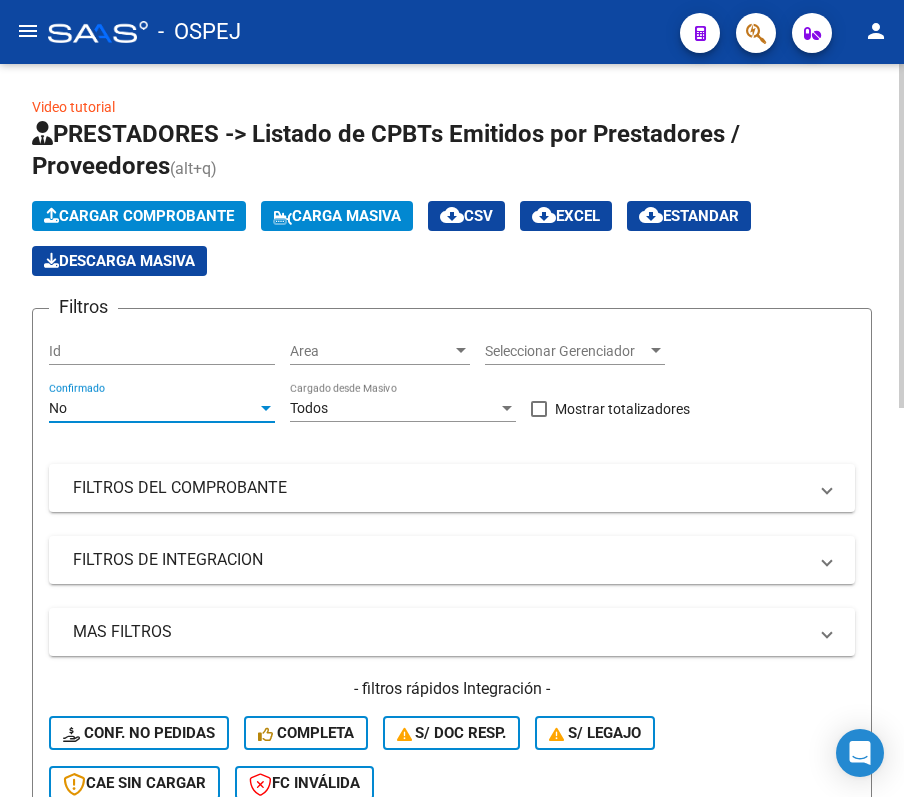 click on "No" at bounding box center (153, 408) 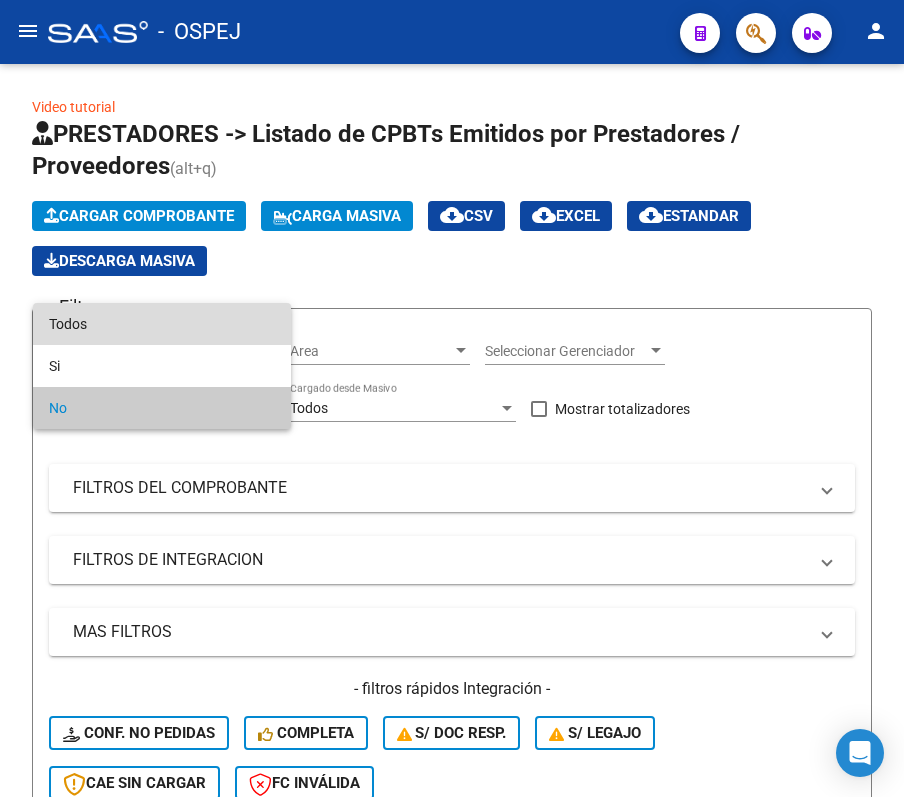 click on "Todos" at bounding box center [162, 324] 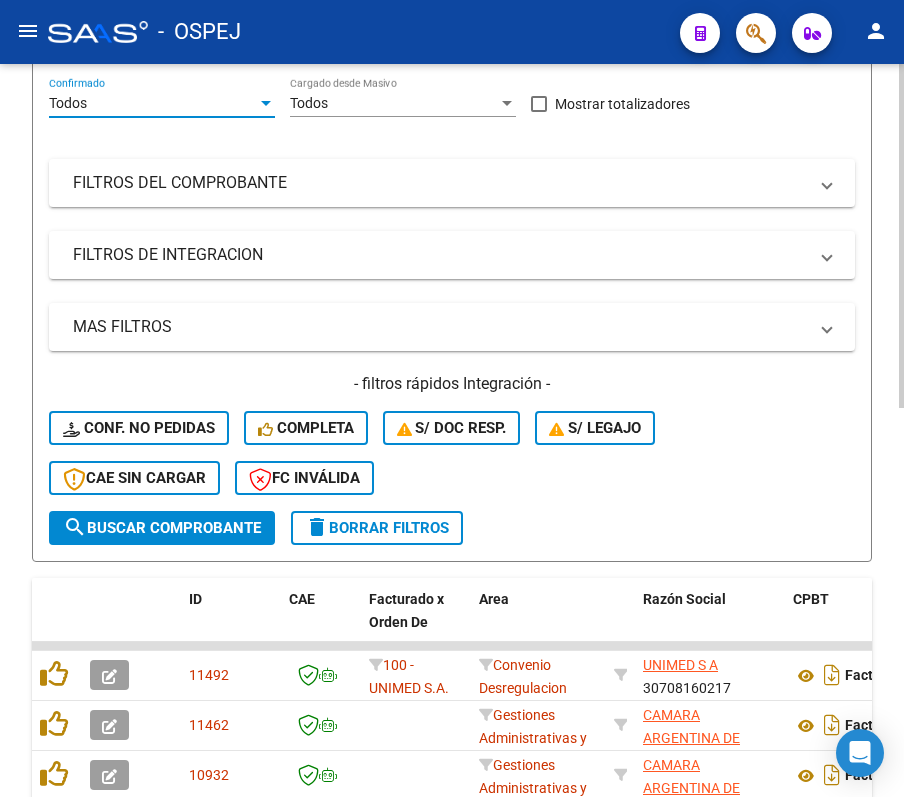 scroll, scrollTop: 266, scrollLeft: 0, axis: vertical 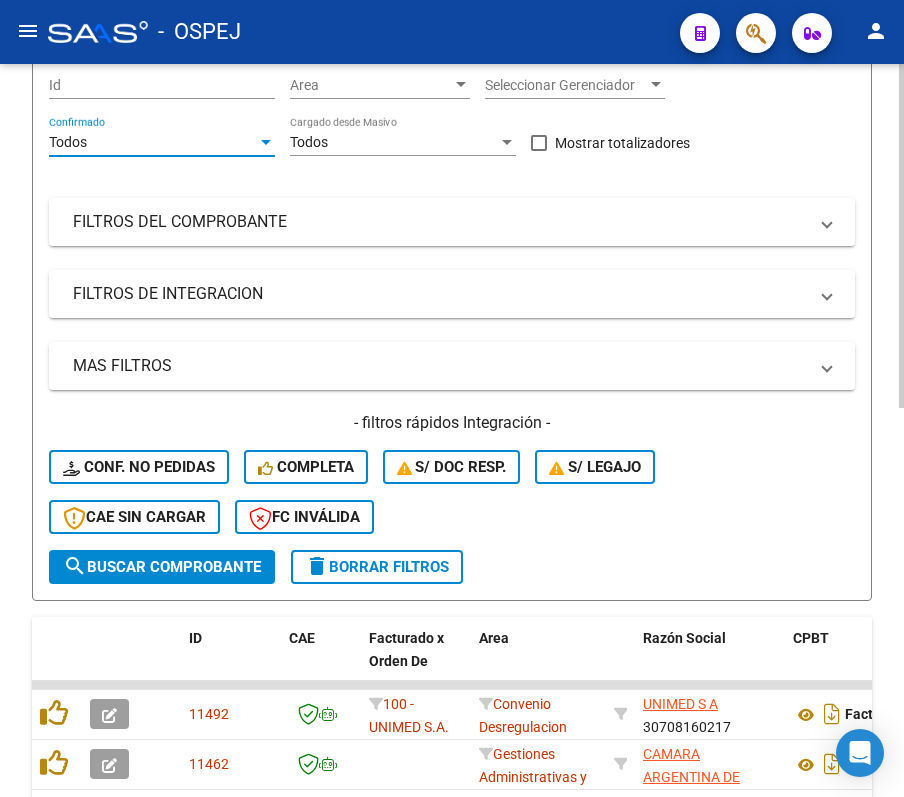 click on "FILTROS DEL COMPROBANTE" at bounding box center (440, 222) 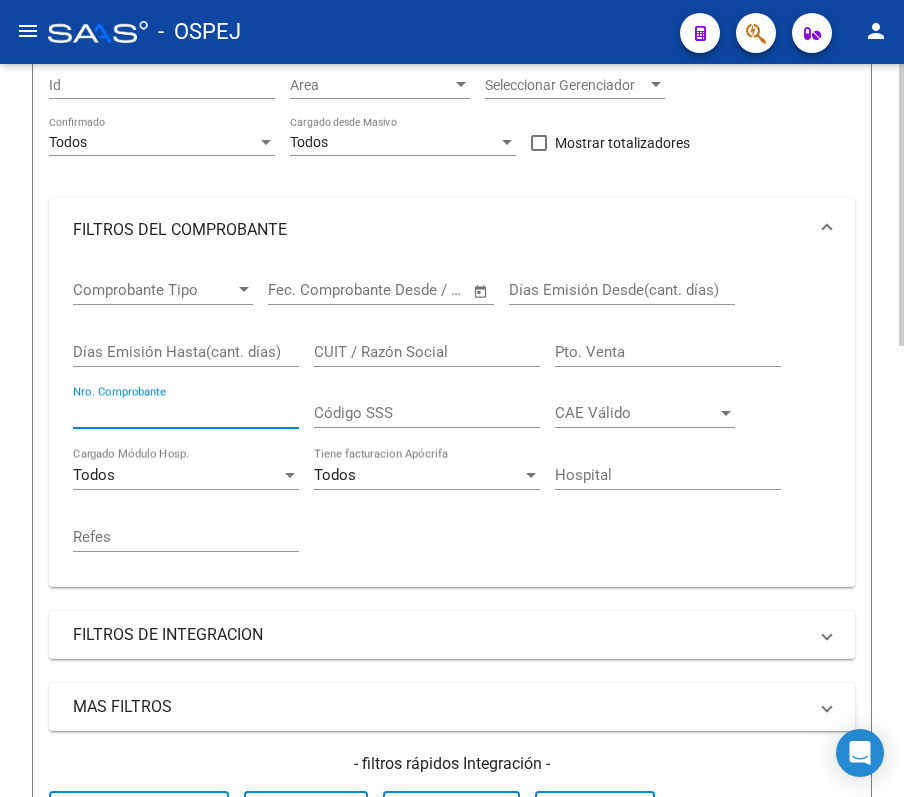 click on "Nro. Comprobante" at bounding box center [186, 413] 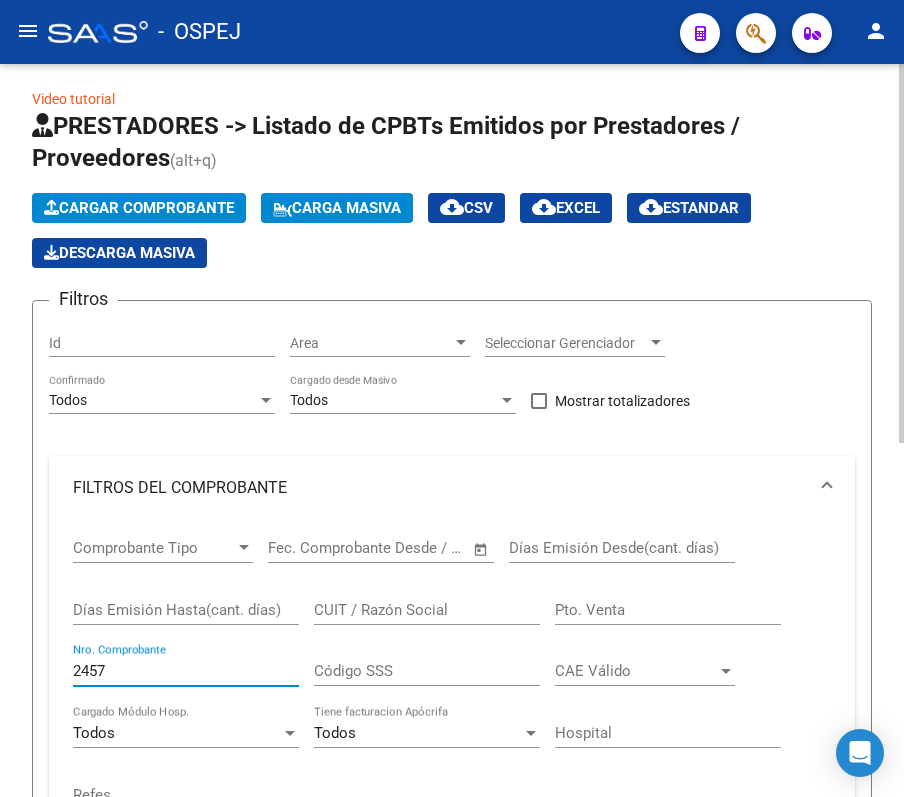scroll, scrollTop: 0, scrollLeft: 0, axis: both 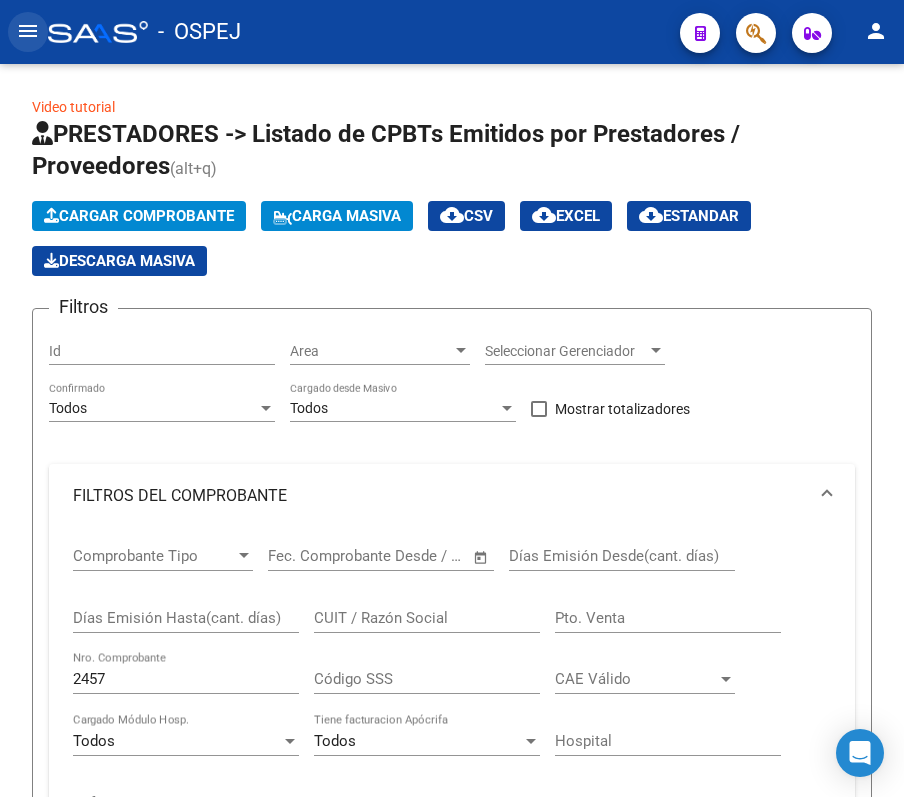 click on "menu" 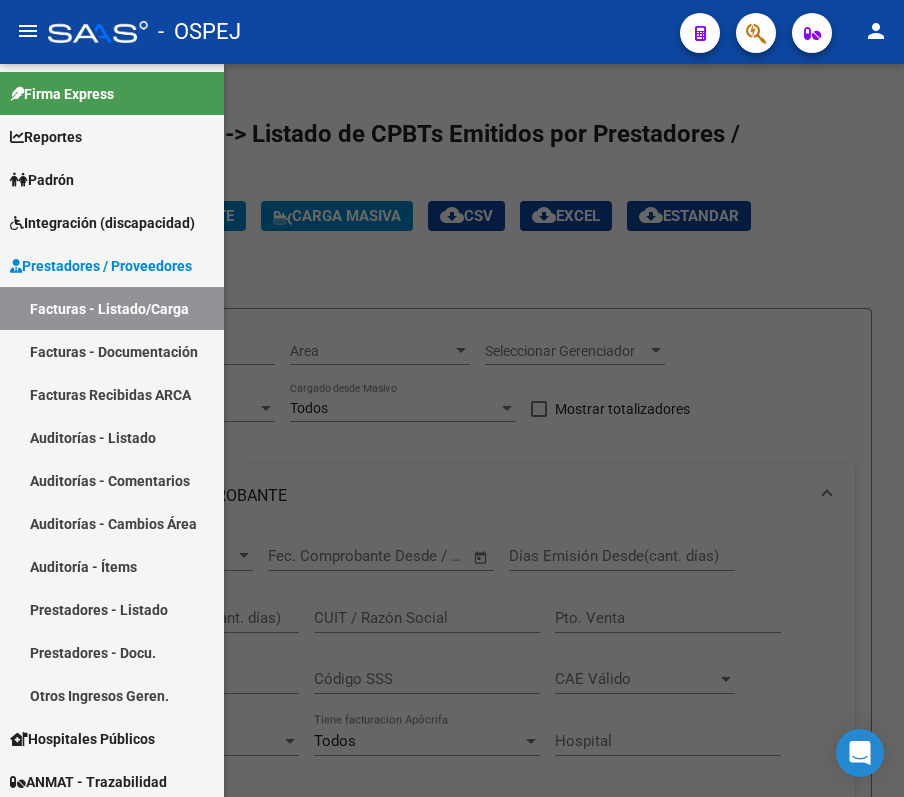 click 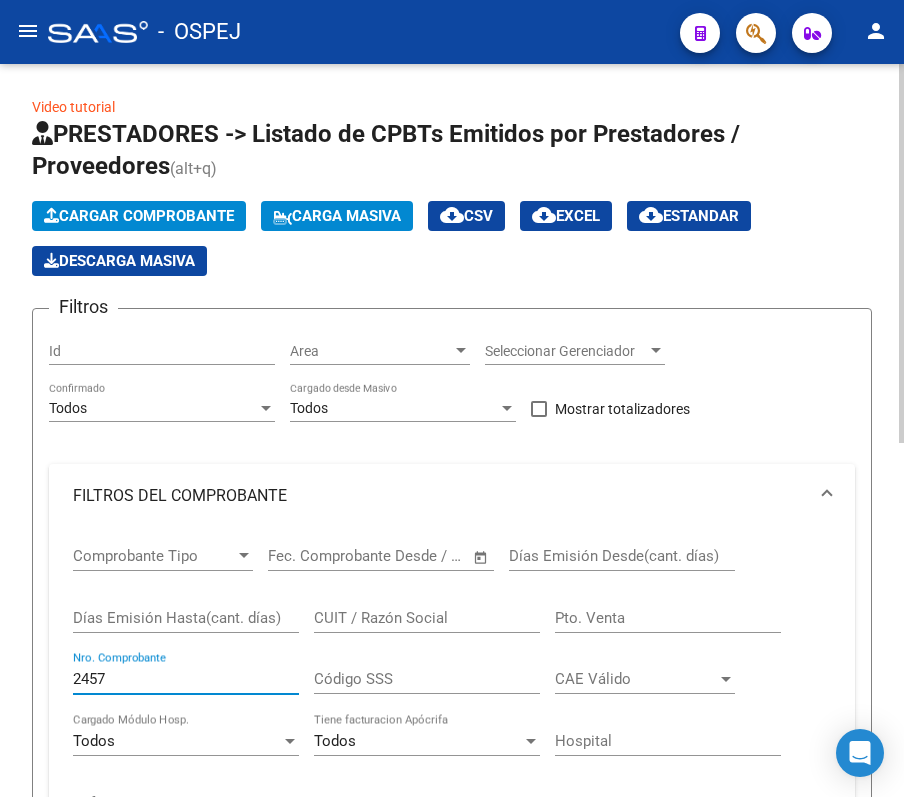 click on "2457" at bounding box center (186, 679) 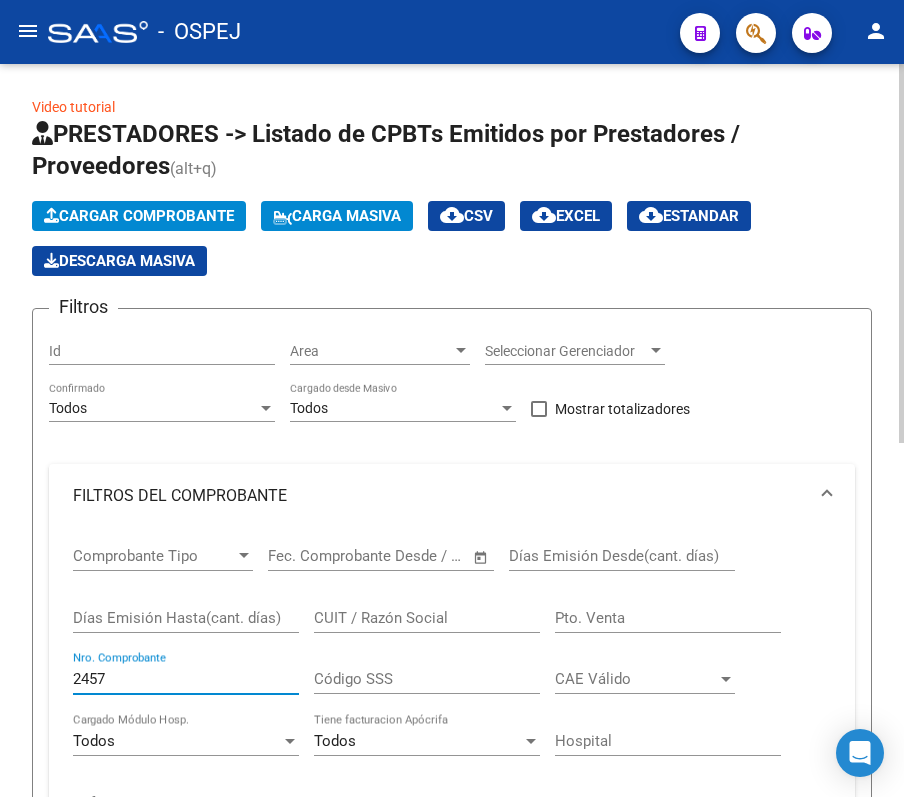 click on "2457" at bounding box center [186, 679] 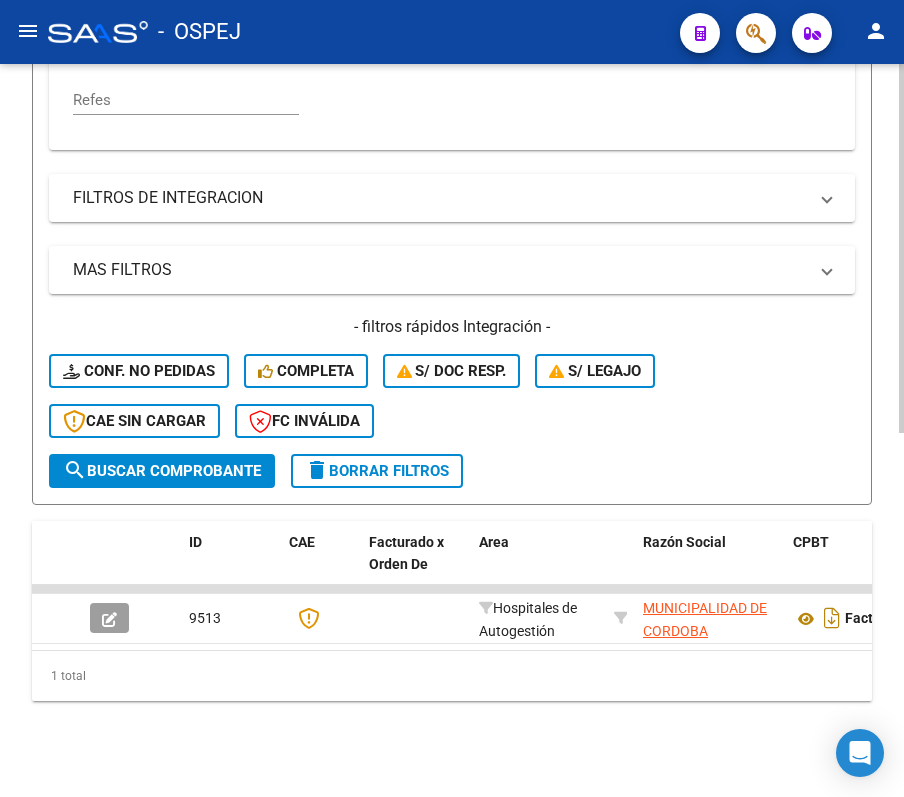 scroll, scrollTop: 722, scrollLeft: 0, axis: vertical 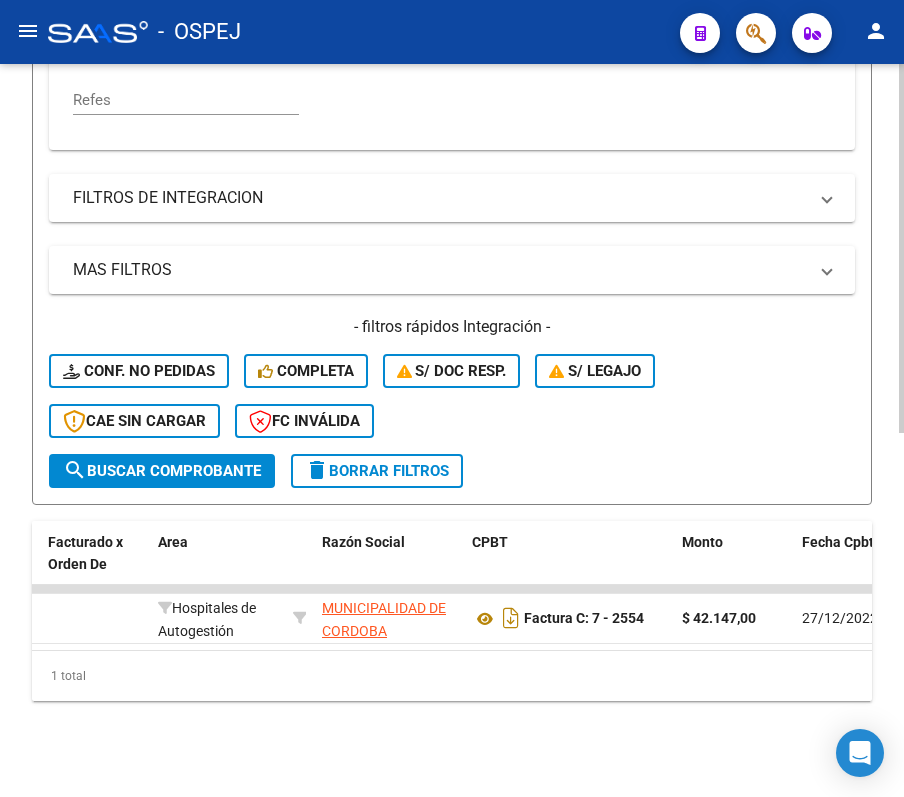 type on "2554" 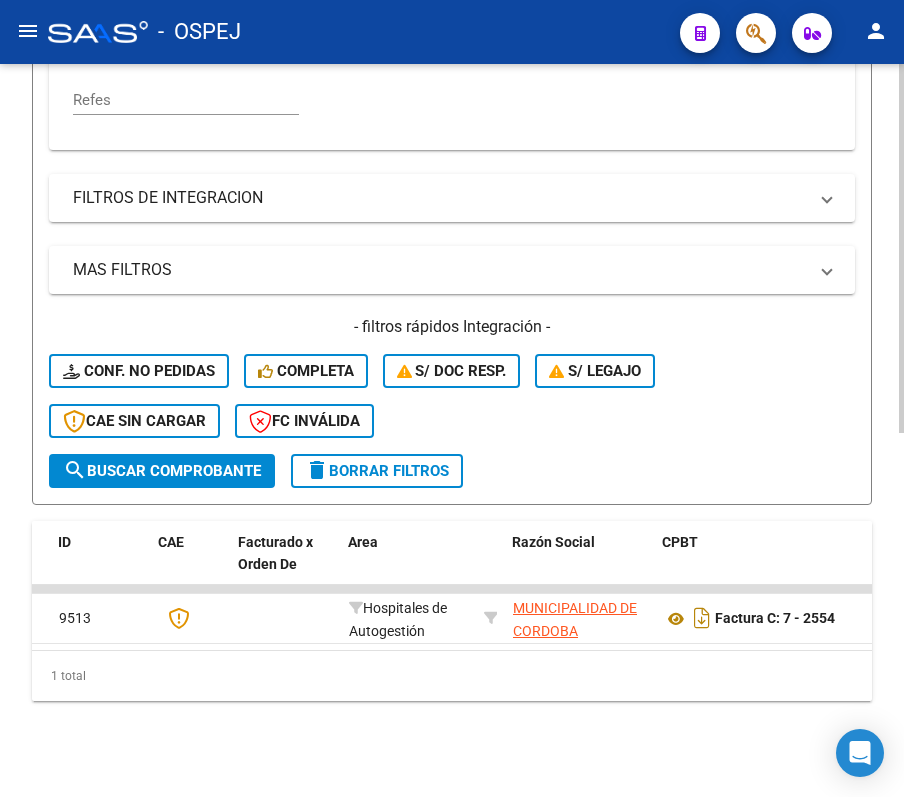 scroll, scrollTop: 0, scrollLeft: 44, axis: horizontal 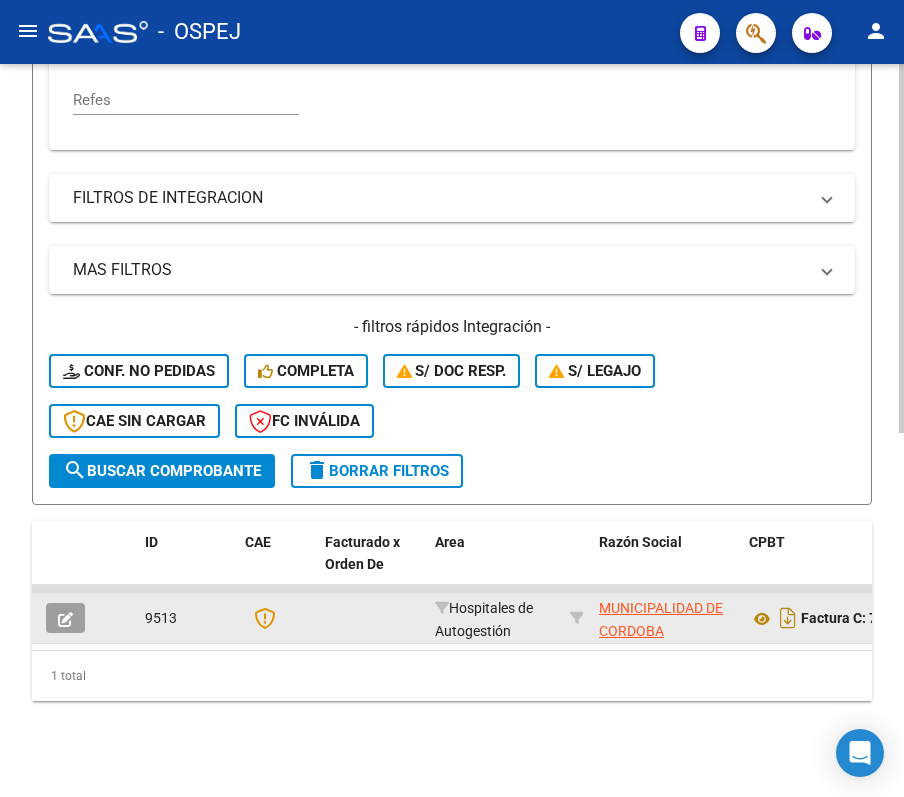 click 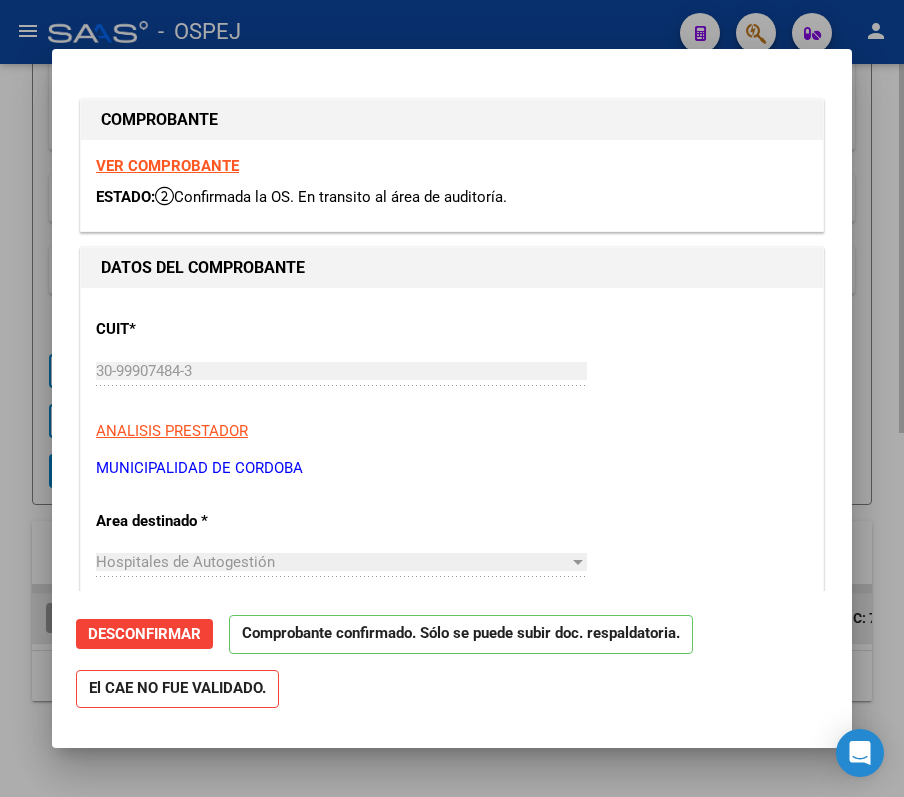 click on "COMPROBANTE VER COMPROBANTE       ESTADO:   Confirmada la OS. En transito al área de auditoría.  DATOS DEL COMPROBANTE CUIT  *   30-99907484-3 Ingresar CUIT  ANALISIS PRESTADOR  MUNICIPALIDAD DE CORDOBA  ARCA Padrón  Area destinado * Hospitales de Autogestión Seleccionar Area  Comprobante Tipo * Factura C Seleccionar Tipo Punto de Venta  *   7 Ingresar el Nro.  Número  *   2554 Ingresar el Nro.  Monto  *   $ 42.147,00 Ingresar el monto  Fecha del Cpbt.  *   2022-12-27 Ingresar la fecha  CAE / CAEA (no ingrese CAI)    Ingresar el CAE o CAEA (no ingrese CAI)  Fecha Recibido  *   2025-03-19 Ingresar la fecha  Fecha de Vencimiento    Ingresar la fecha  Ref. Externa    Ingresar la ref.  N° Liquidación    Ingresar el N° Liquidación   DOCUMENTACIÓN RESPALDATORIA  Agregar Documento ID Documento Usuario Subido Acción No data to display  0 total   1   TRAZABILIDAD ANMAT  Agregar Trazabilidad ID Estado Serial Lote C/ Rec Apellido Nombre DNI Medicamento Razón Social gtin Fecha Trans. Fecha Evento  0 total" at bounding box center (452, 398) 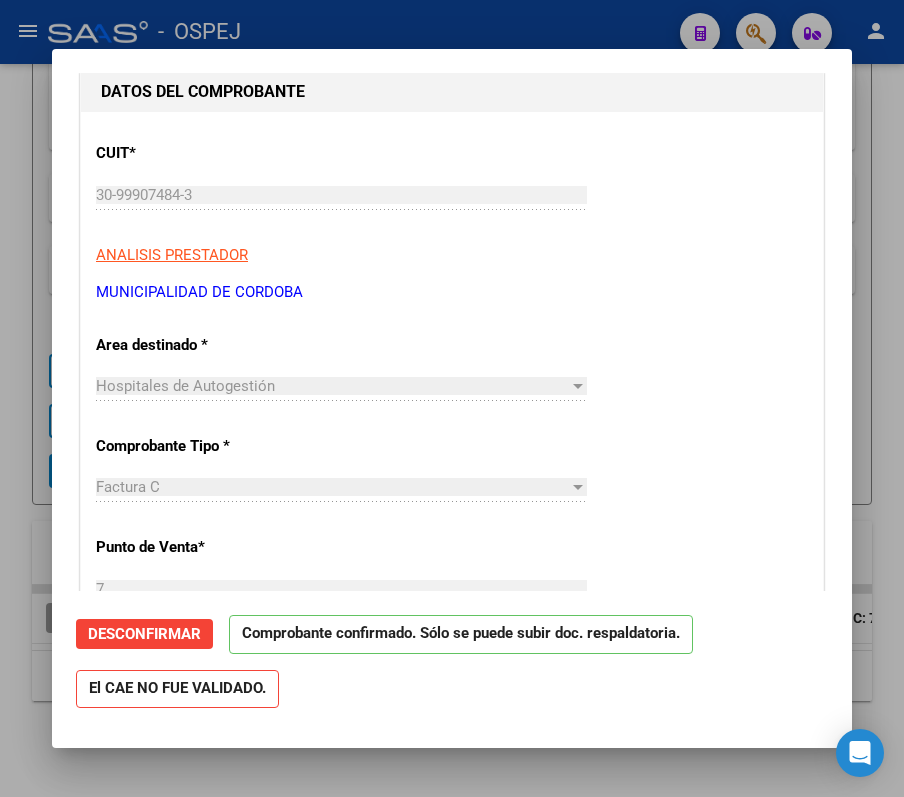 scroll, scrollTop: 133, scrollLeft: 0, axis: vertical 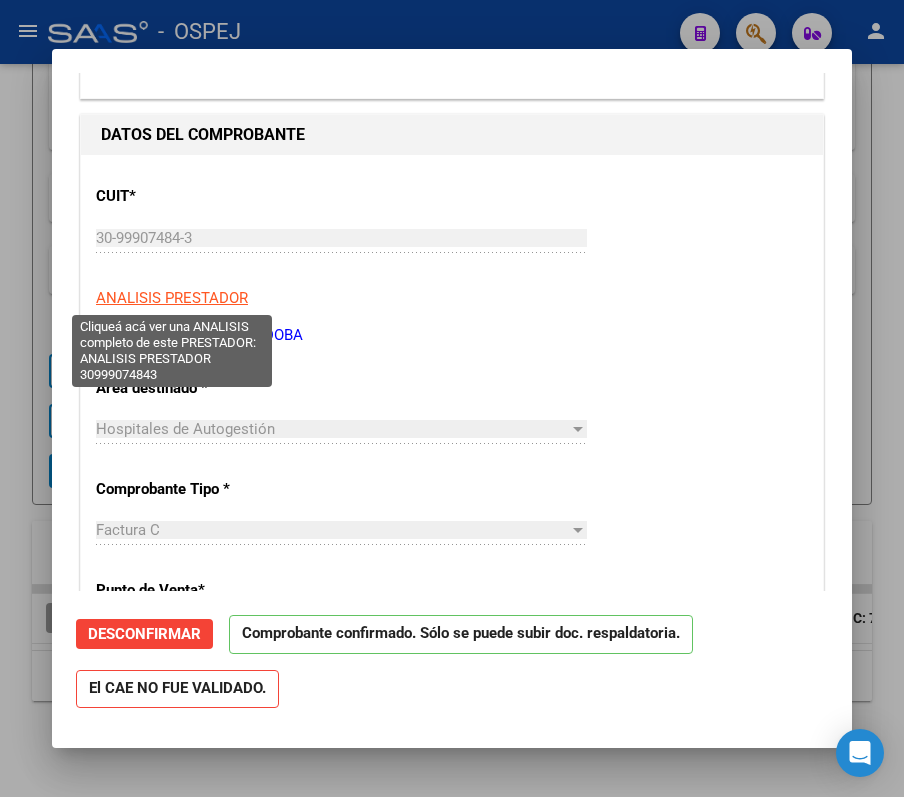 click on "ANALISIS PRESTADOR" at bounding box center [172, 298] 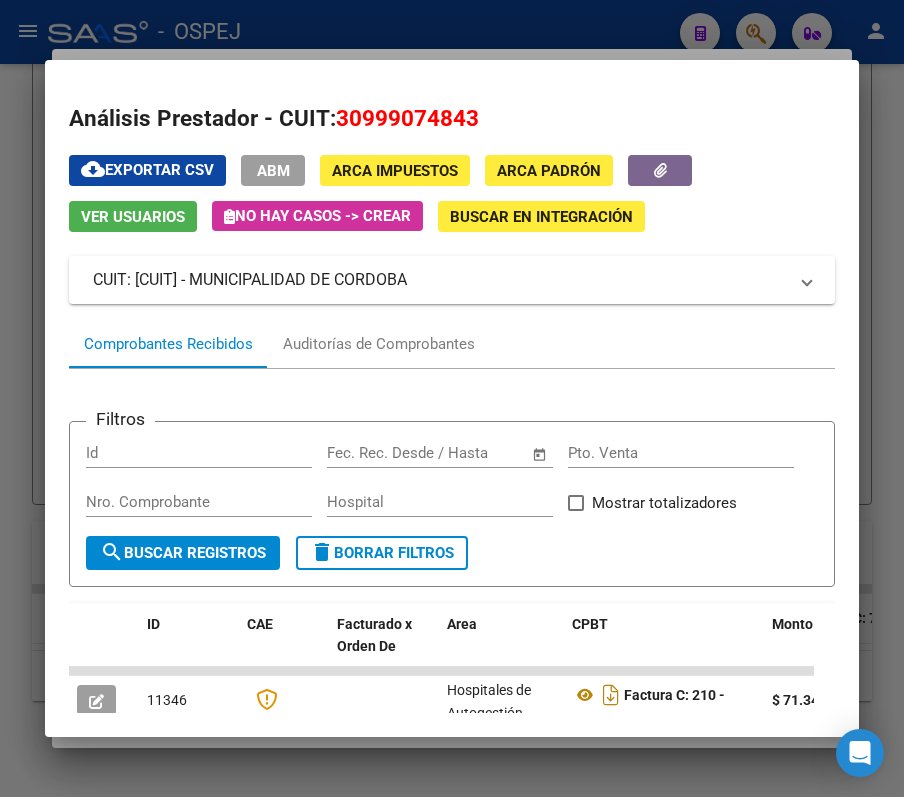 click at bounding box center [452, 398] 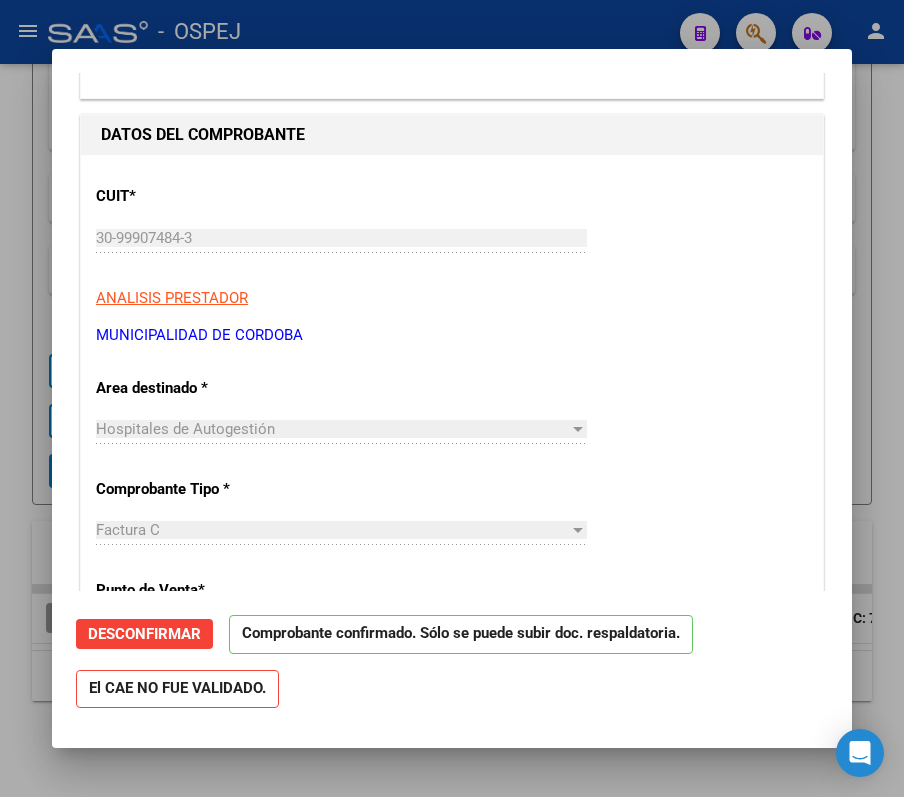 click at bounding box center (452, 398) 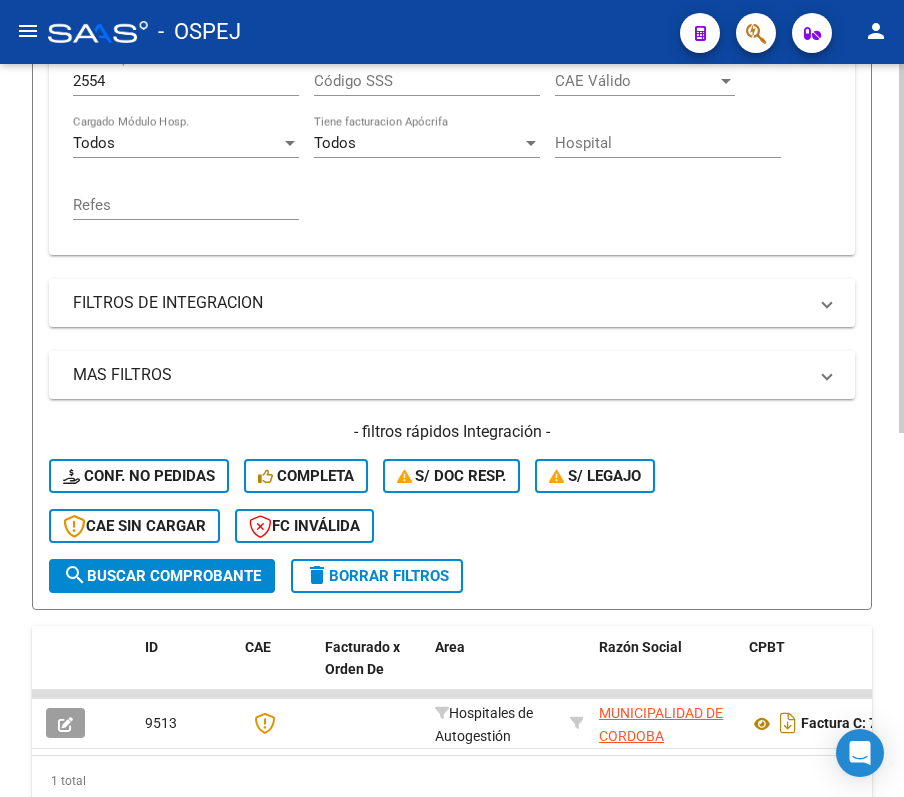 scroll, scrollTop: 0, scrollLeft: 0, axis: both 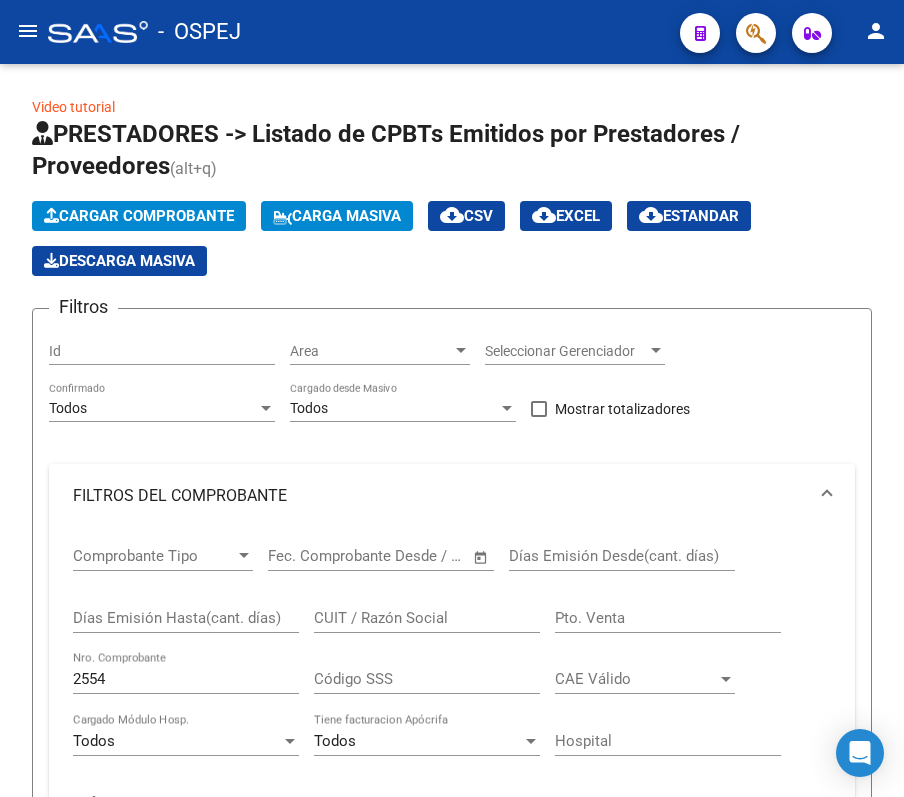 click on "menu" 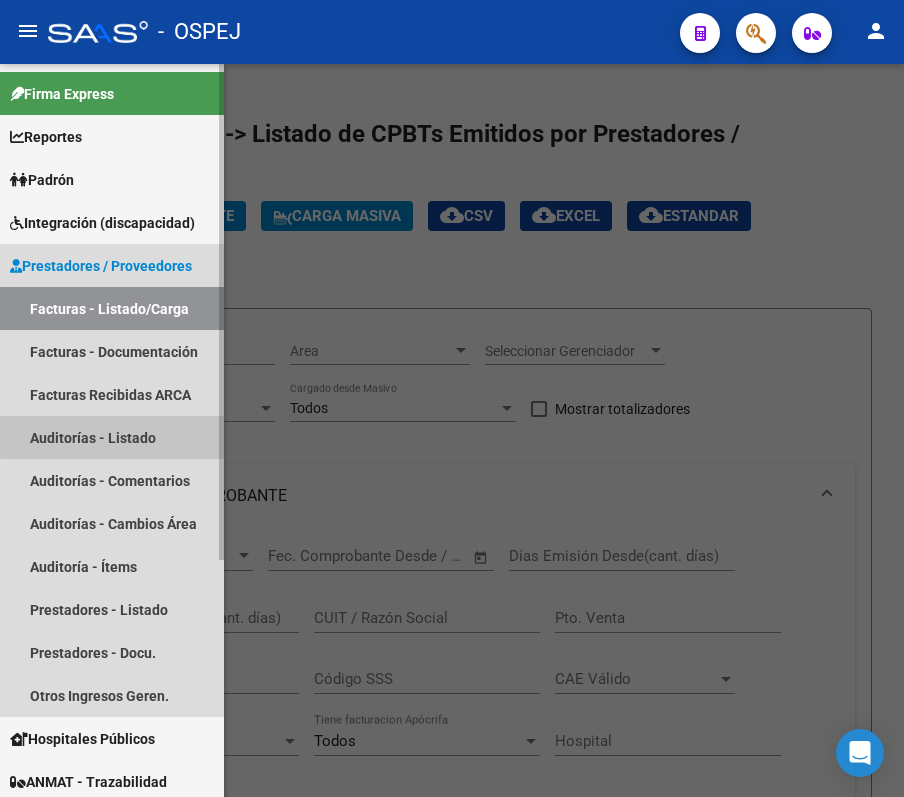 click on "Auditorías - Listado" at bounding box center [112, 437] 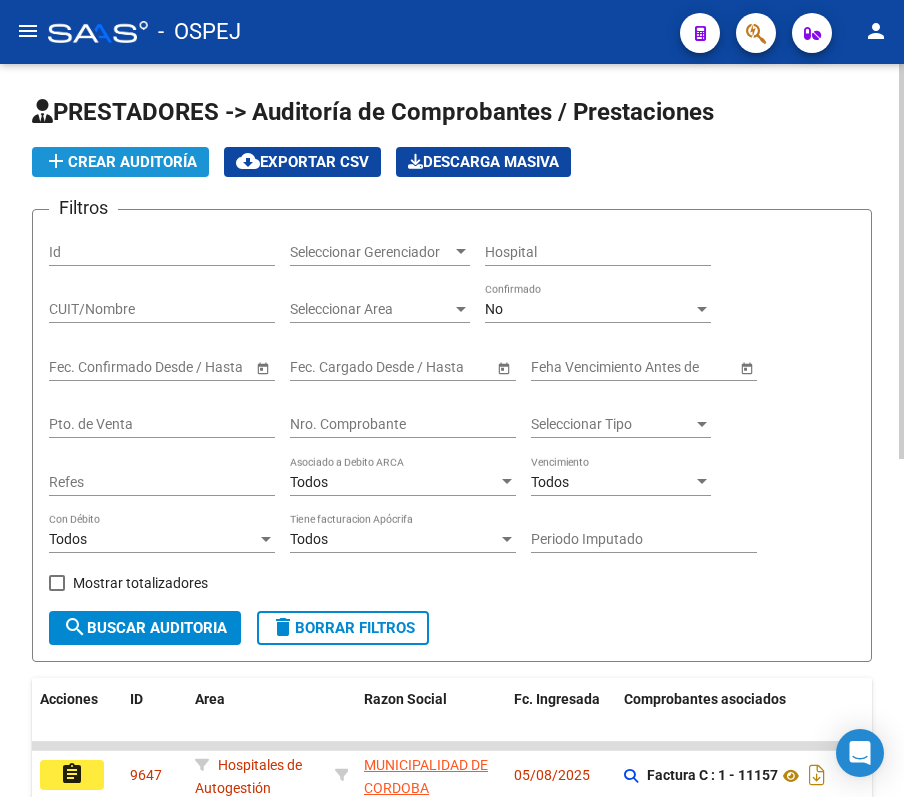 click on "add  Crear Auditoría" 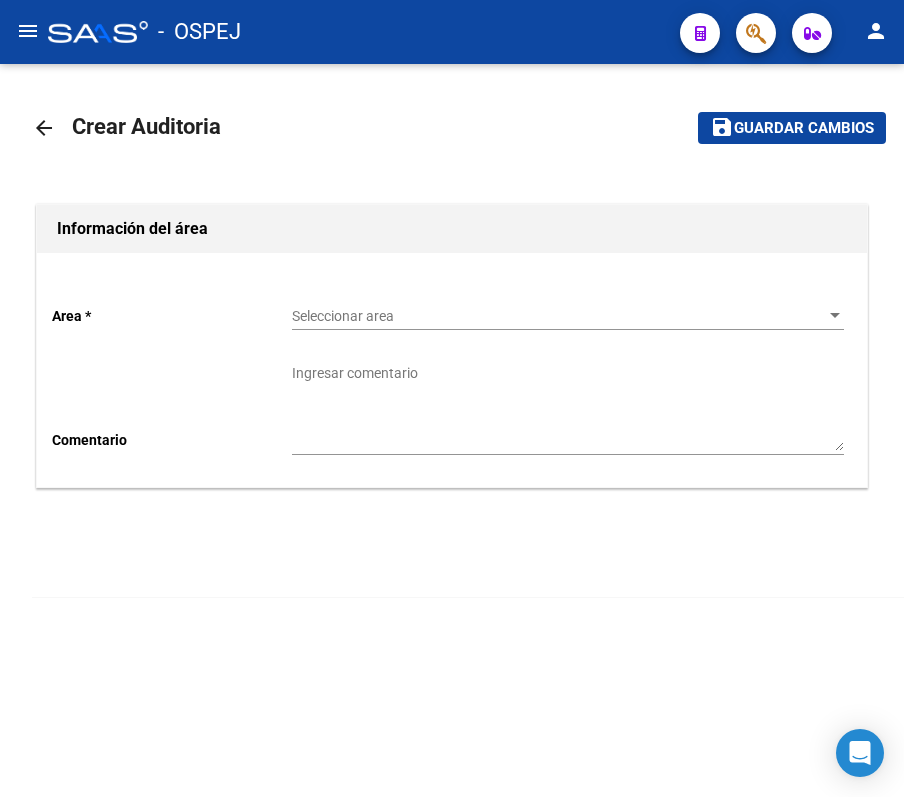 click on "Seleccionar area Seleccionar area" 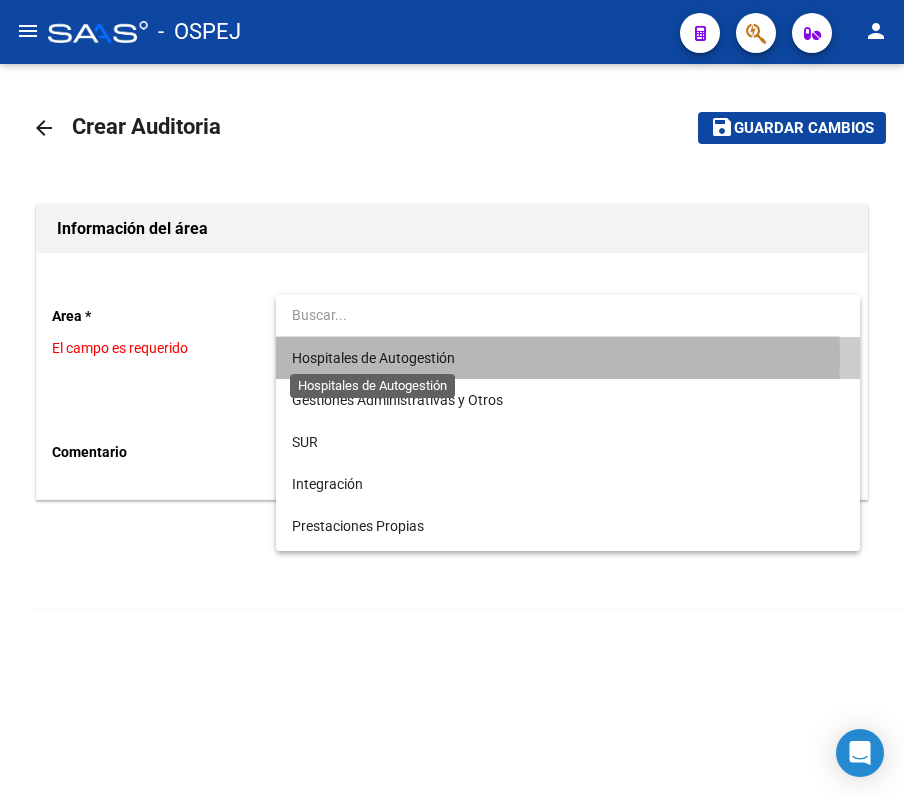 click on "Hospitales de Autogestión" at bounding box center [373, 358] 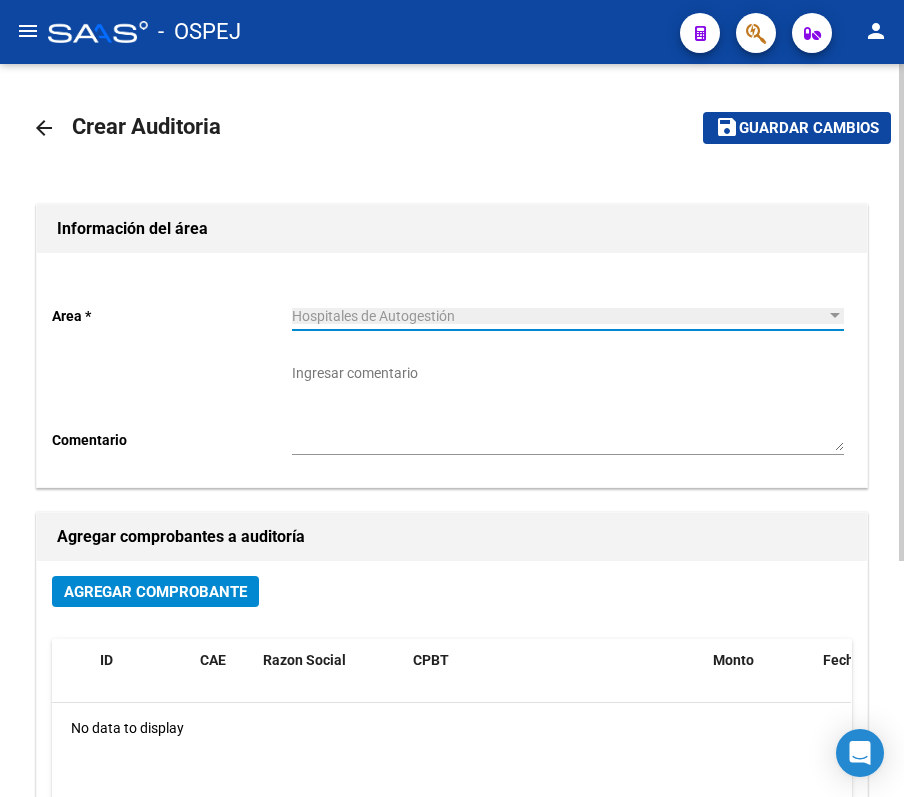 click on "Agregar Comprobante" 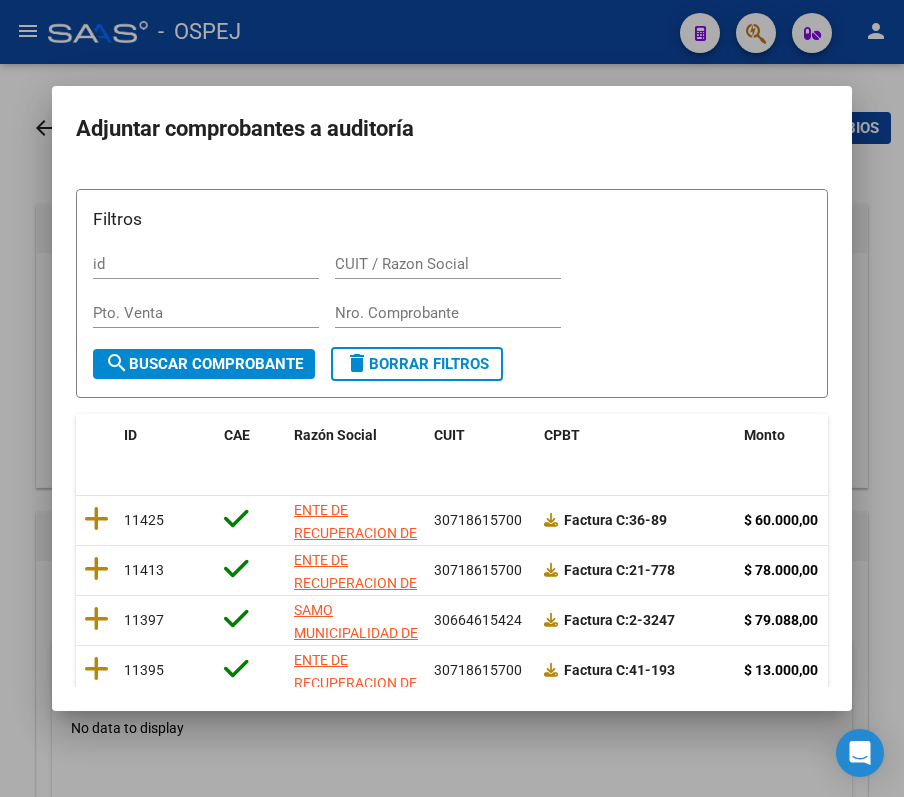 click on "Nro. Comprobante" at bounding box center (448, 313) 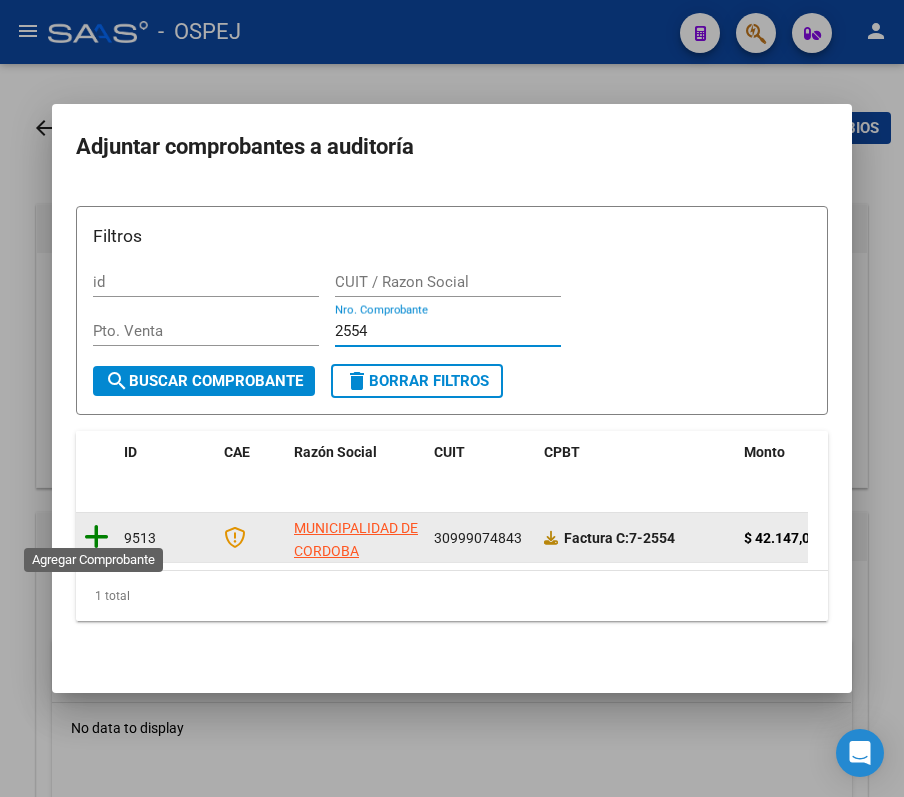 type on "2554" 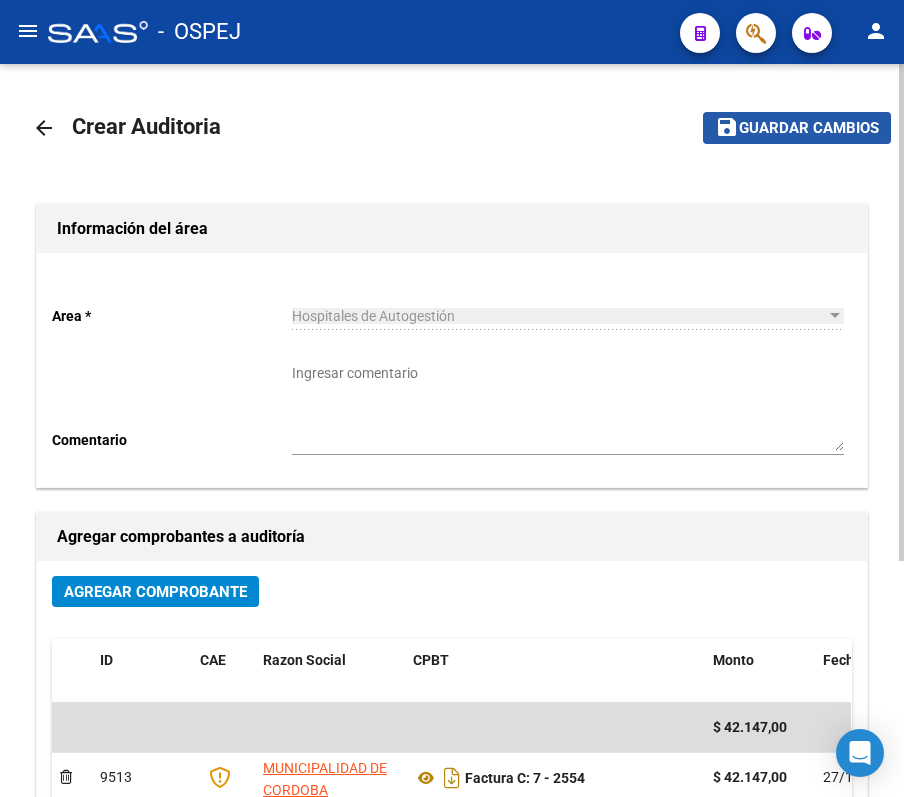 click on "Guardar cambios" 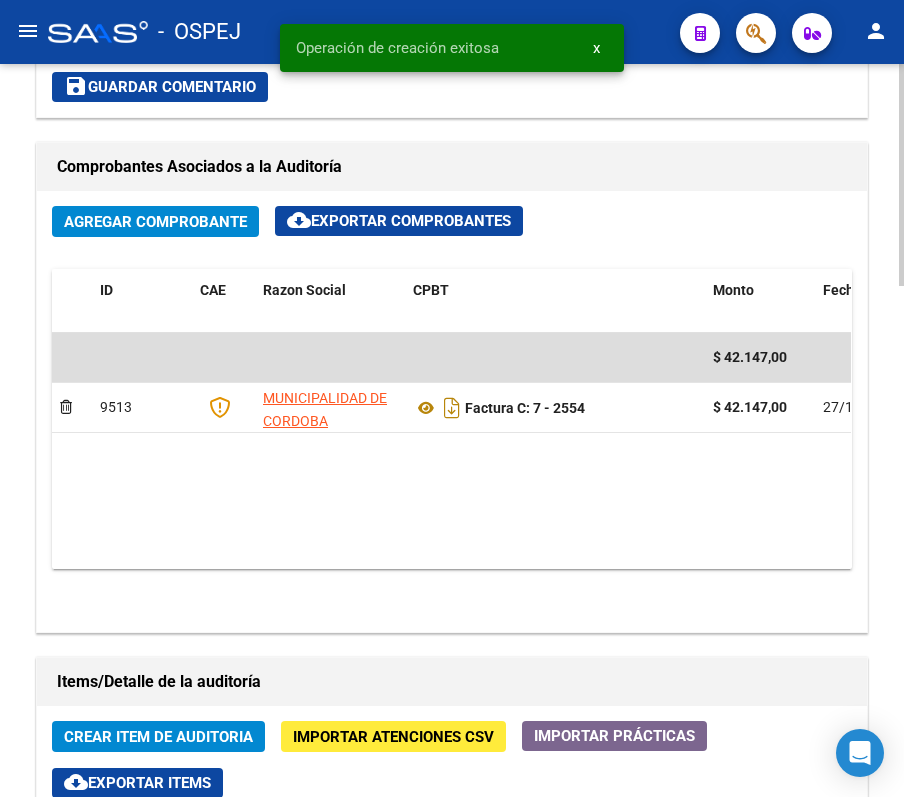 scroll, scrollTop: 748, scrollLeft: 0, axis: vertical 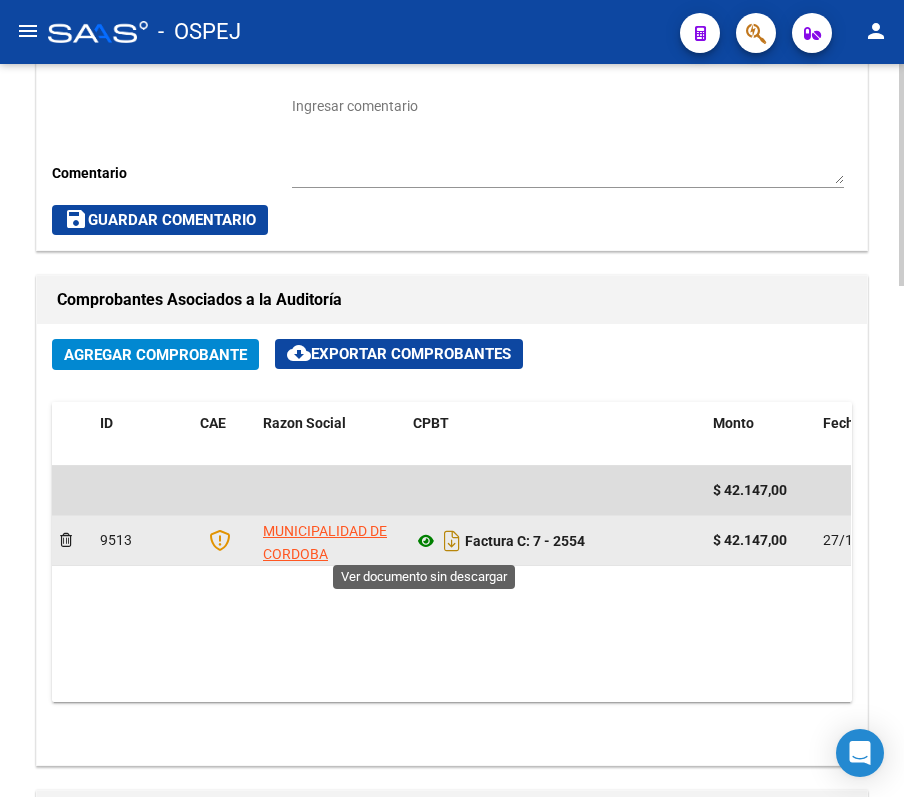 click 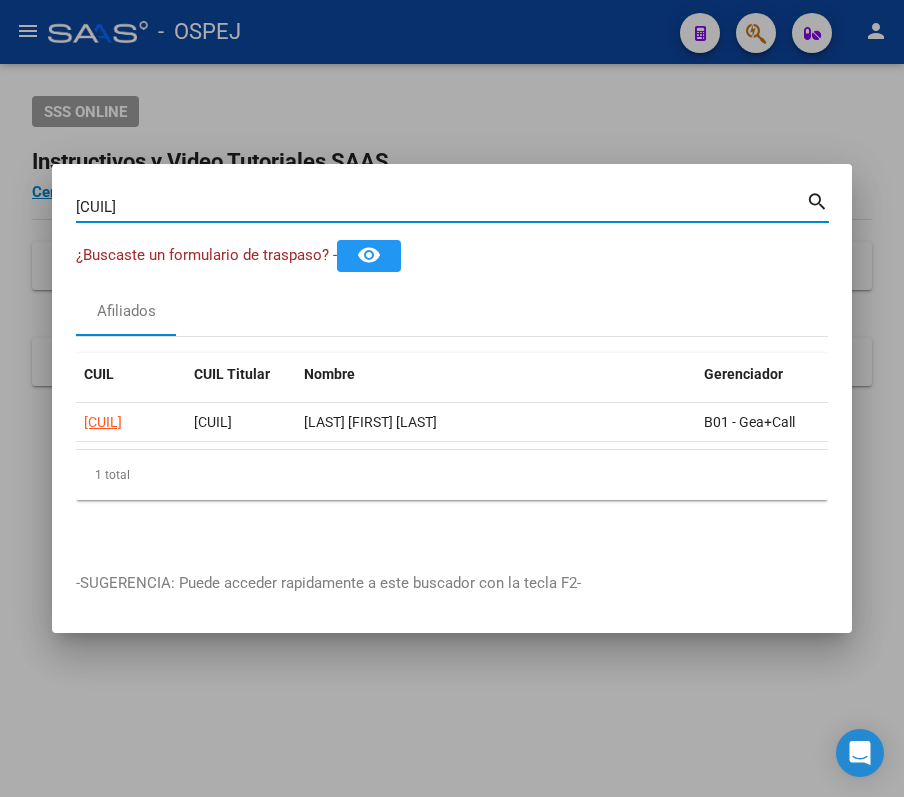 scroll, scrollTop: 0, scrollLeft: 0, axis: both 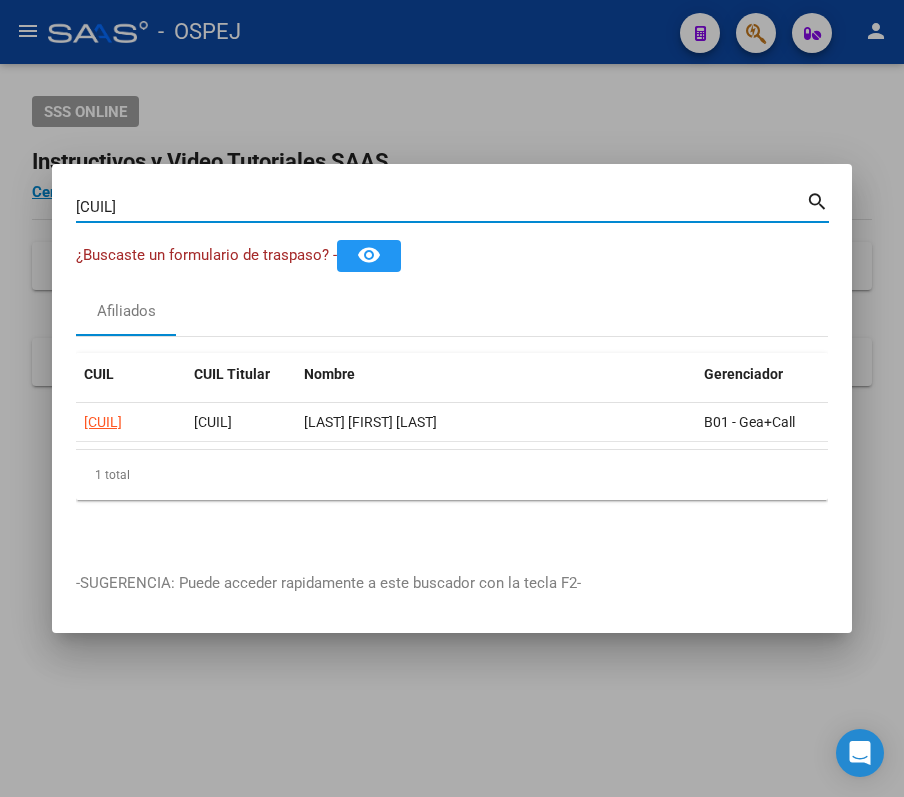 type on "[CUIL]" 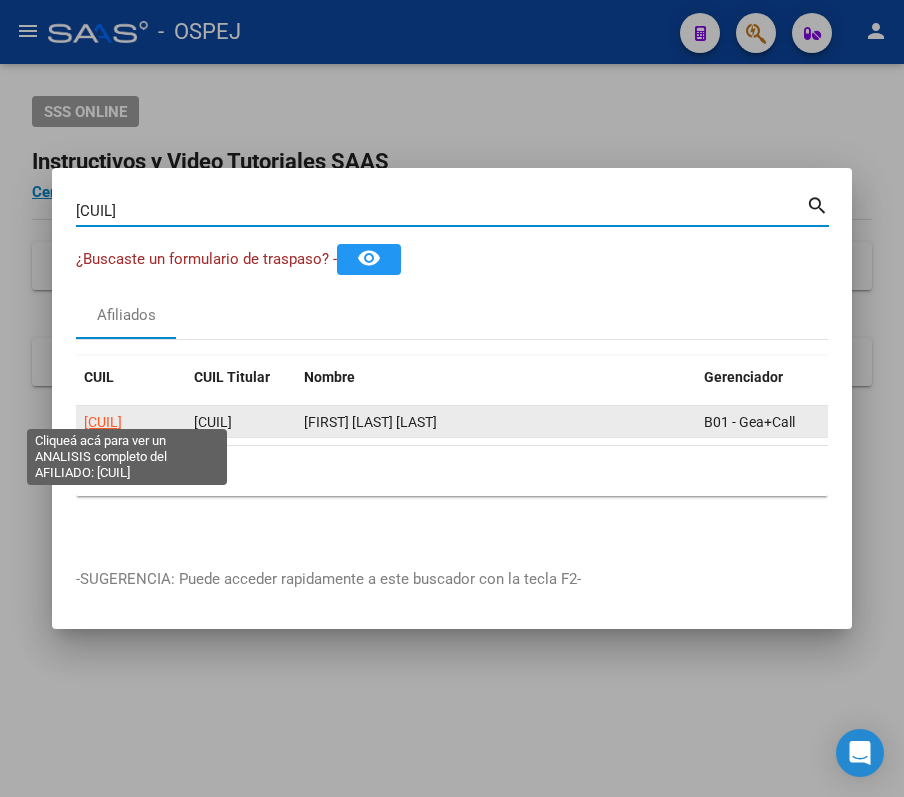 click on "[CUIL]" 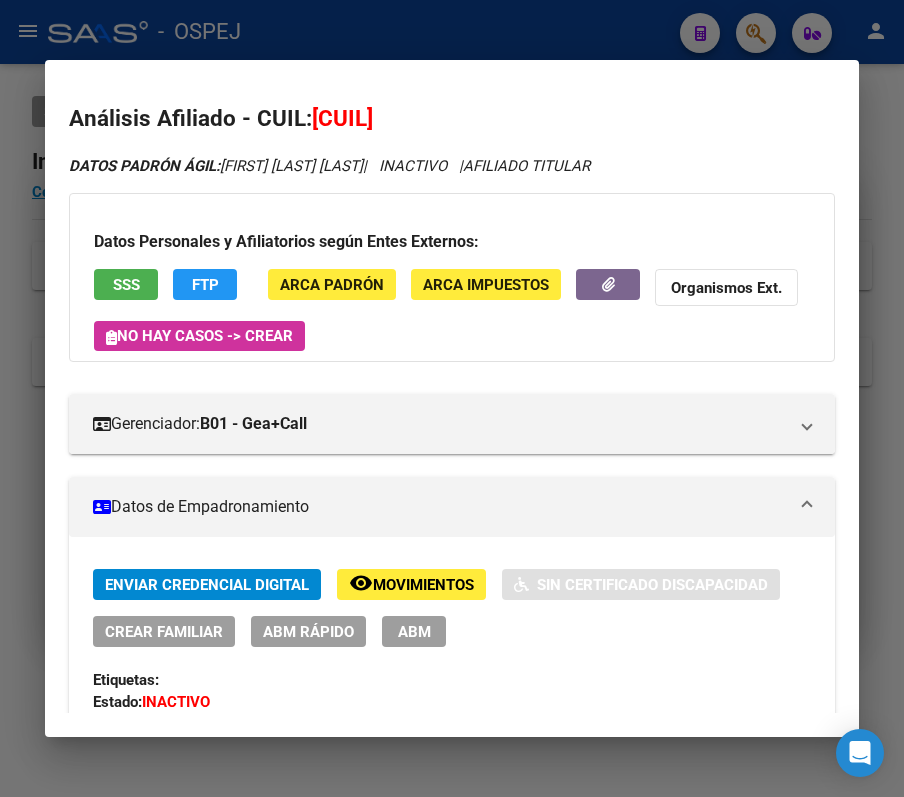 click at bounding box center [452, 398] 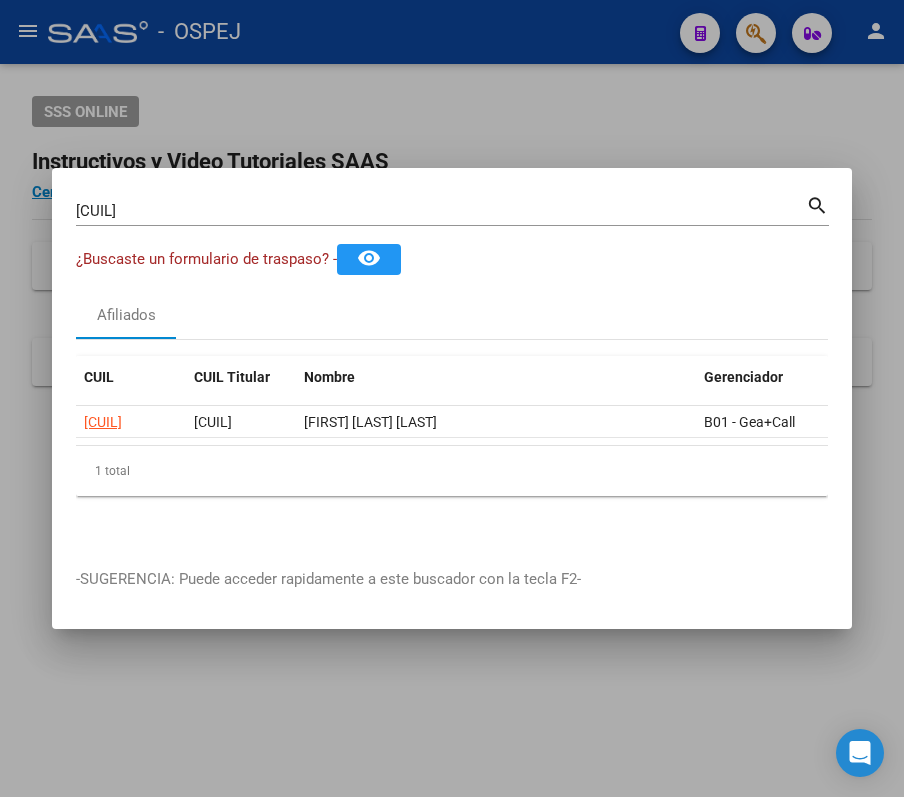 click on "[CUIL]" at bounding box center [441, 211] 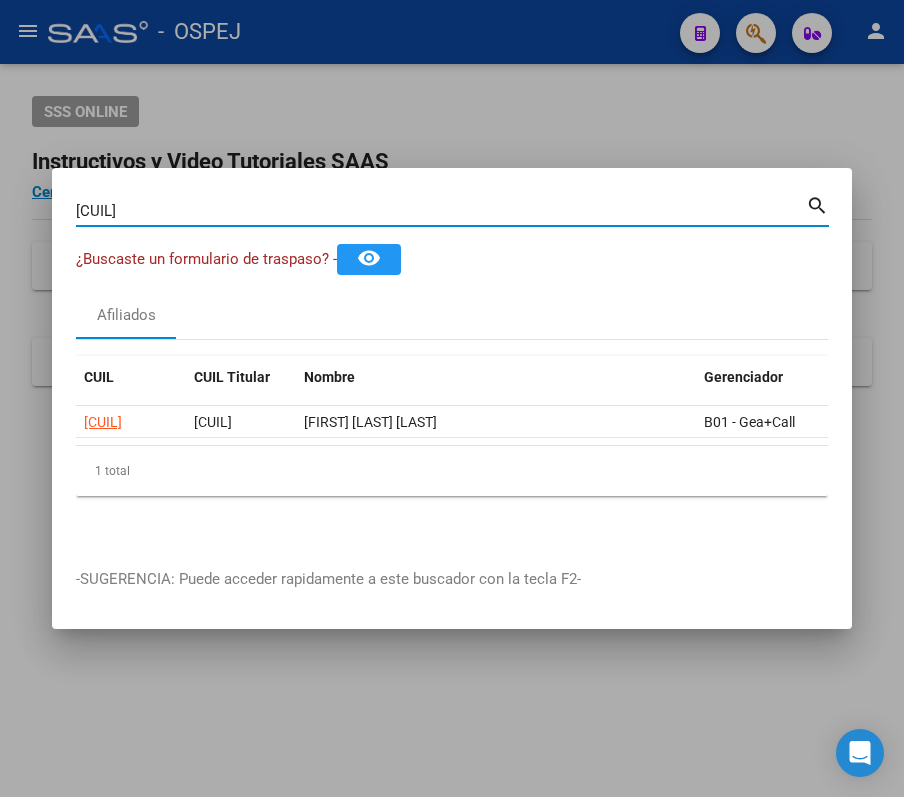click on "[CUIL]" at bounding box center (441, 211) 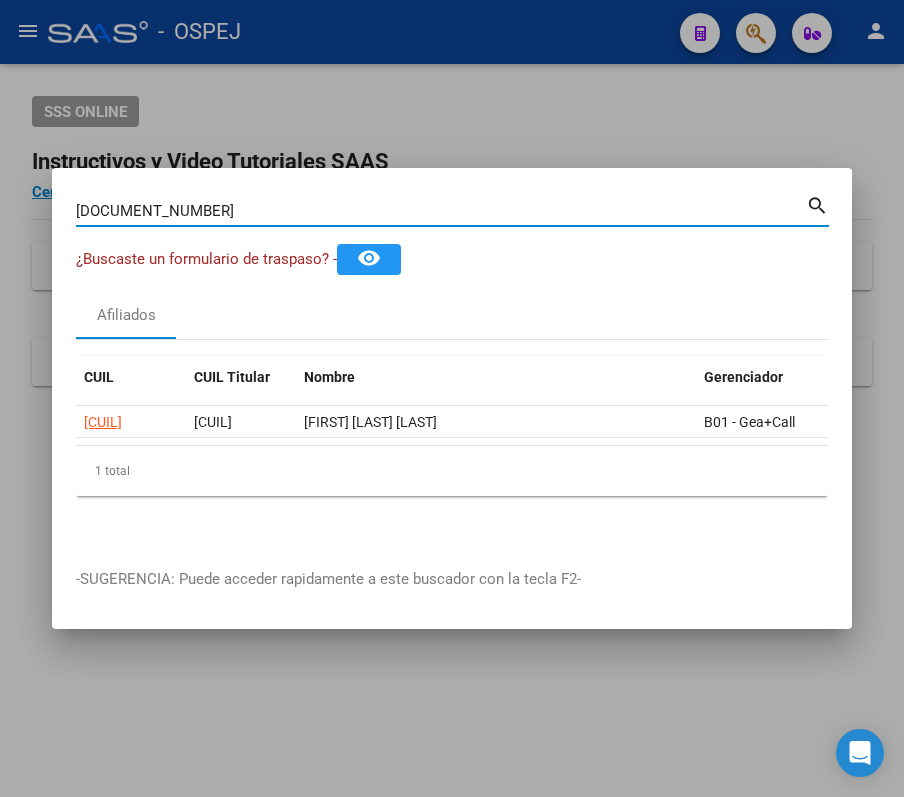 type on "[NUMBER]" 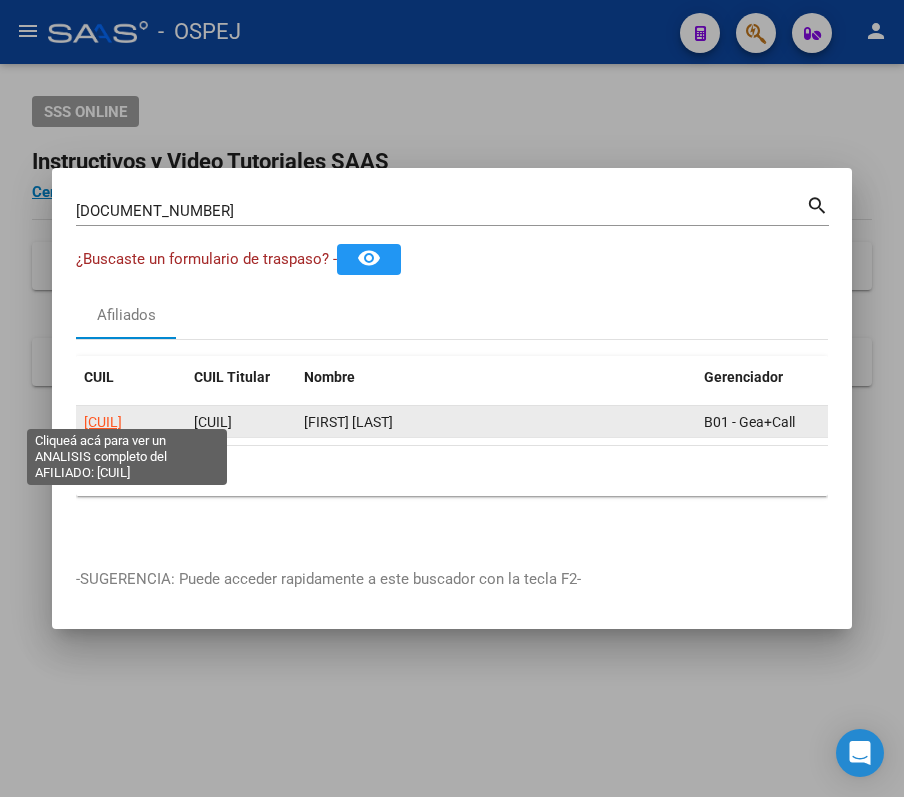 click on "[NUMBER]" 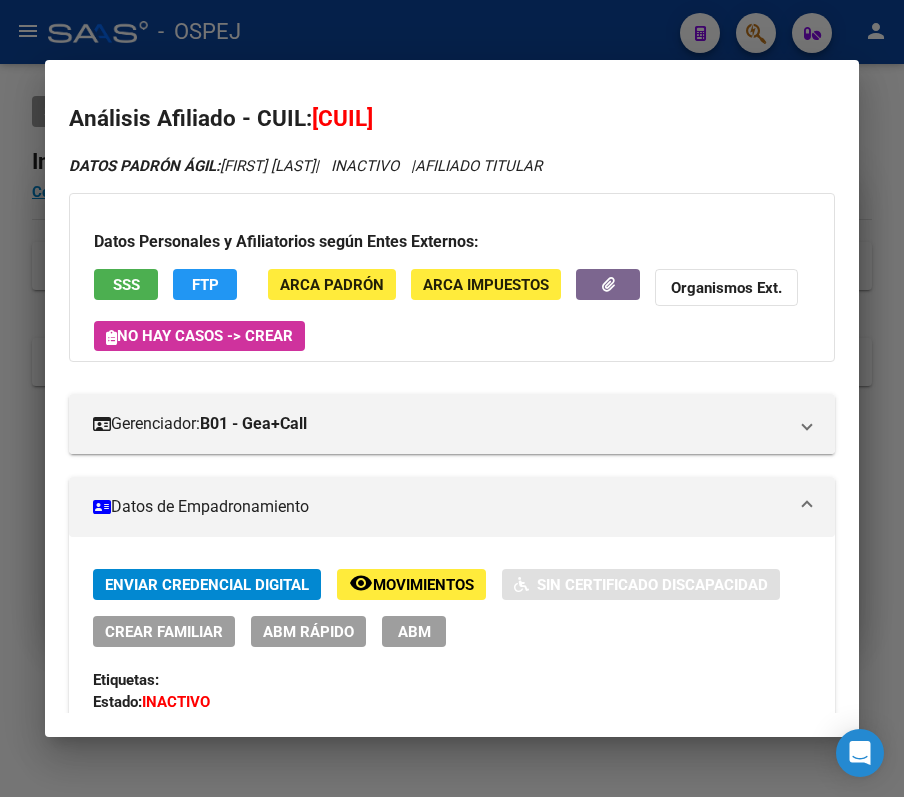 click at bounding box center (452, 398) 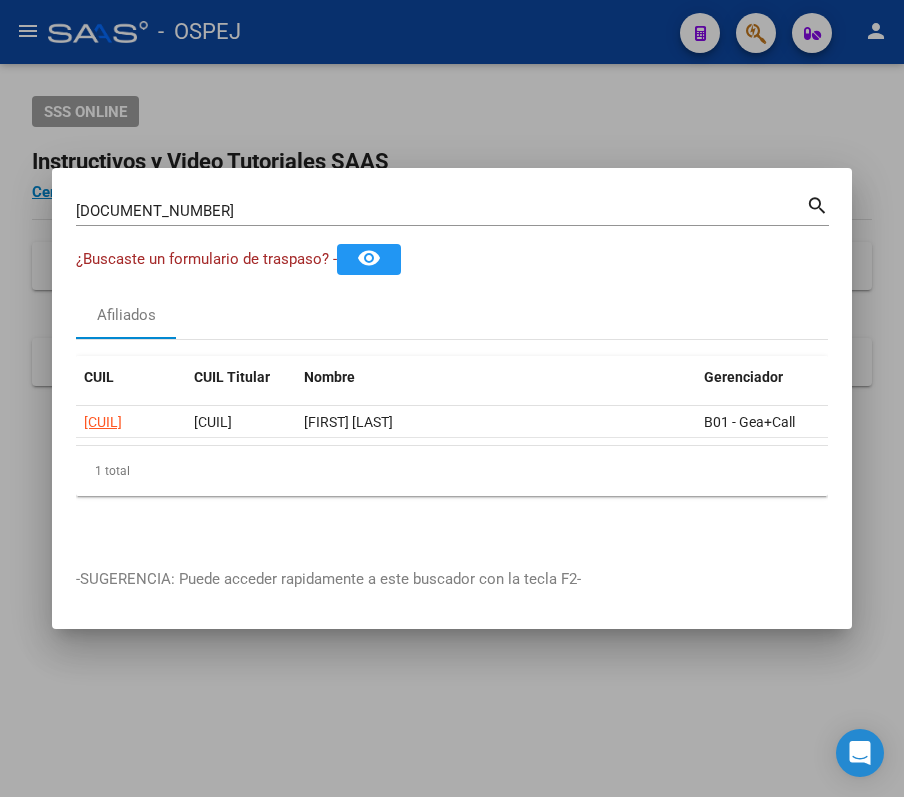 click on "[NUMBER]" at bounding box center (441, 211) 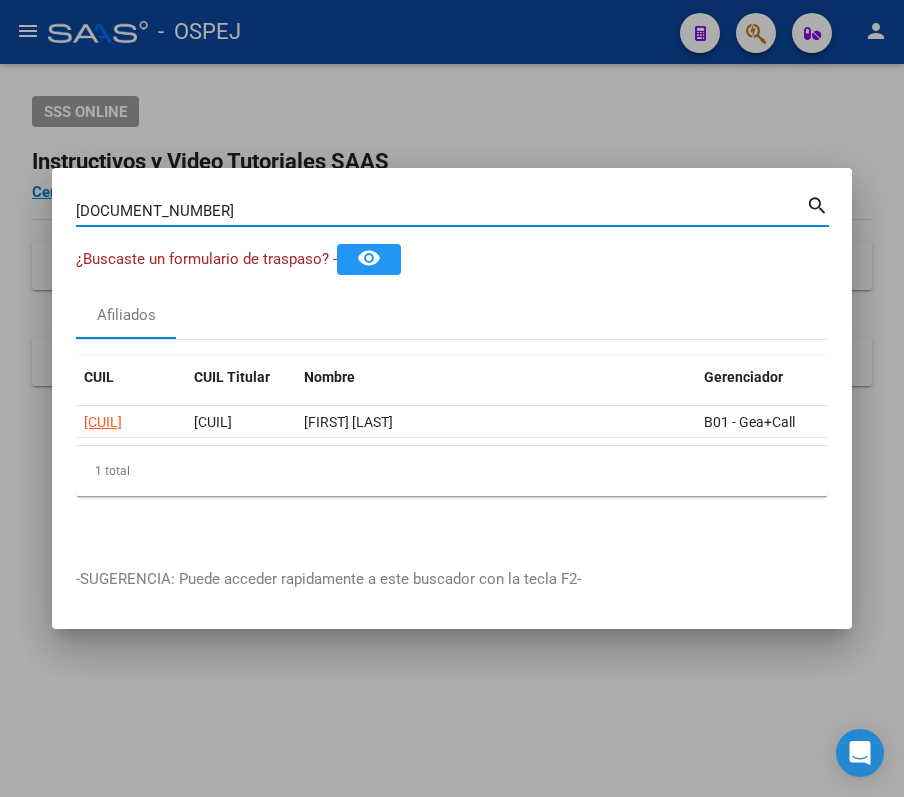click on "[NUMBER]" at bounding box center (441, 211) 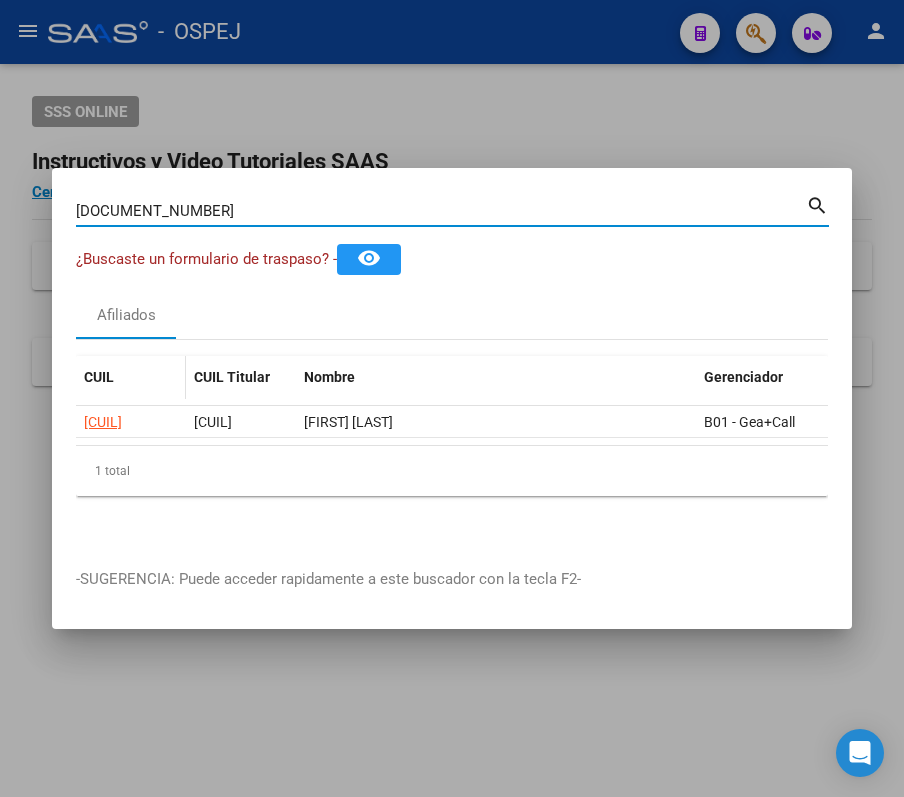 type on "28853895" 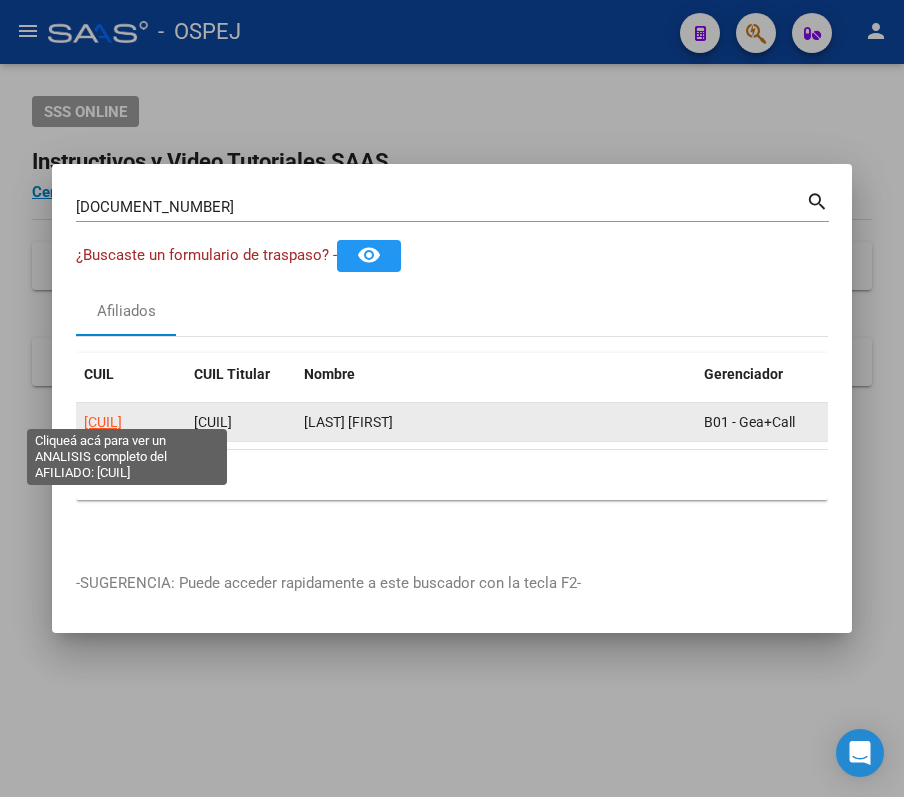 click on "[CUIL]" 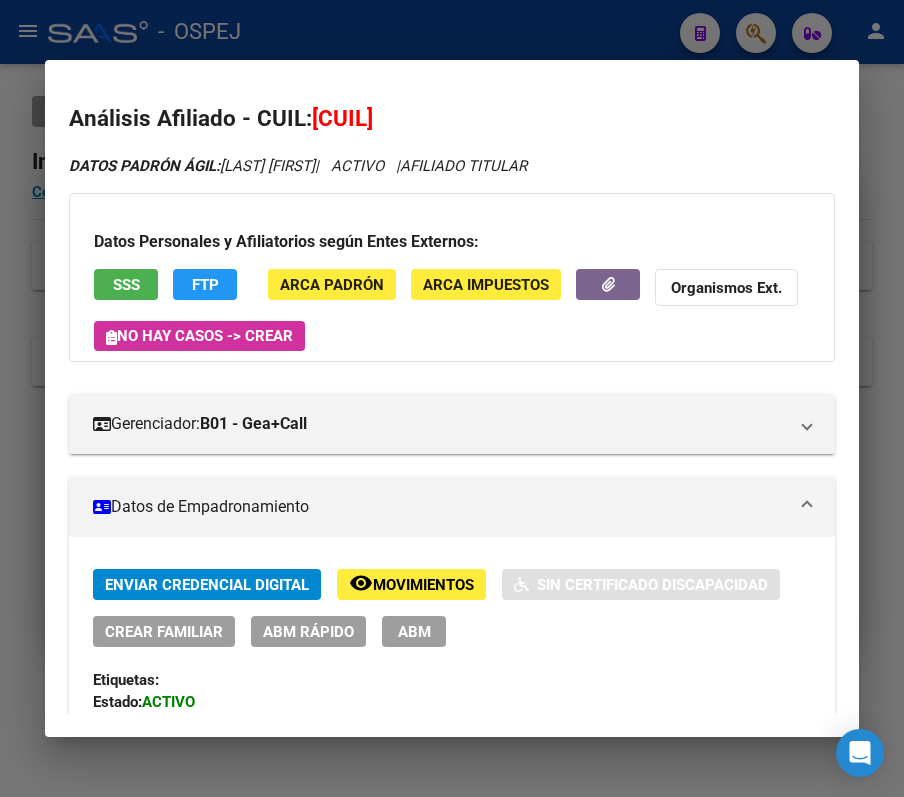 click at bounding box center [452, 398] 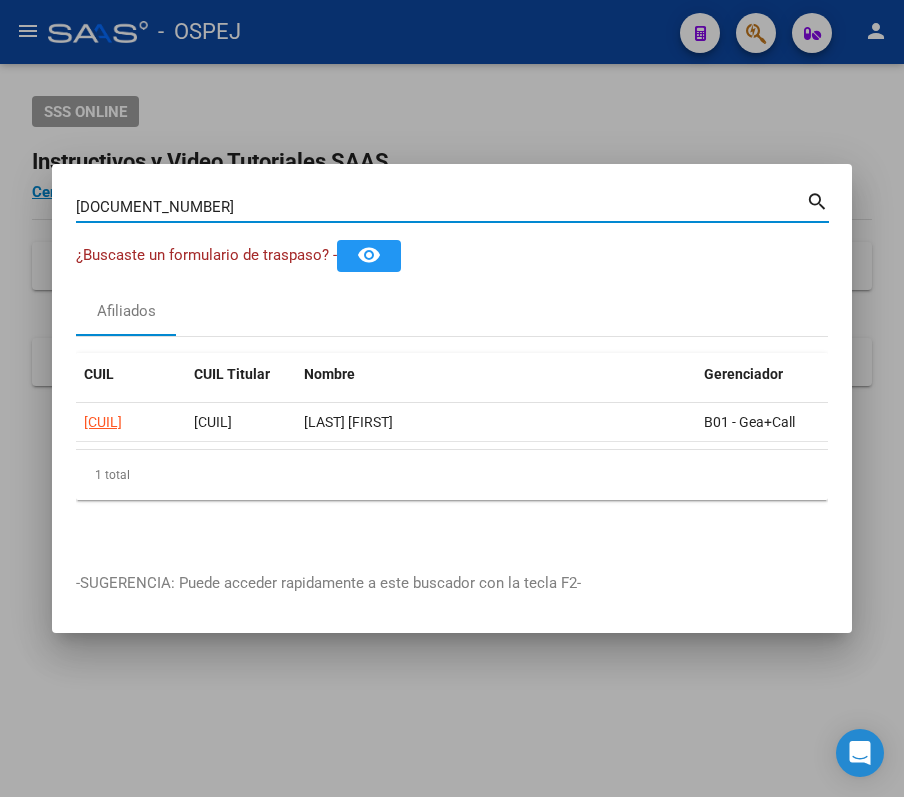 click on "28853895" at bounding box center [441, 207] 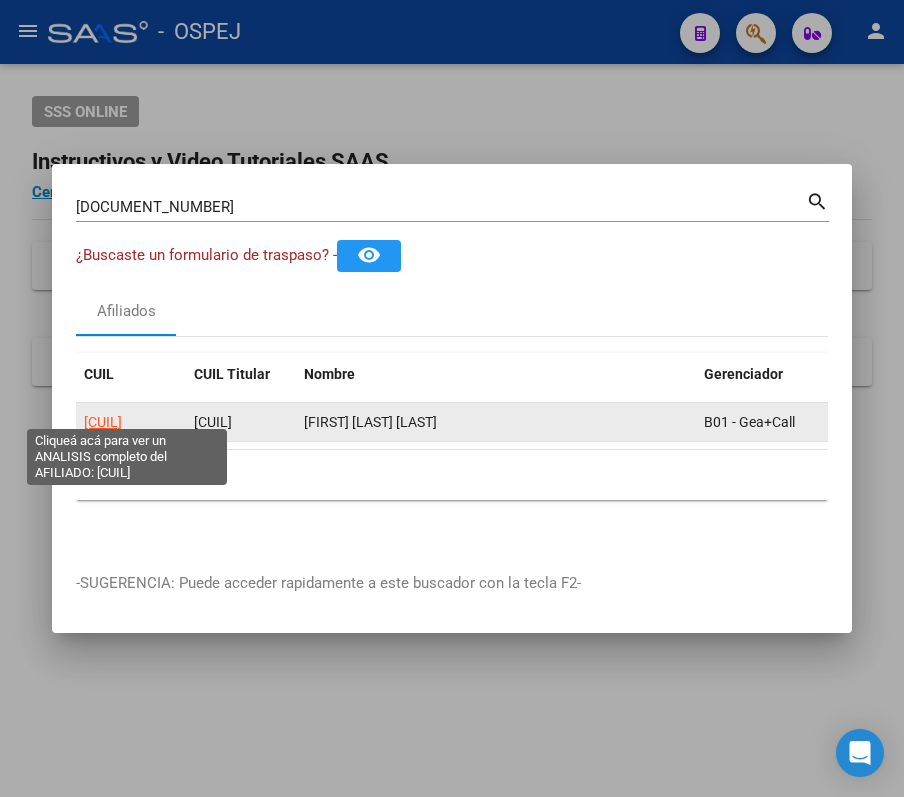 click on "[NUMBER]" 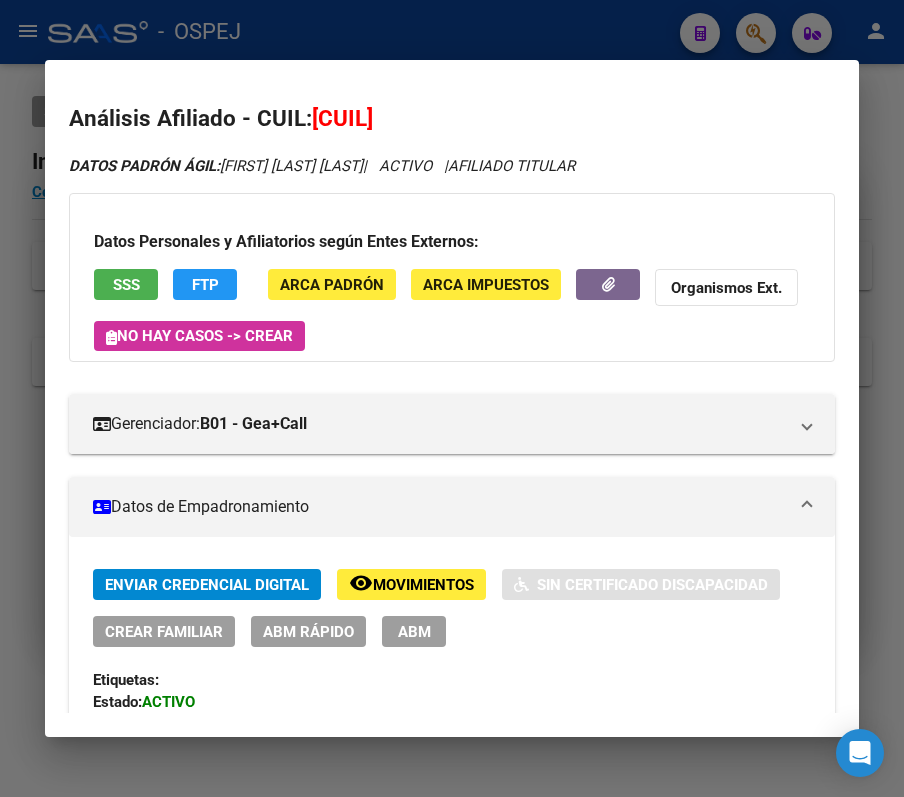 click at bounding box center (452, 398) 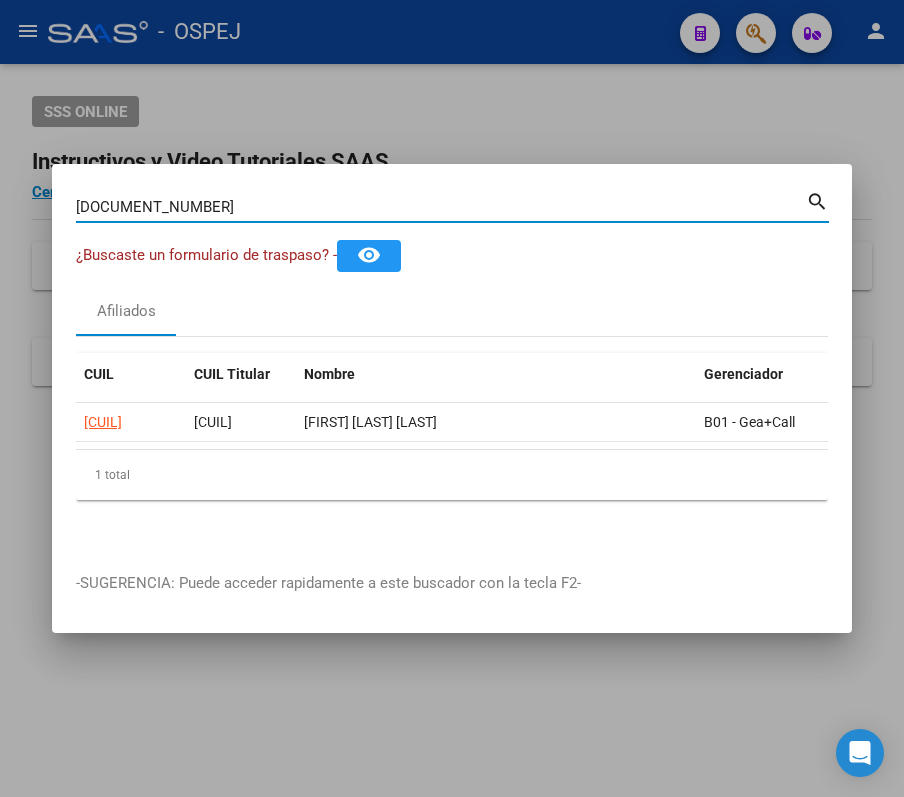 click on "[CUIL]" at bounding box center (441, 207) 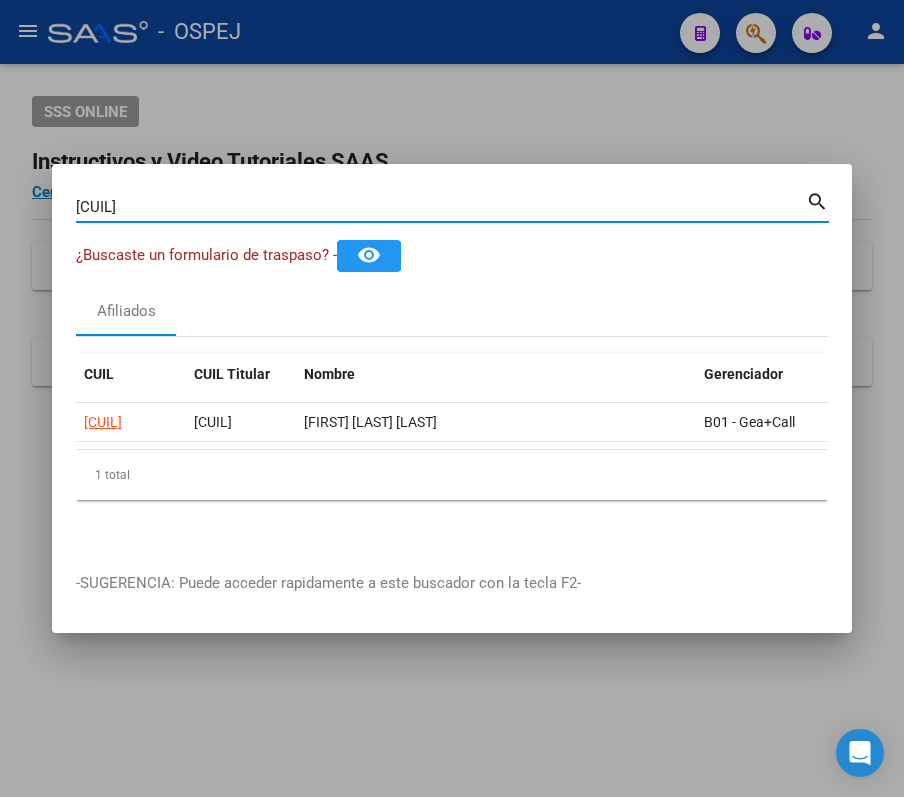 type on "[CUIL]" 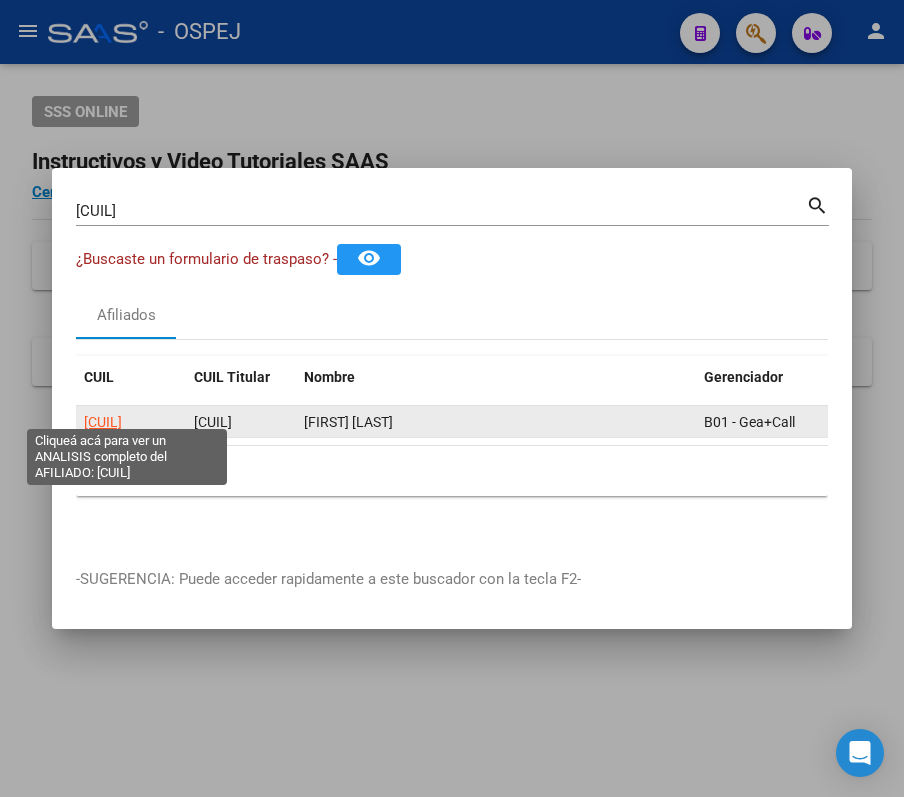 click on "[NUMBER]" 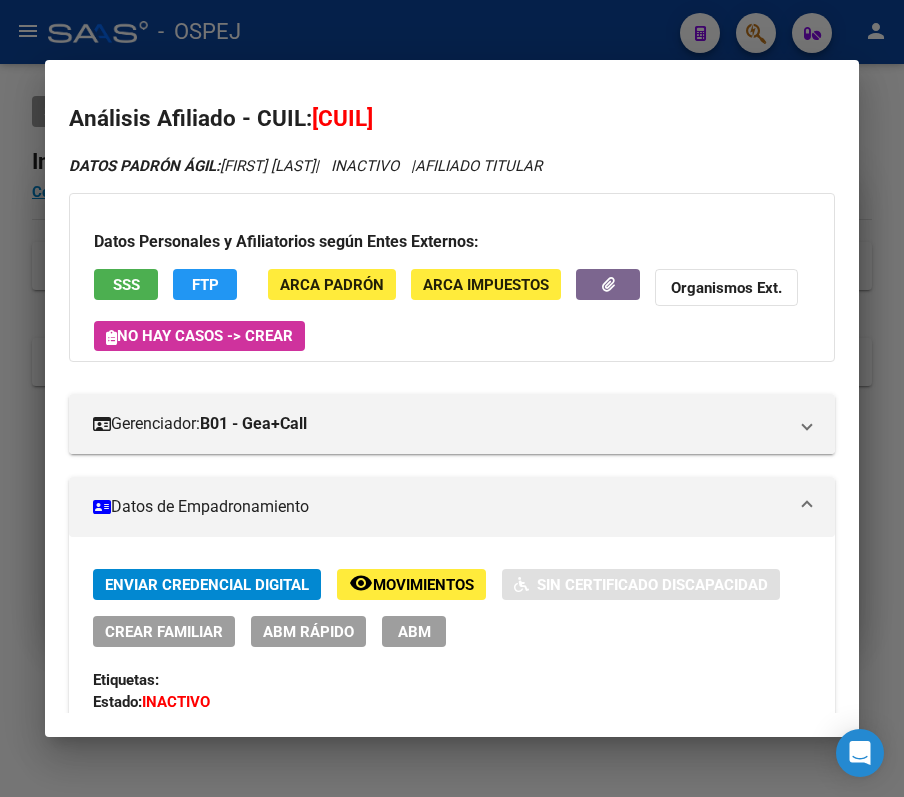 click at bounding box center [452, 398] 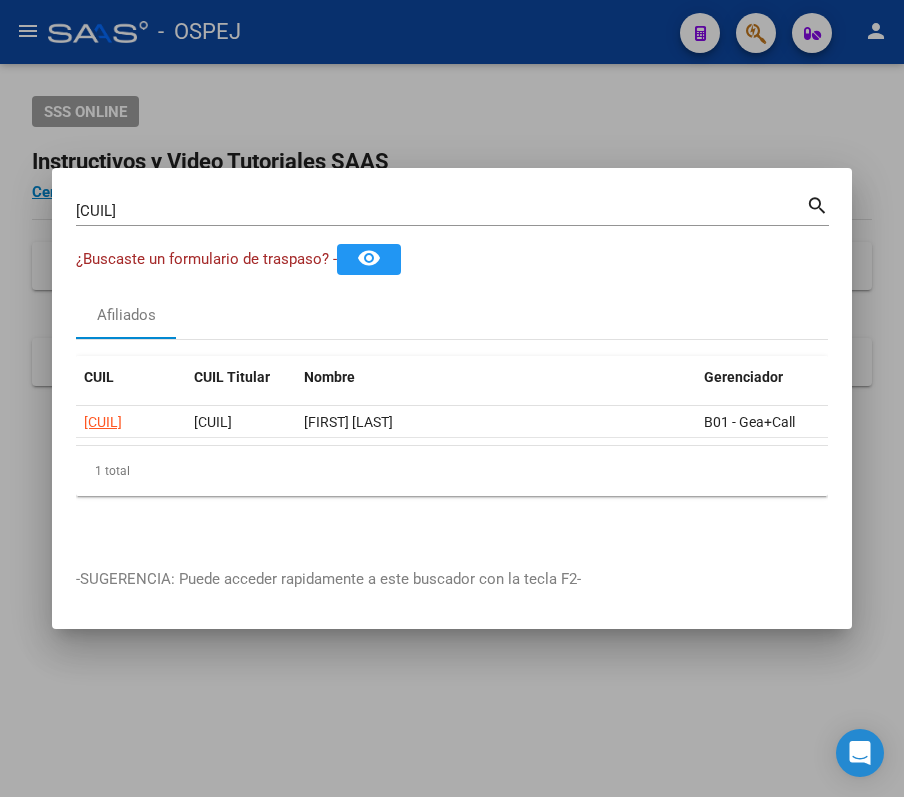 click on "[CUIL]" at bounding box center (441, 211) 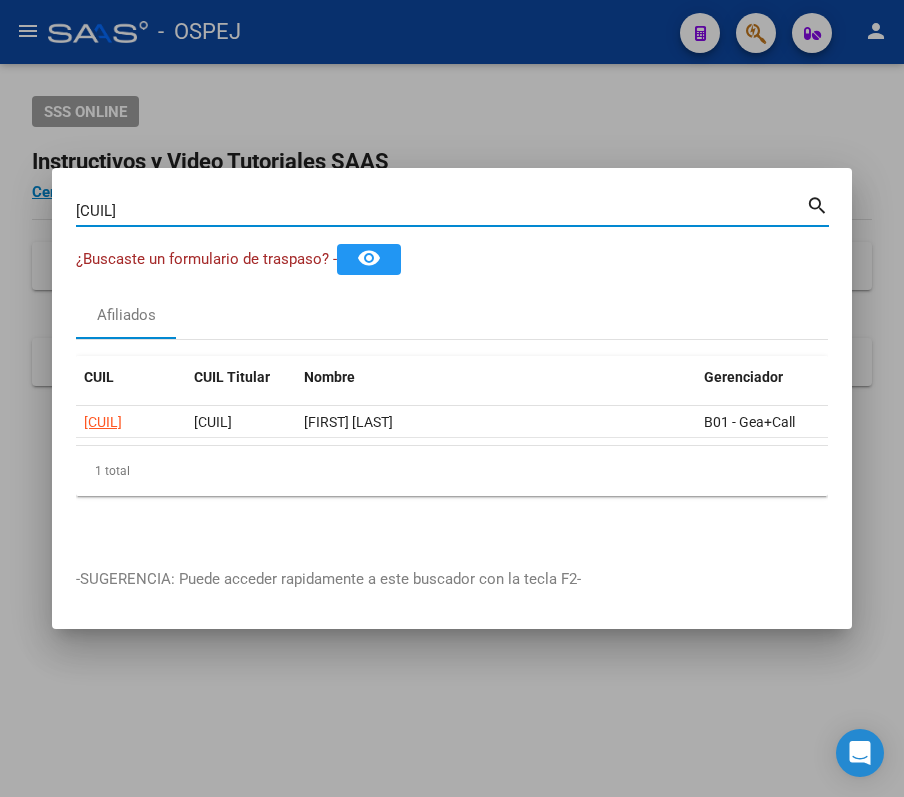 click on "[CUIL]" at bounding box center (441, 211) 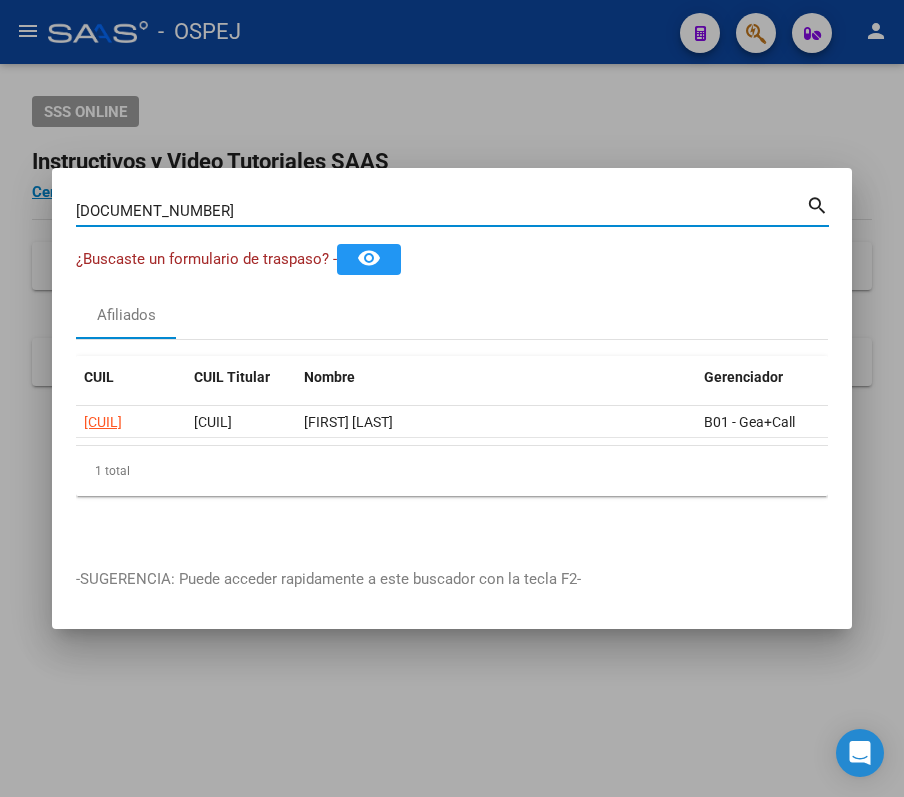 type on "[NUMBER]" 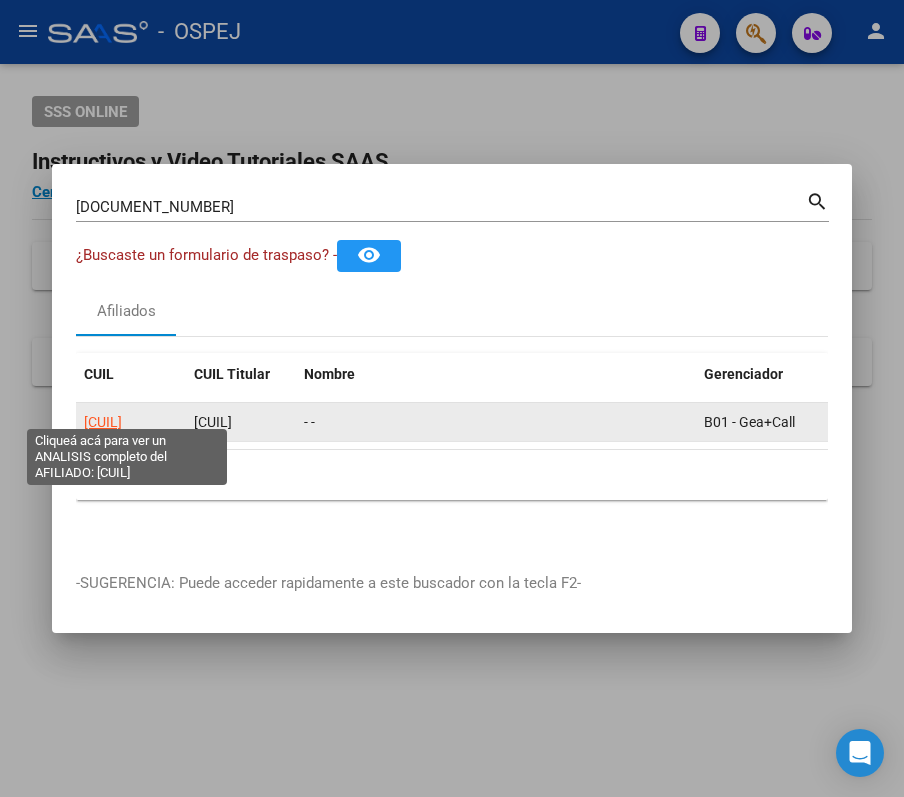 click on "[NUMBER]" 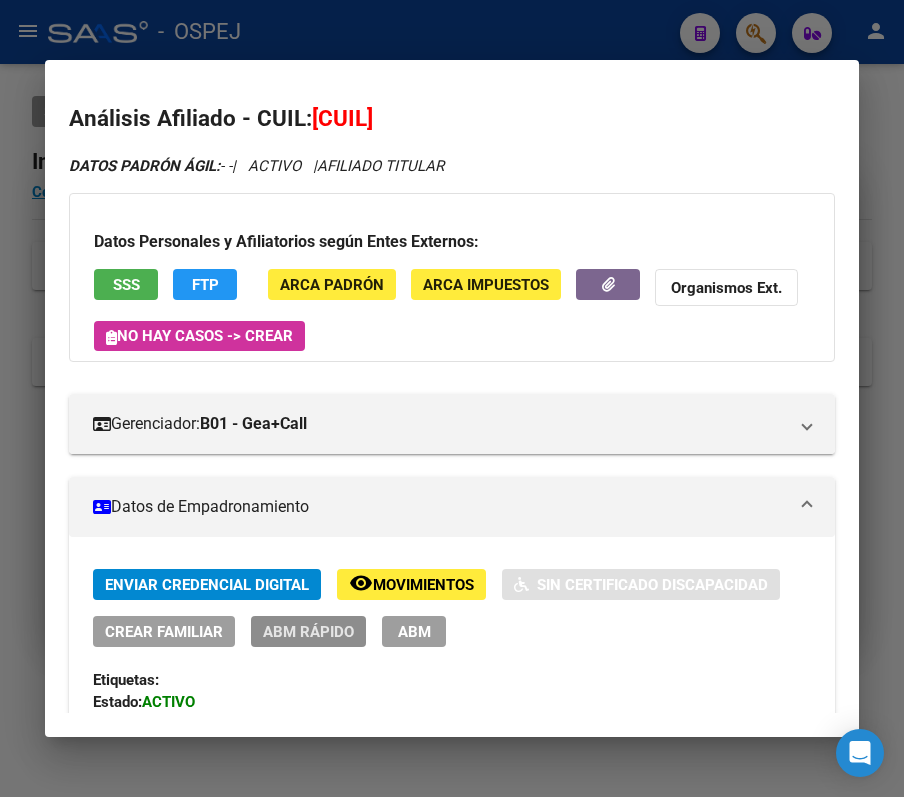 click on "ABM Rápido" 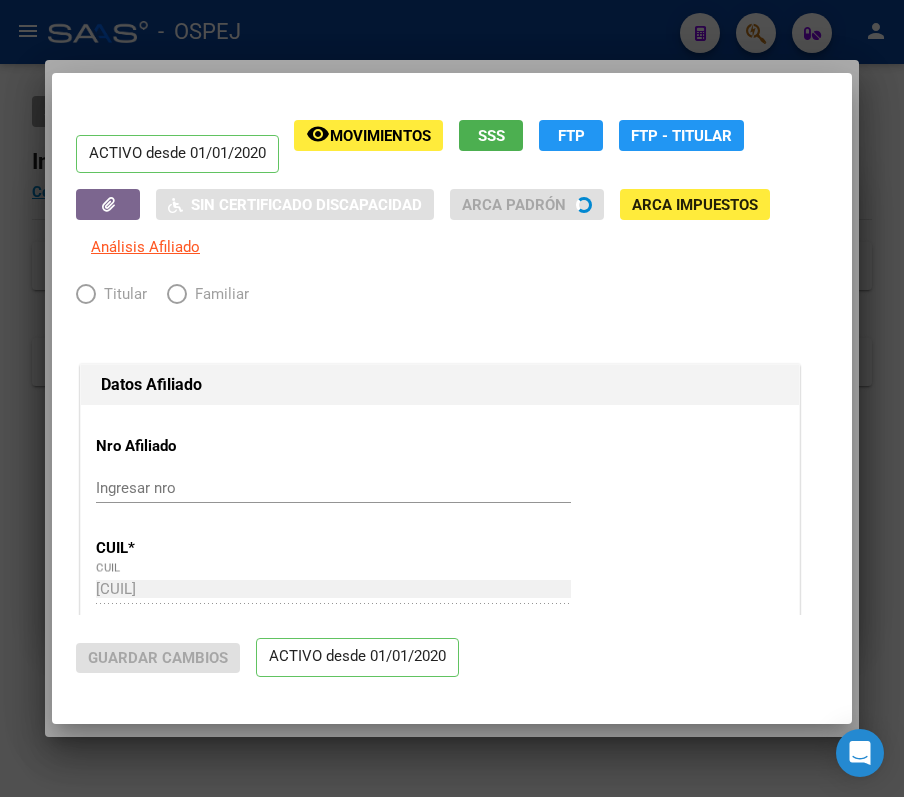 radio on "true" 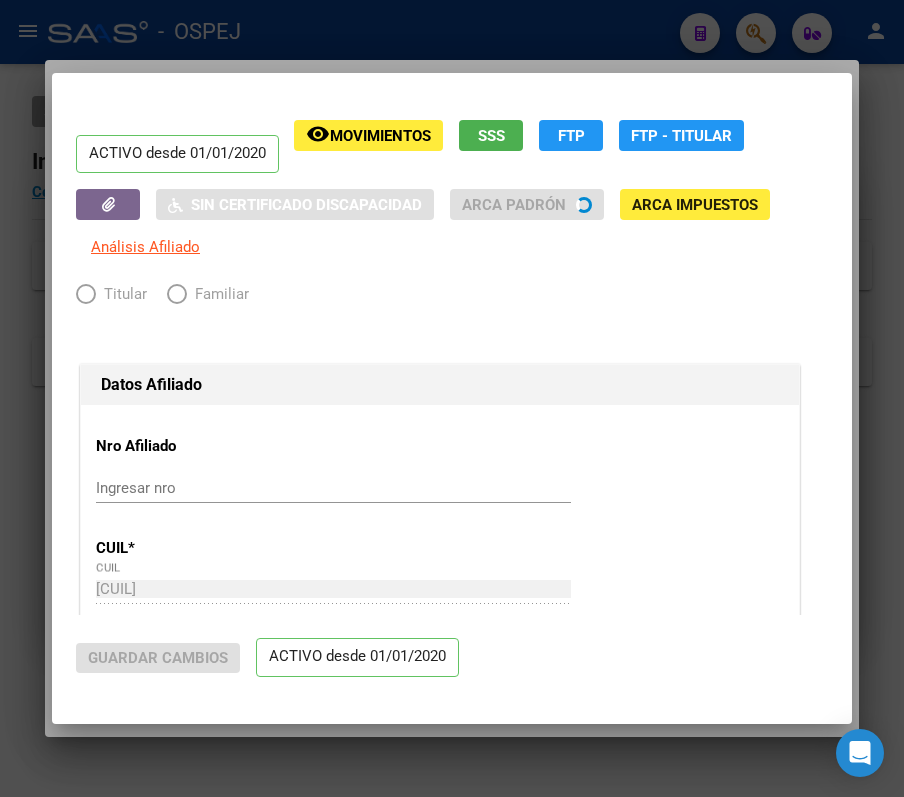 type on "30-70941605-3" 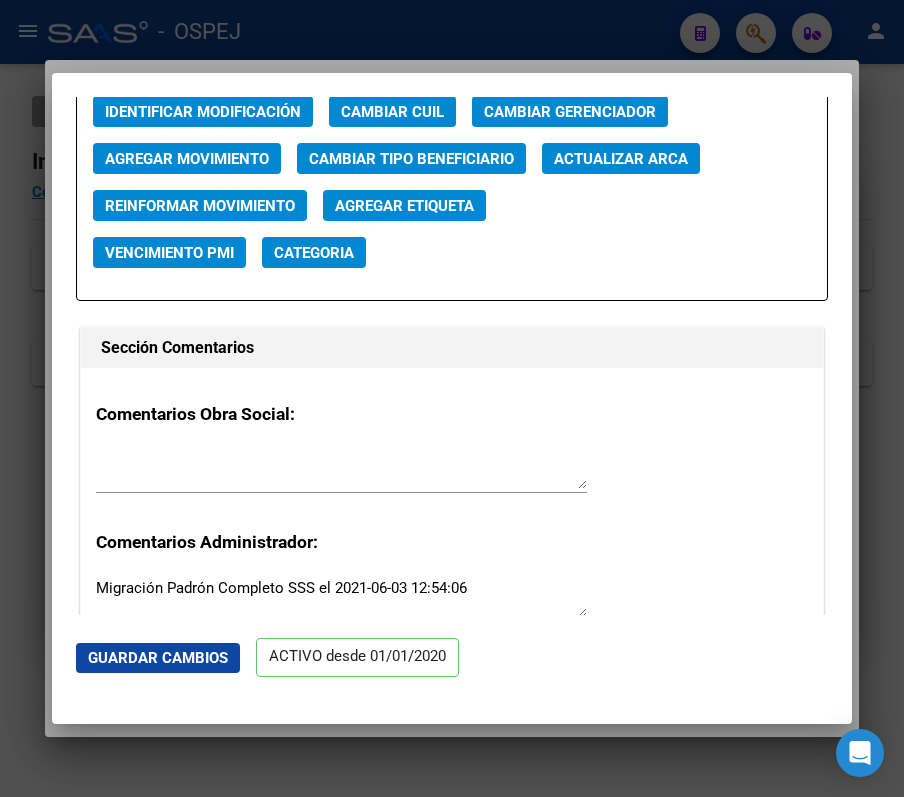 scroll, scrollTop: 2933, scrollLeft: 0, axis: vertical 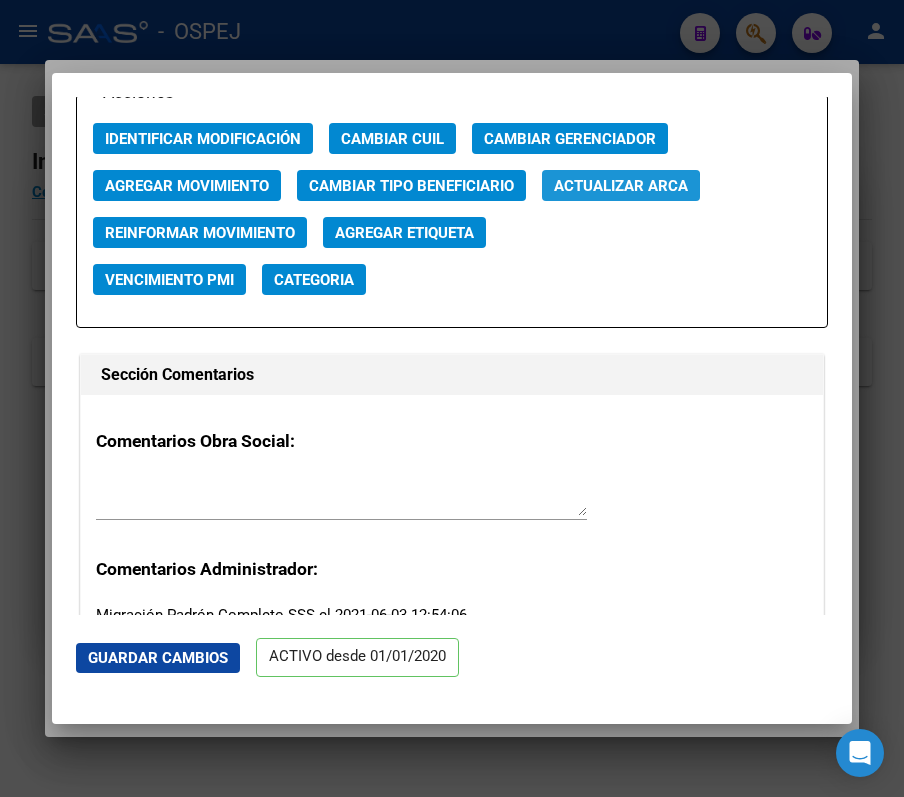 click on "Actualizar ARCA" at bounding box center [621, 186] 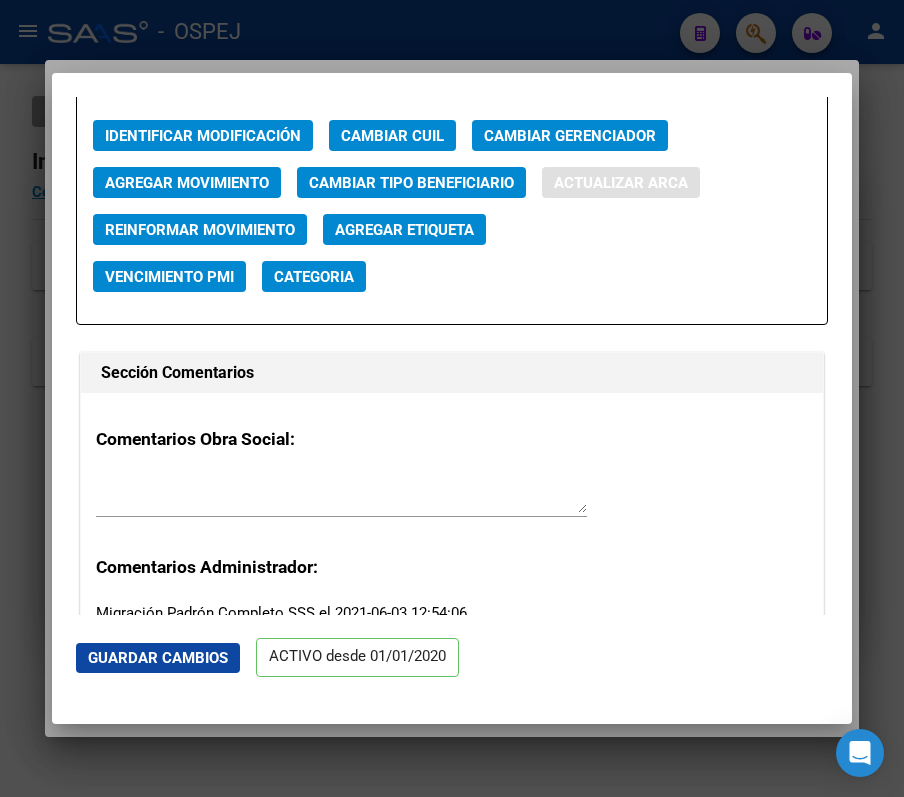type 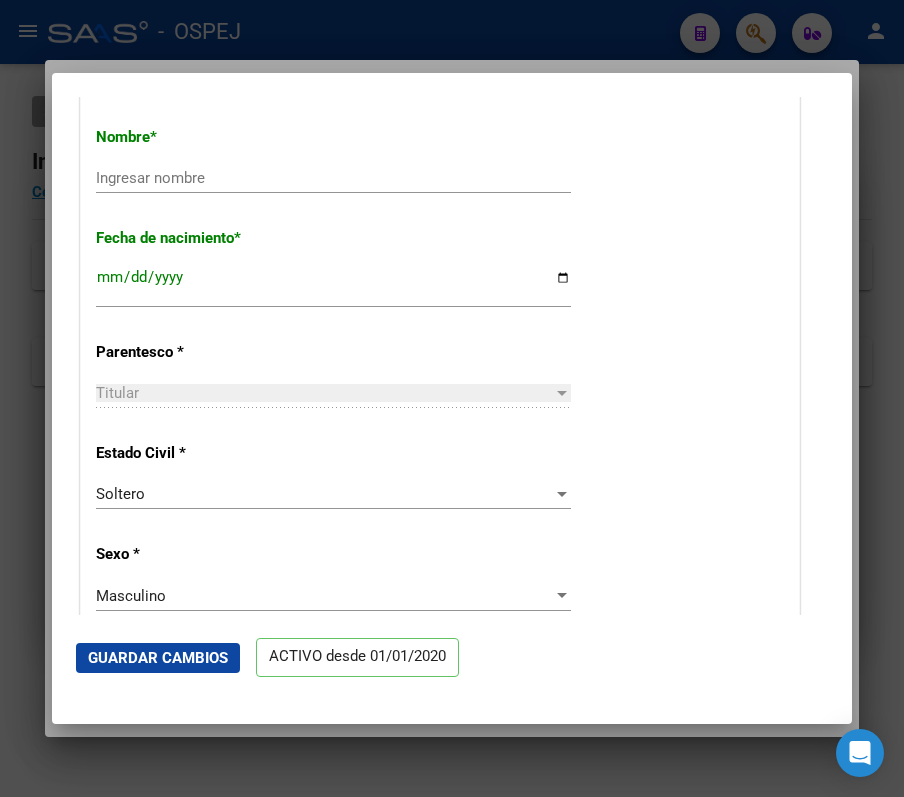 scroll, scrollTop: 666, scrollLeft: 0, axis: vertical 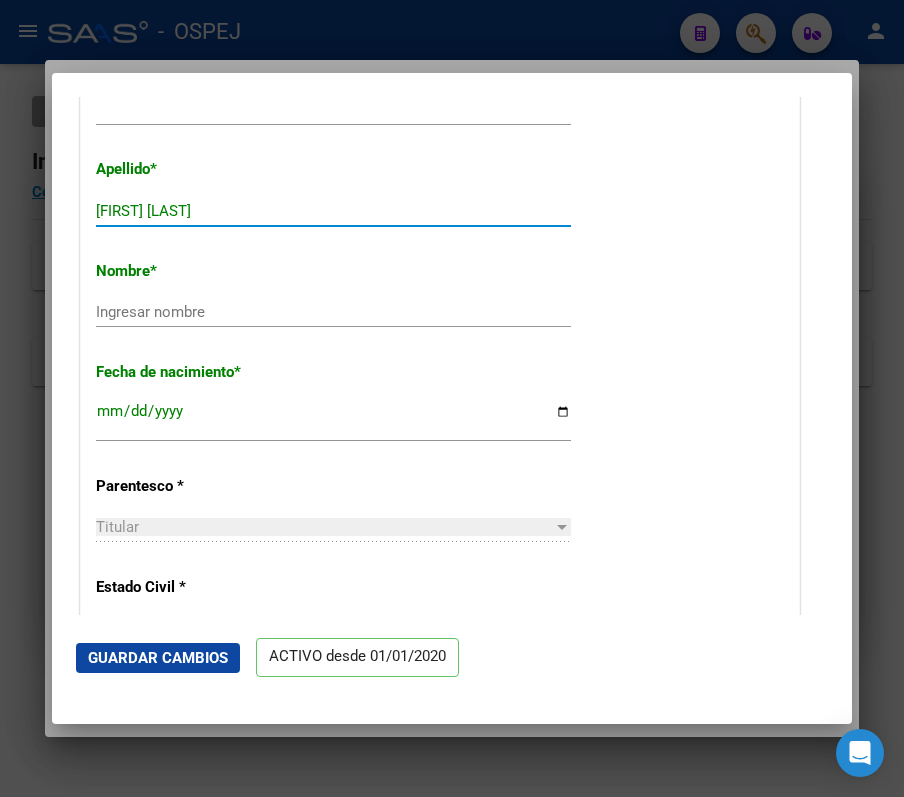 drag, startPoint x: 185, startPoint y: 218, endPoint x: 378, endPoint y: 216, distance: 193.01036 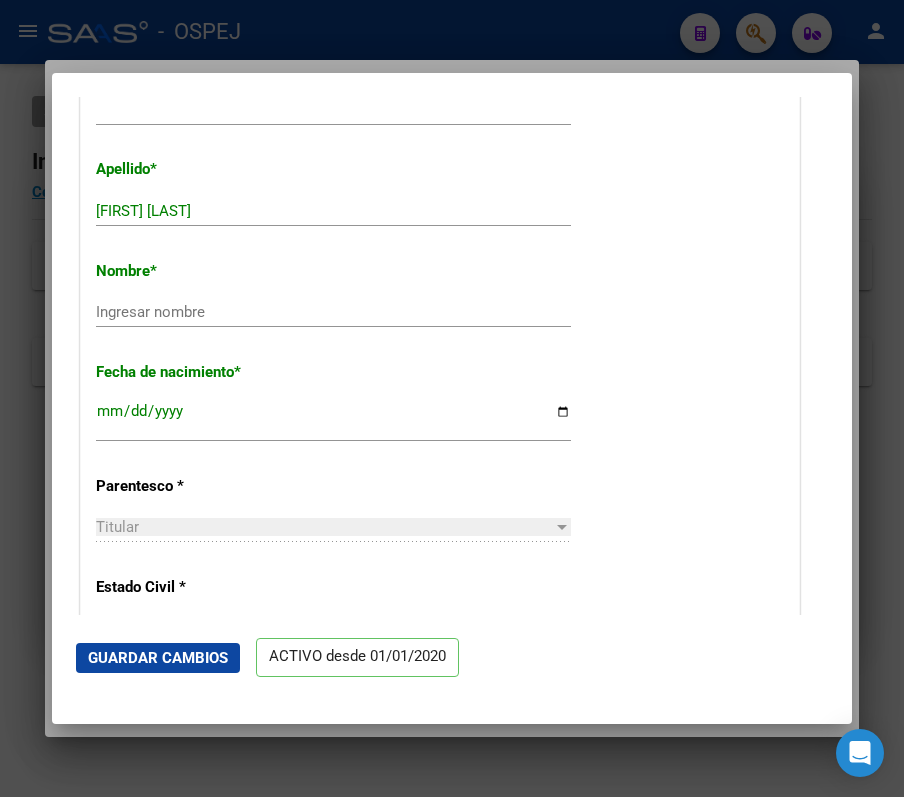 click on "DIAZ OCAMPO JOSE RAMIRO Ingresar apellido" at bounding box center [333, 211] 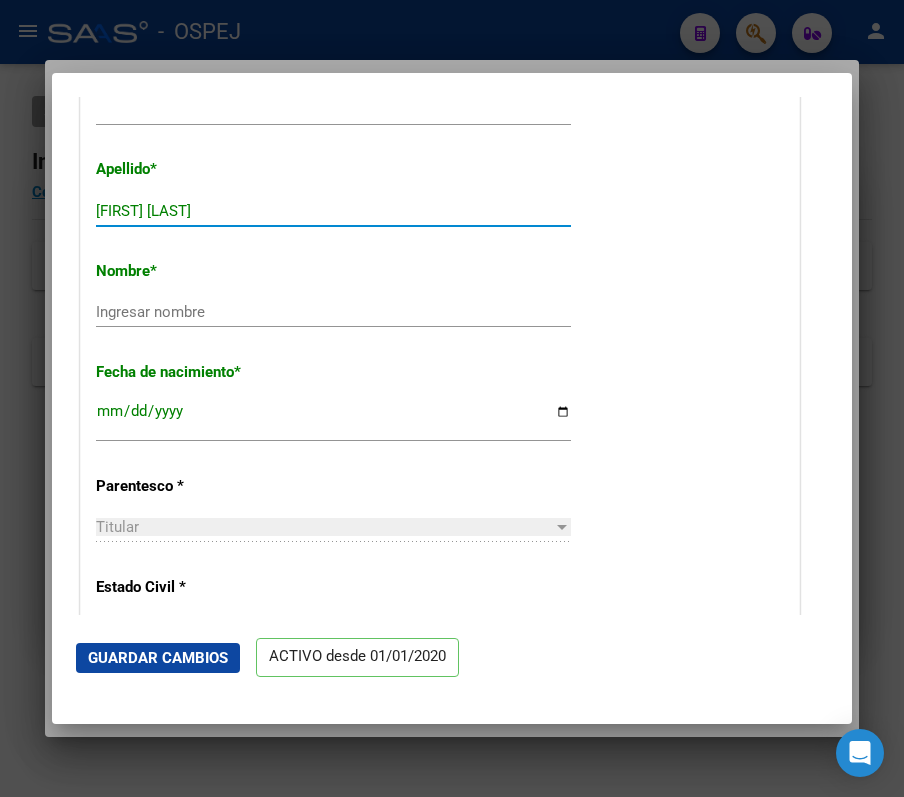 click on "[LAST] [FIRST]" at bounding box center (333, 211) 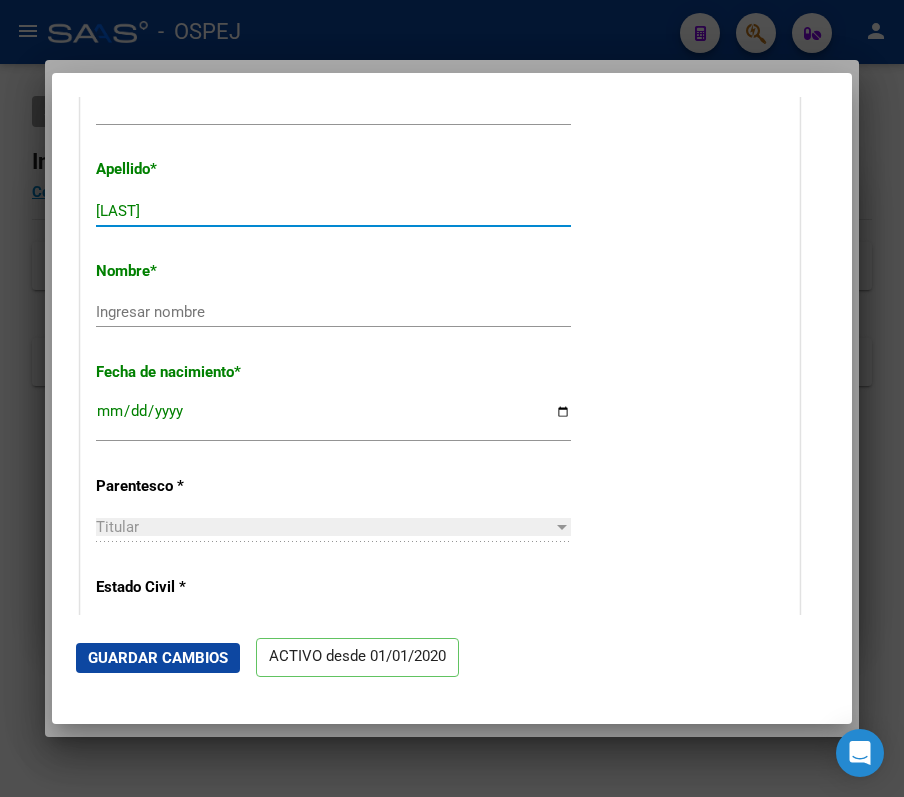 type on "DIAZ OCAMPO" 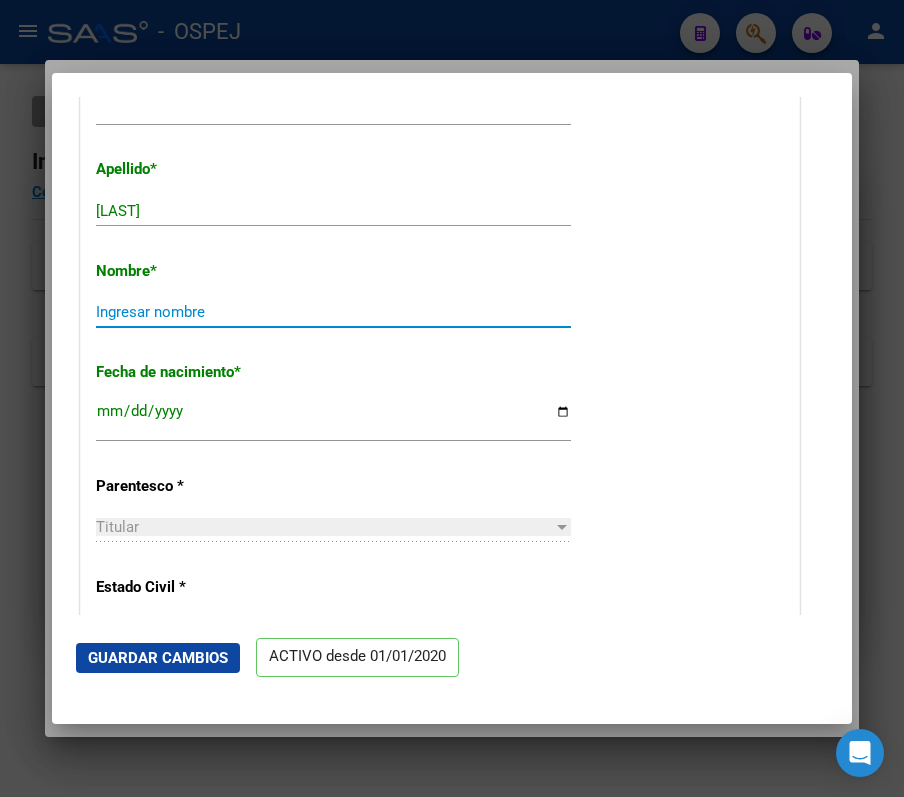 click on "Ingresar nombre" at bounding box center [333, 312] 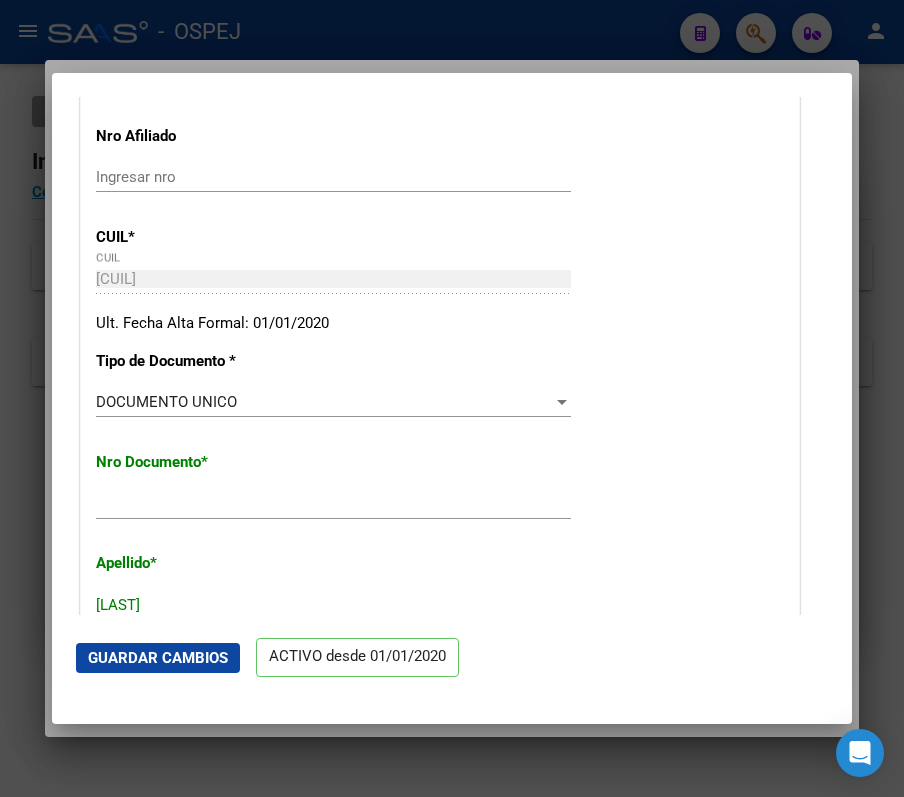 scroll, scrollTop: 266, scrollLeft: 0, axis: vertical 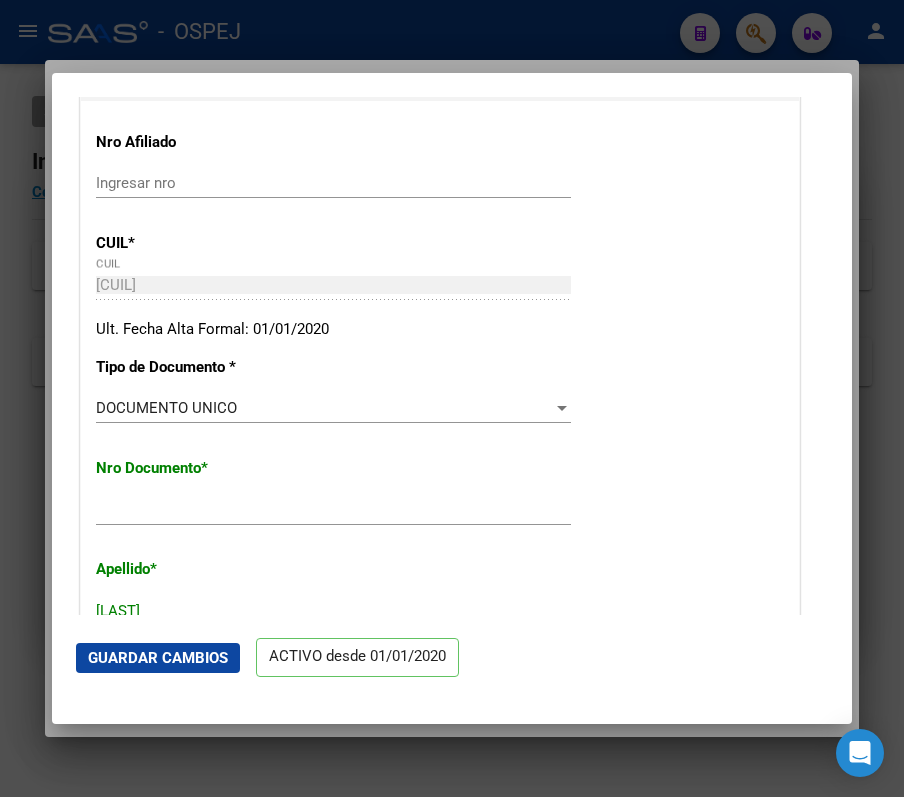 type on "JOSE RAMIRO" 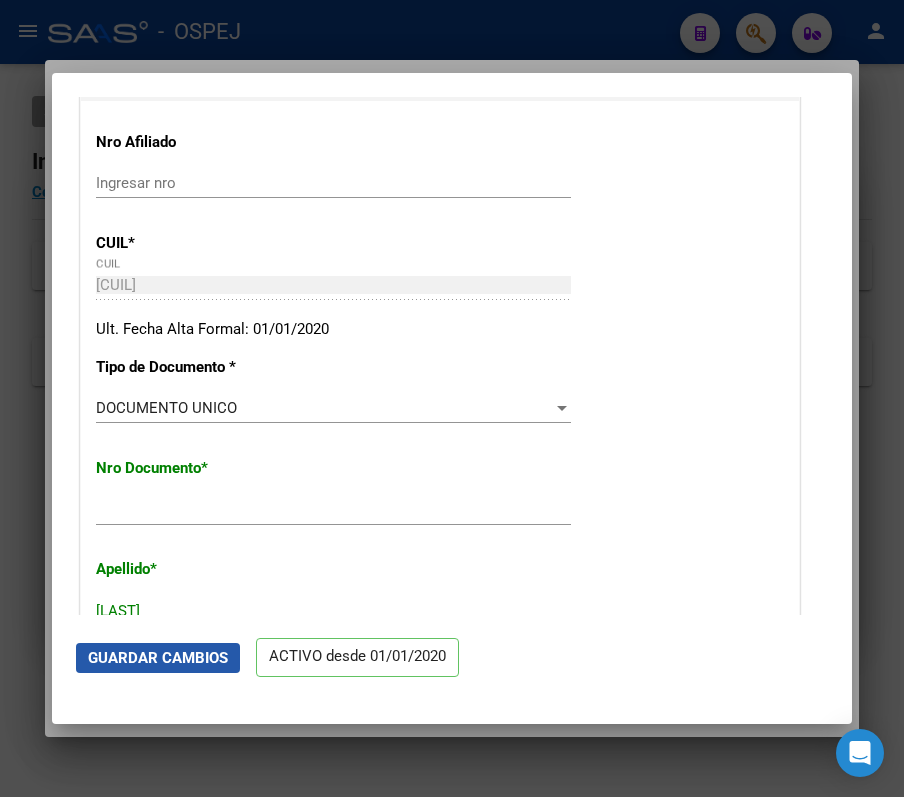 click on "Guardar Cambios" 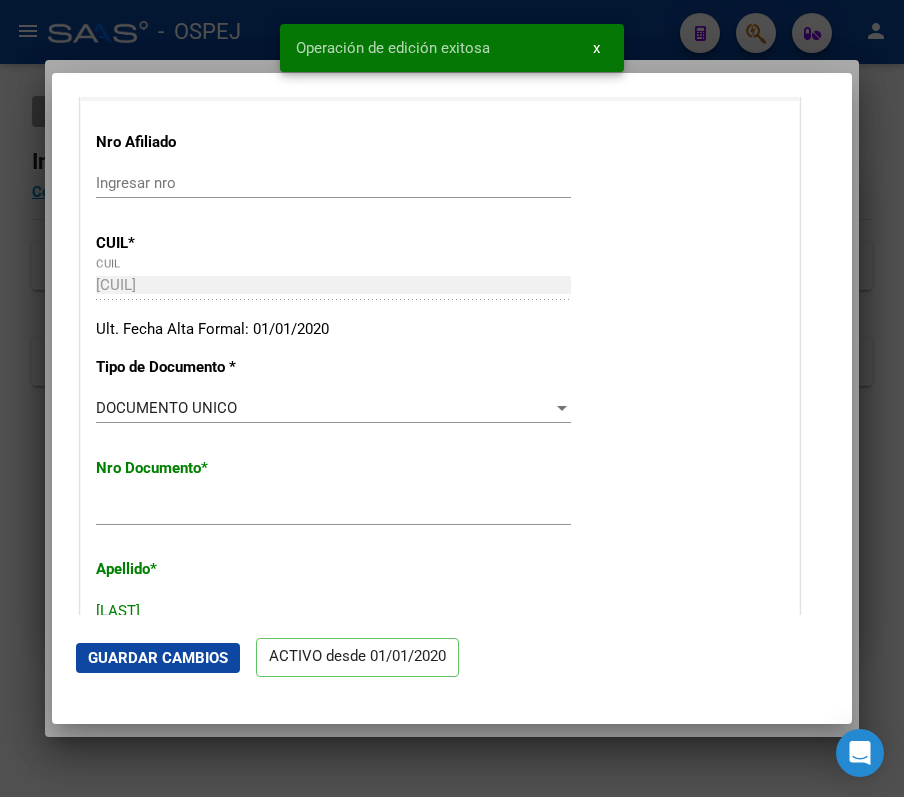click at bounding box center [452, 398] 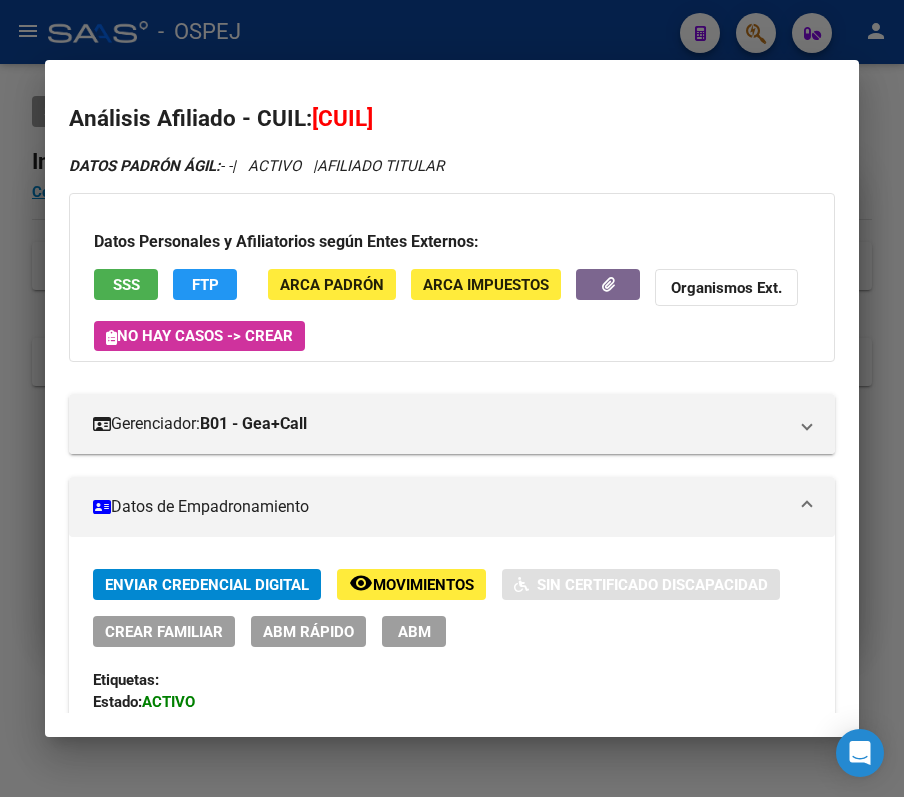 click at bounding box center (452, 398) 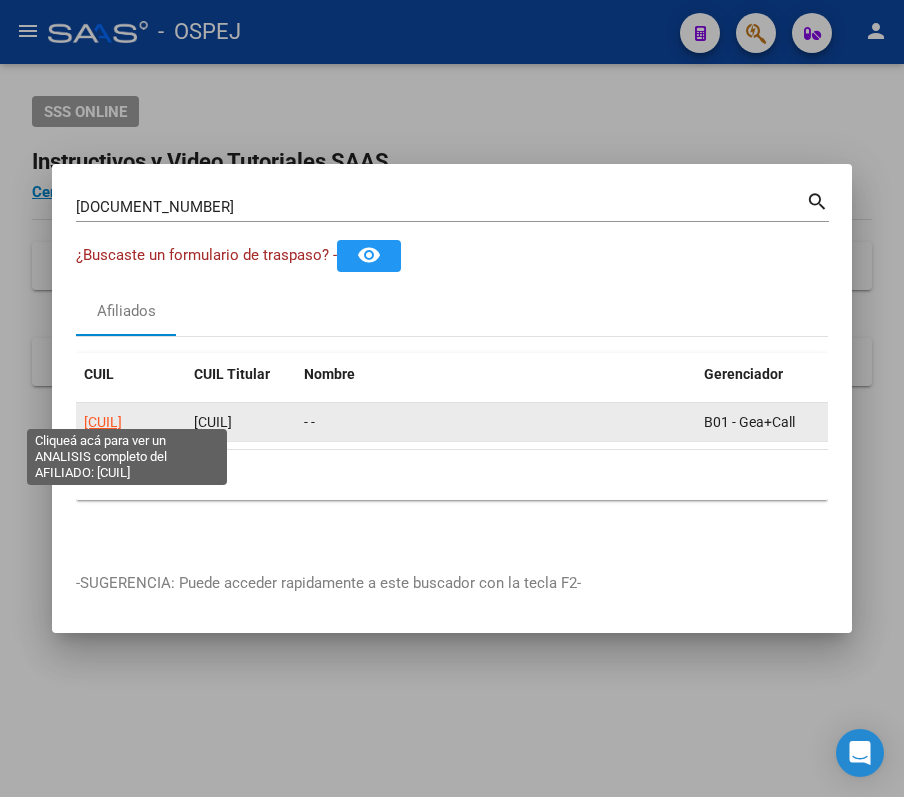 click on "[NUMBER]" 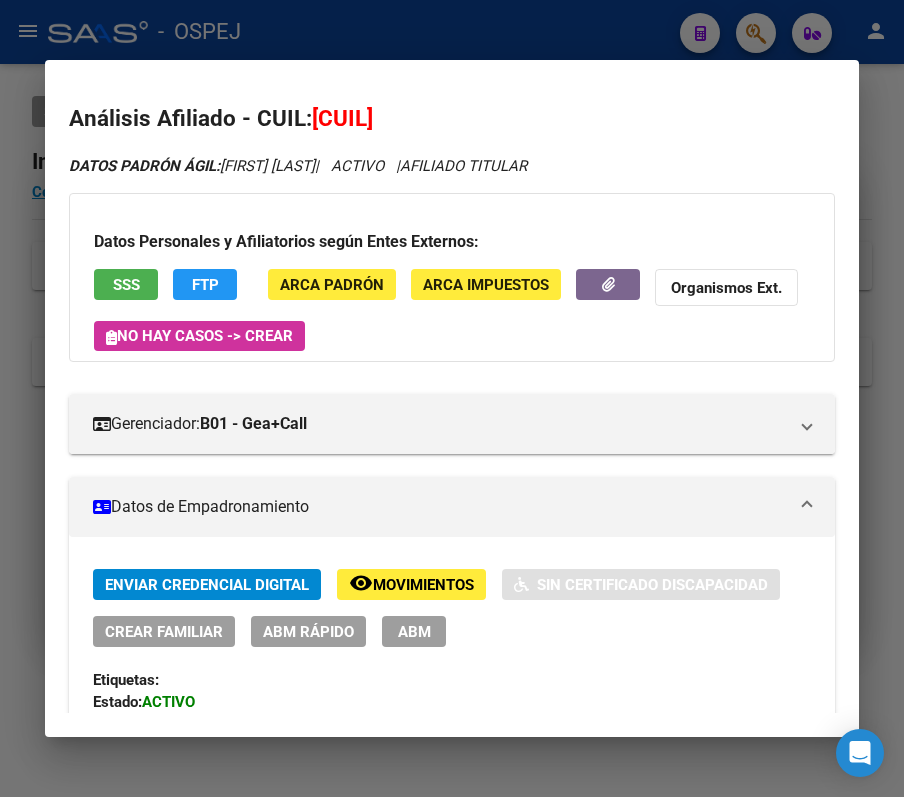 click at bounding box center (452, 398) 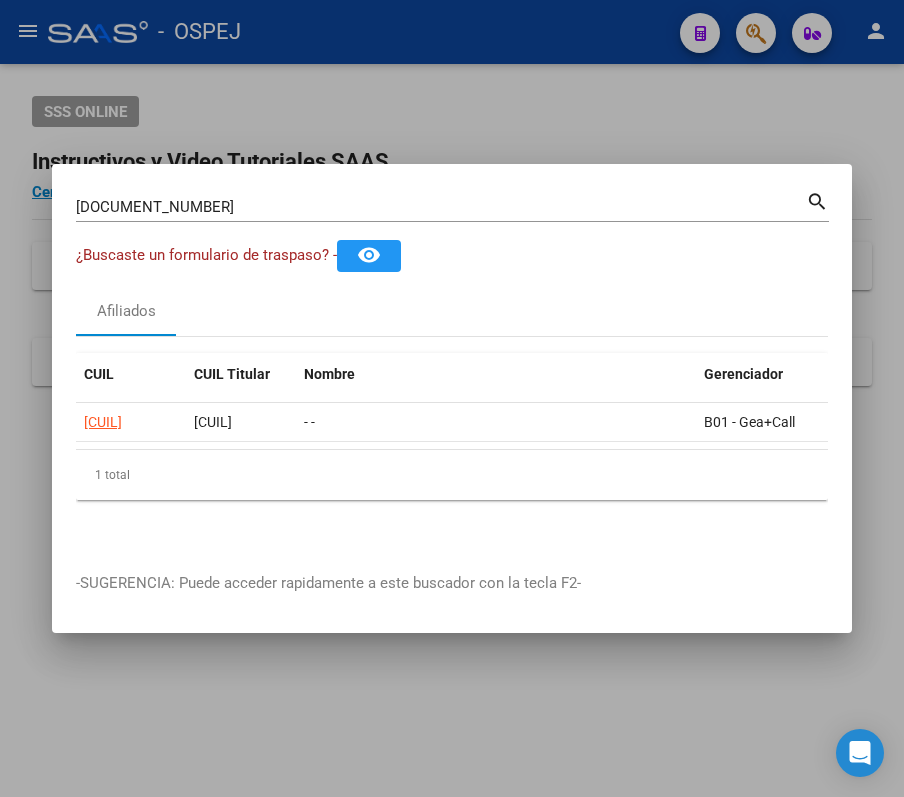 click on "30217025 Buscar (apellido, dni, cuil, nro traspaso, cuit, obra social)" at bounding box center [441, 207] 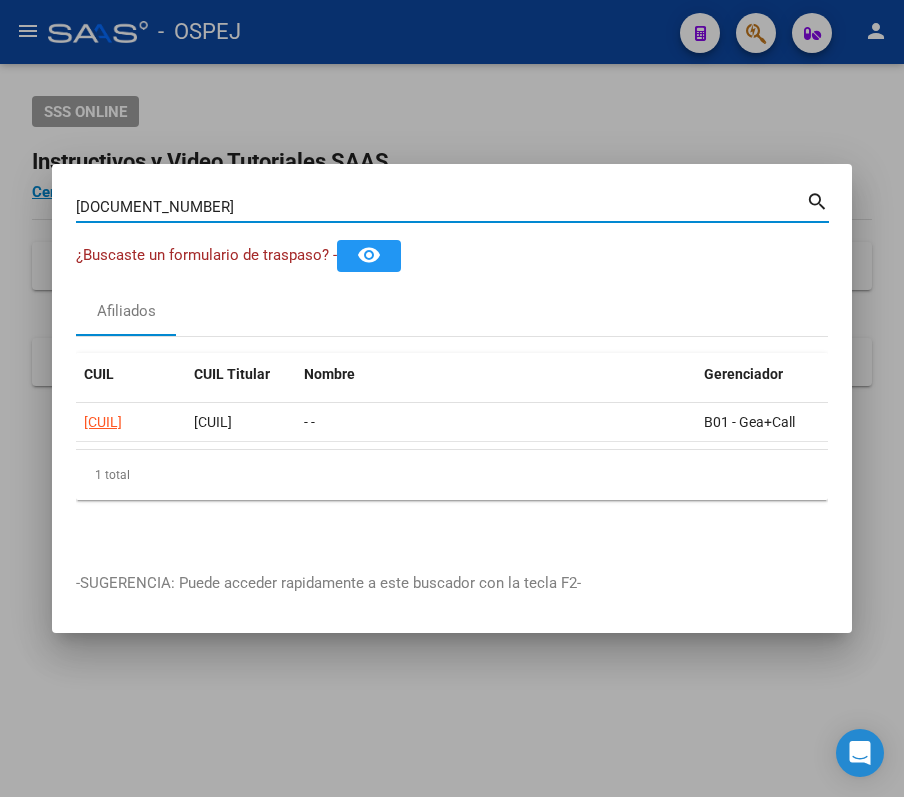 click on "[NUMBER]" at bounding box center (441, 207) 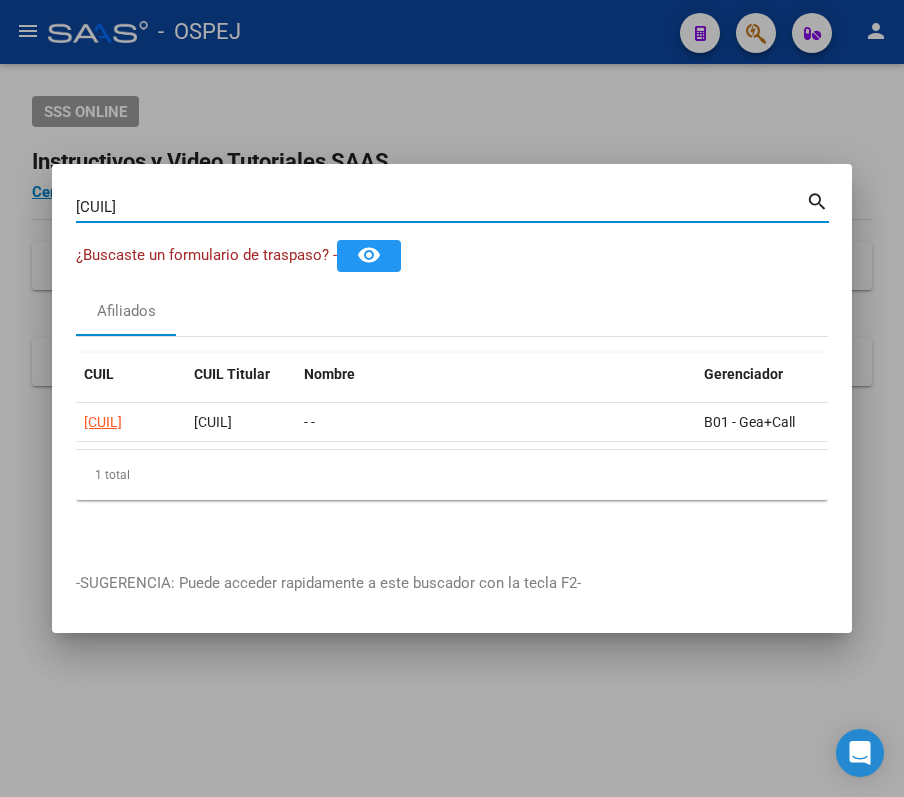 type on "[CUIL]" 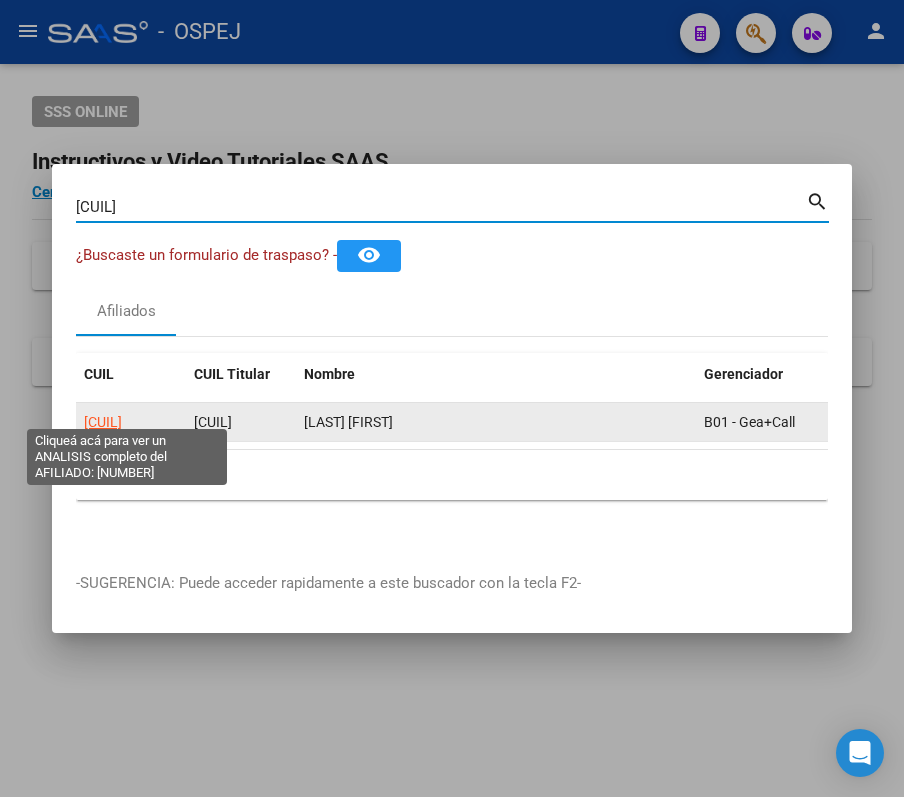 click on "[NUMBER]" 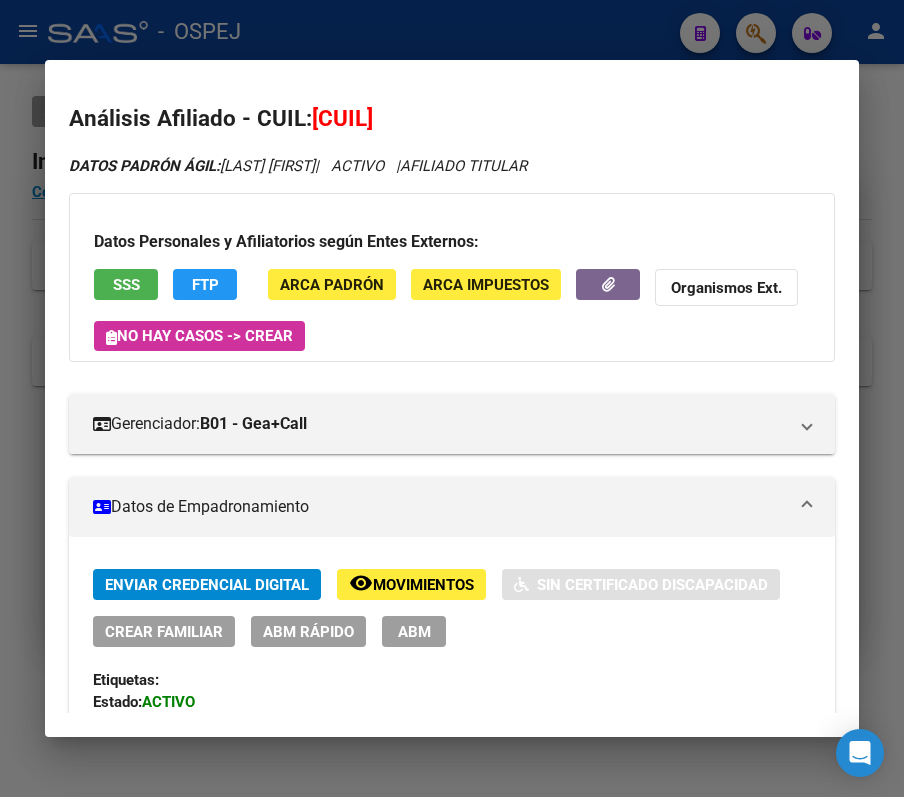 click at bounding box center [452, 398] 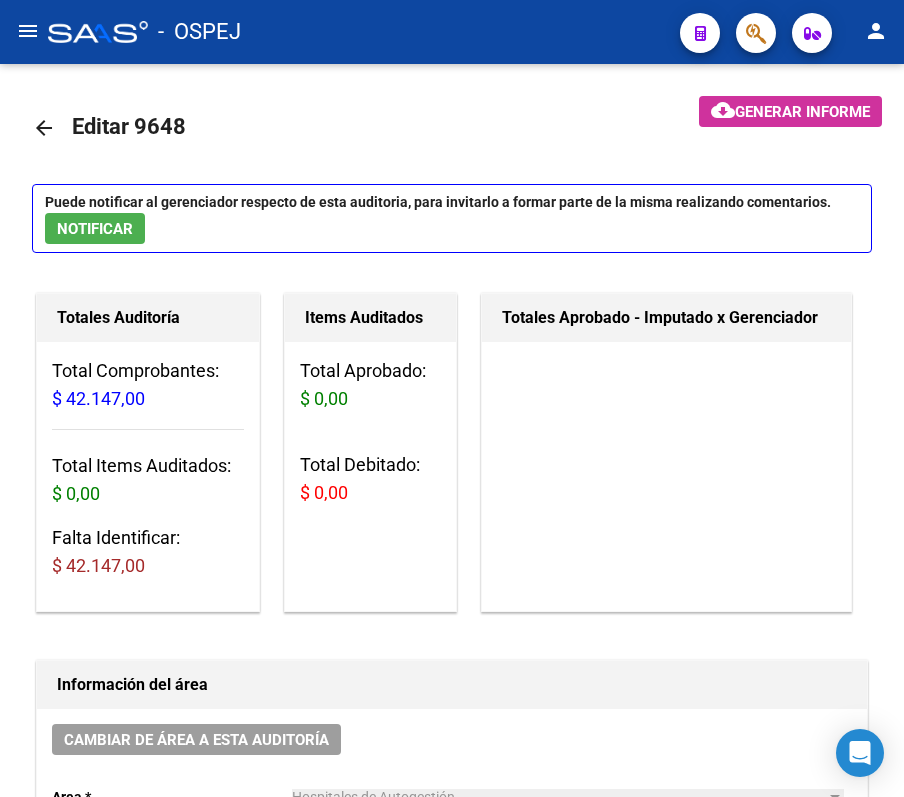scroll, scrollTop: 0, scrollLeft: 0, axis: both 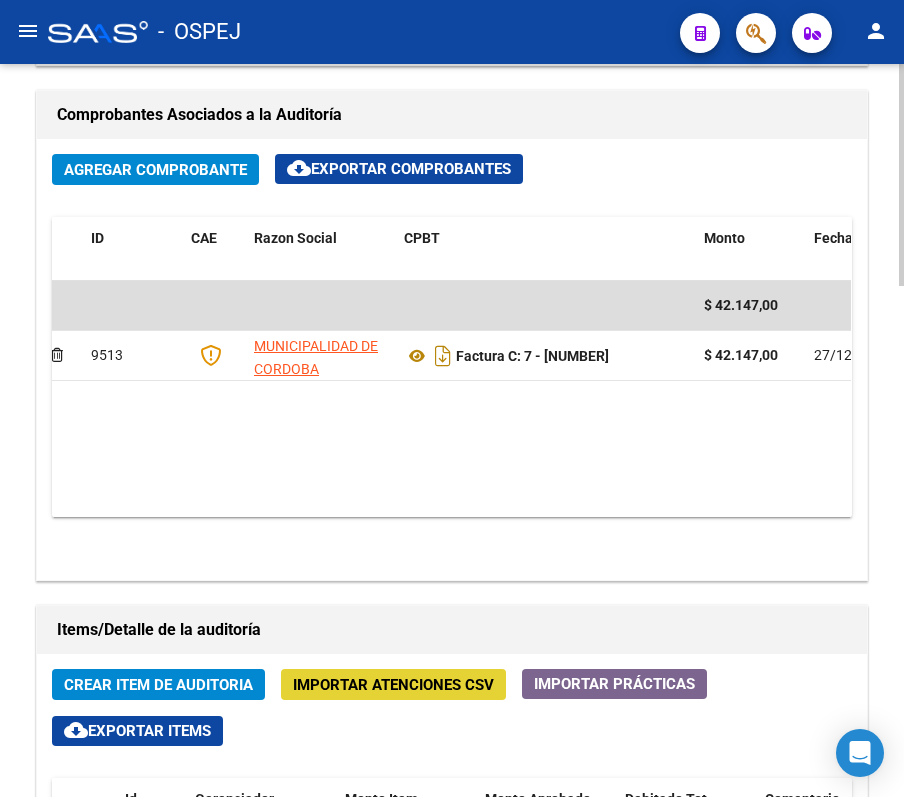 click on "Importar Atenciones CSV" 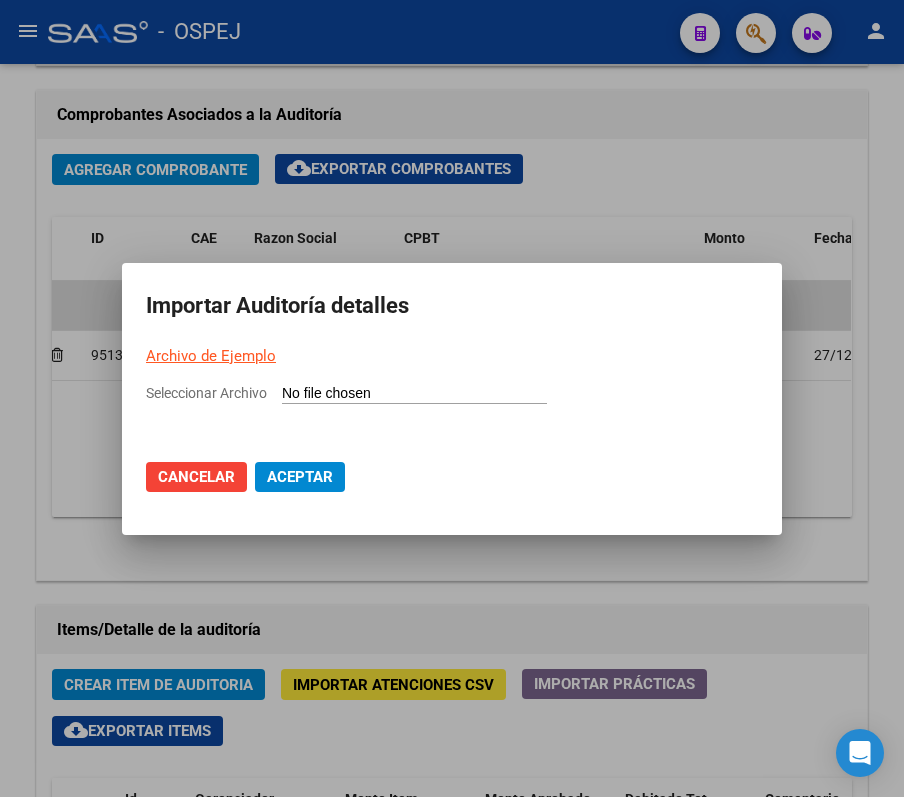 click on "Seleccionar Archivo" at bounding box center (452, 412) 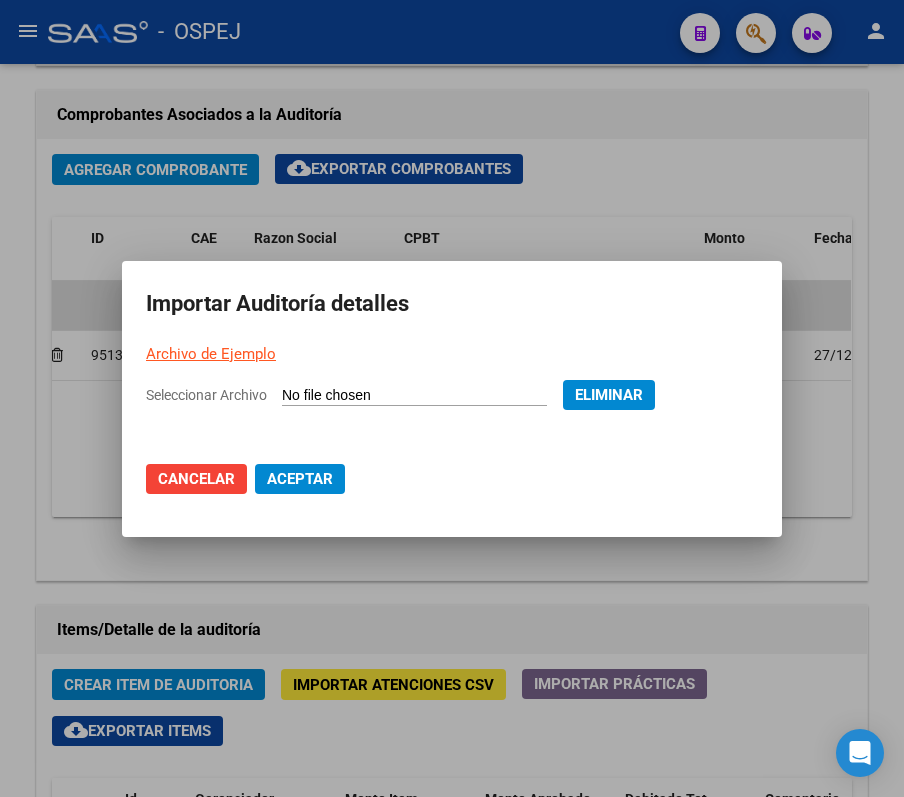click on "Aceptar" 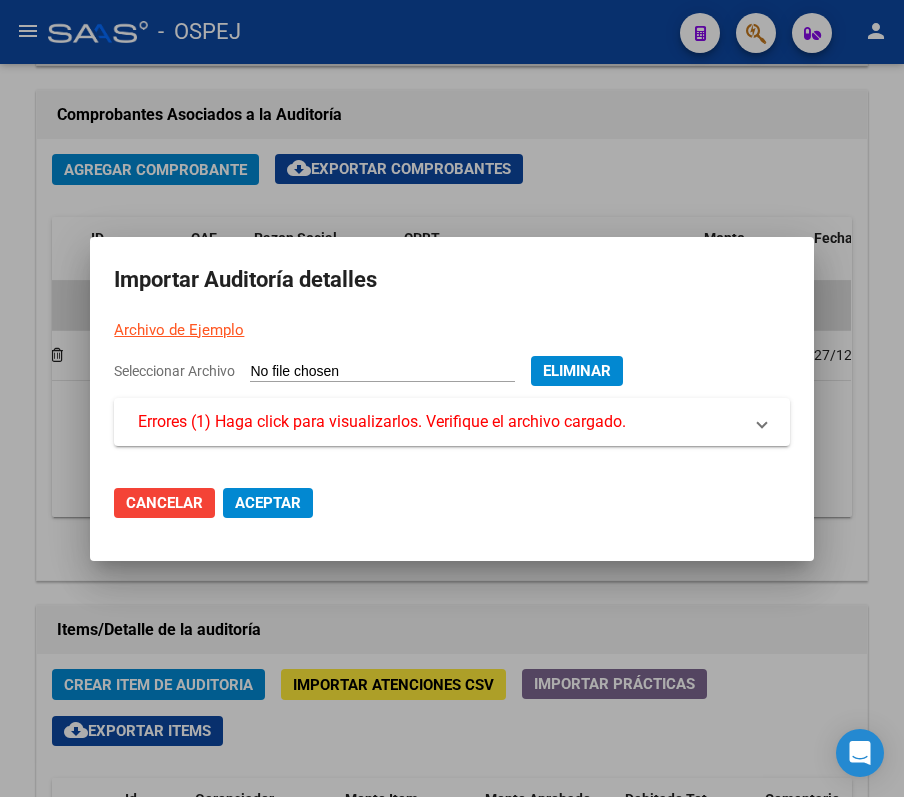 click on "Seleccionar Archivo Eliminar  Errores (1) Haga click para visualizarlos. Verifique el archivo cargado.  Descargar errores Línea:  "9" |  Columna Letra:  "E" |  Columna Nro.:  "5" |  Campo:  "importe_item" |  Error Tipo:  "El campo no puede estar vacío" |   Valor:  " "" at bounding box center (451, 412) 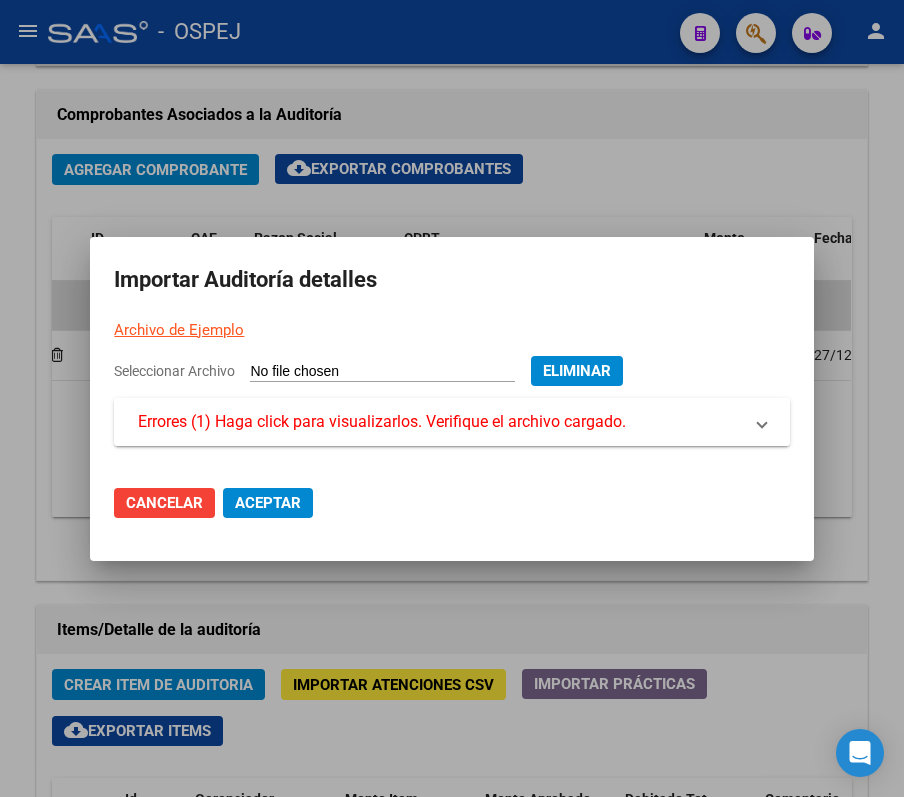 click on "Errores (1) Haga click para visualizarlos. Verifique el archivo cargado." at bounding box center (451, 422) 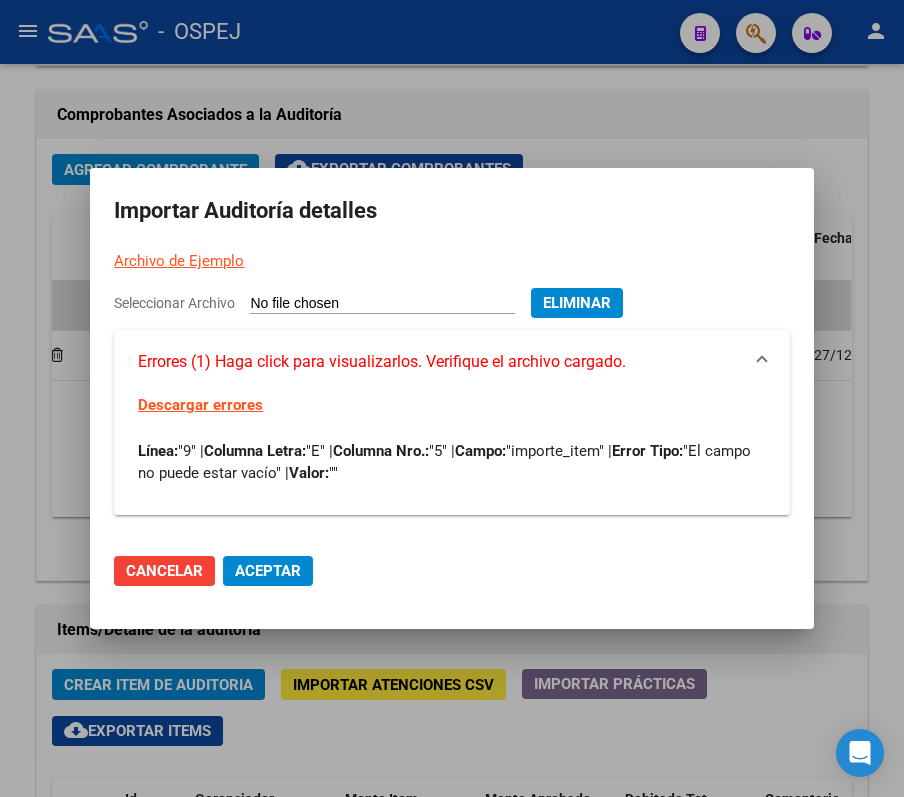 click on "Cancelar" 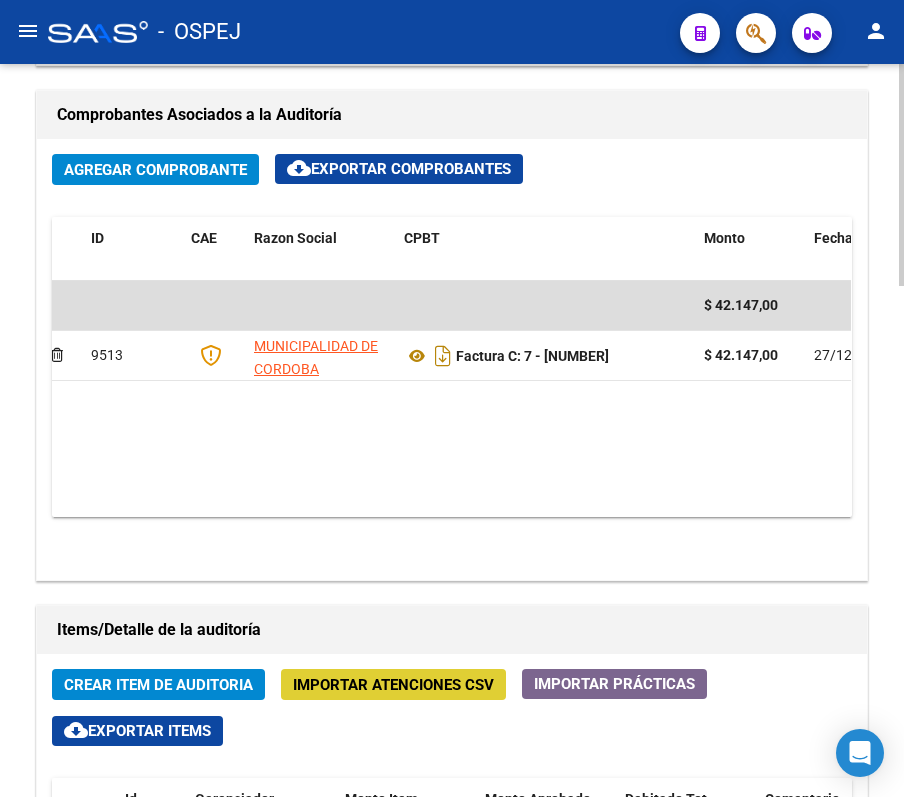 click on "Importar Atenciones CSV" 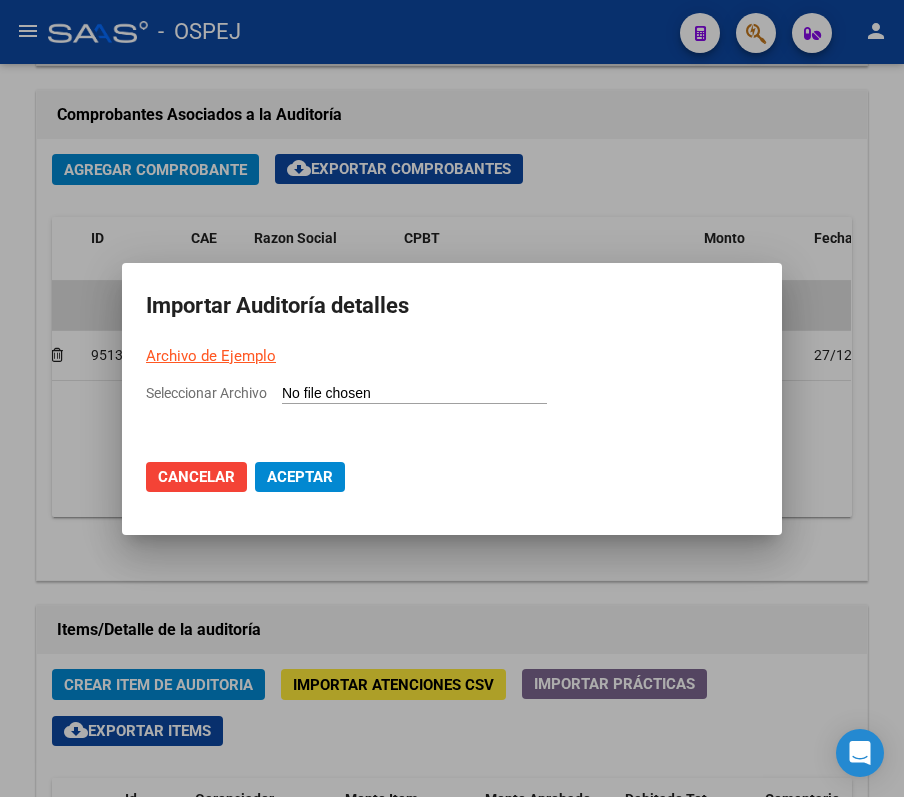click on "Seleccionar Archivo" at bounding box center [414, 394] 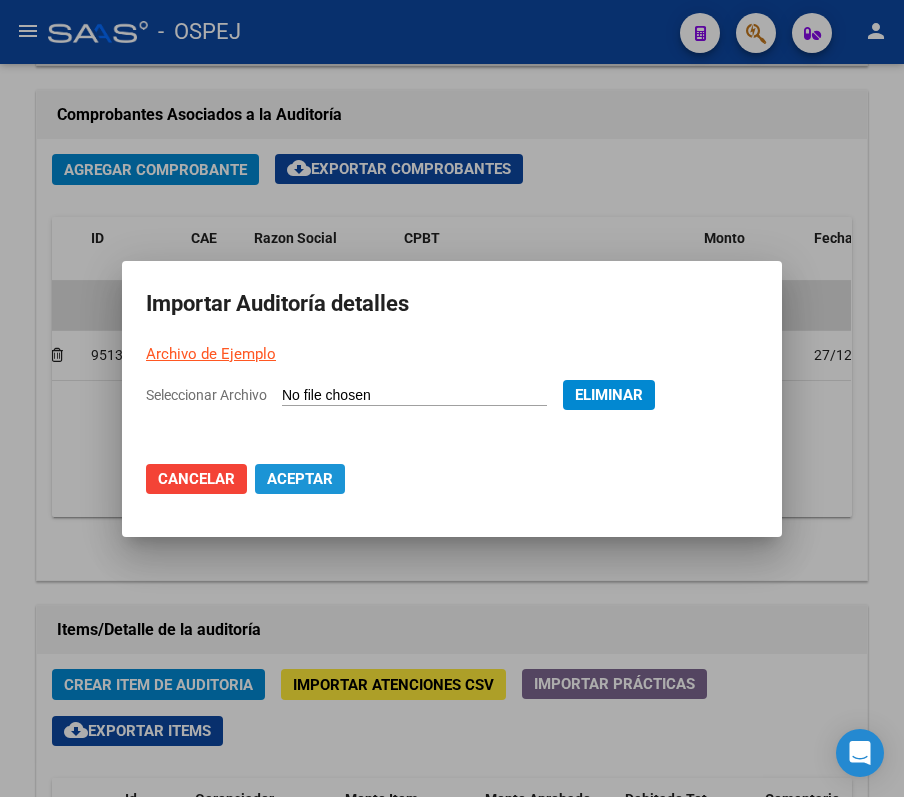 click on "Aceptar" 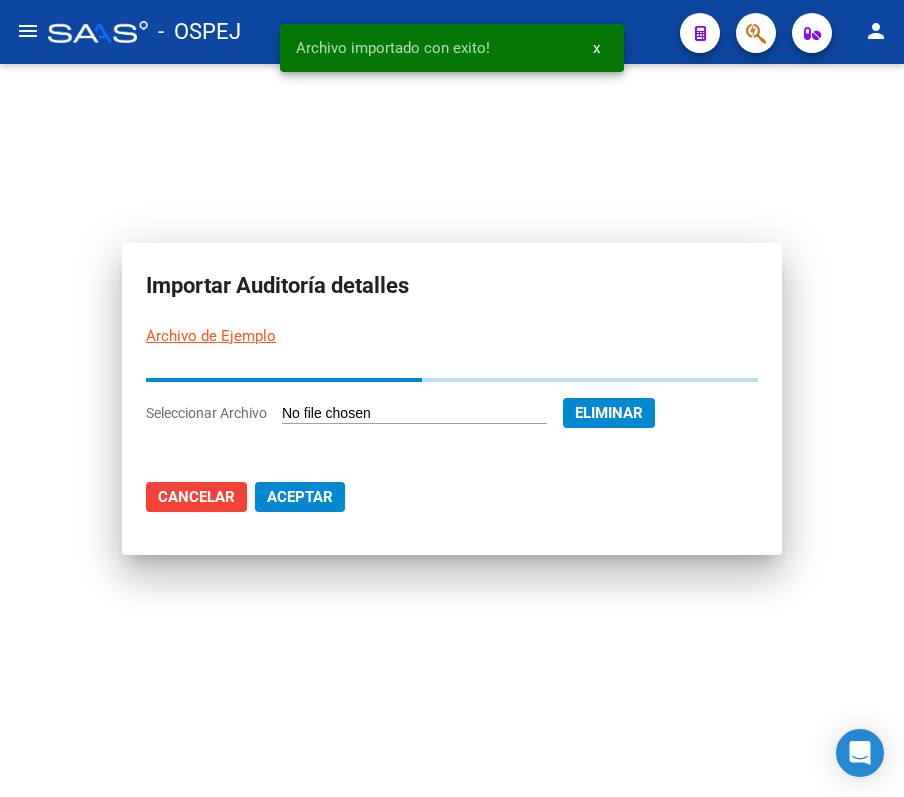 scroll, scrollTop: 0, scrollLeft: 0, axis: both 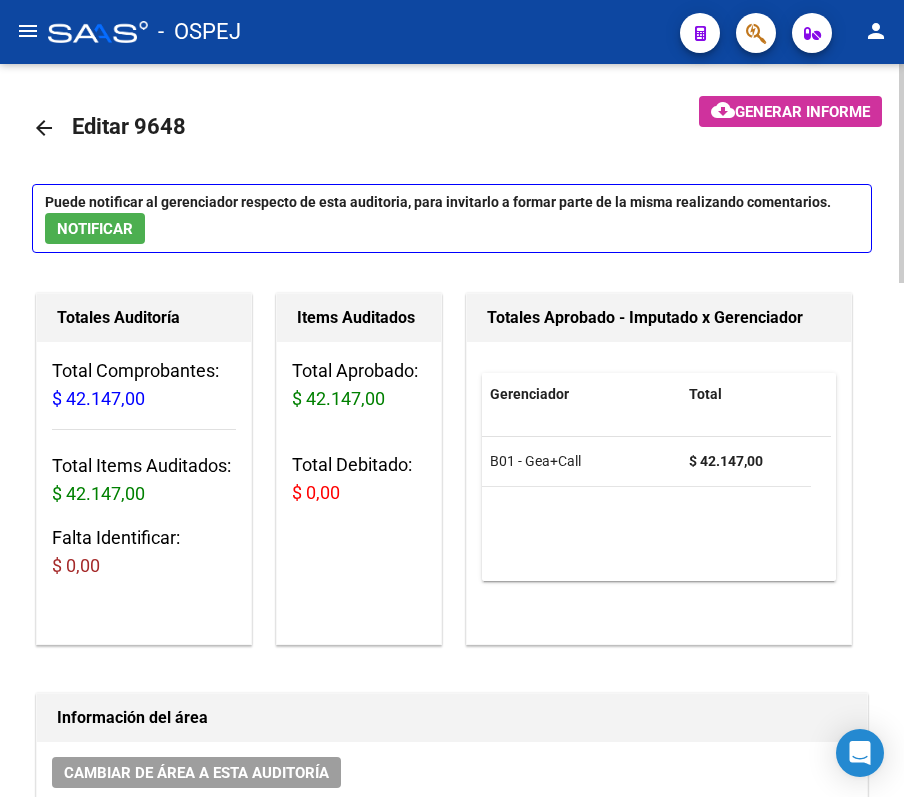 click on "arrow_back" 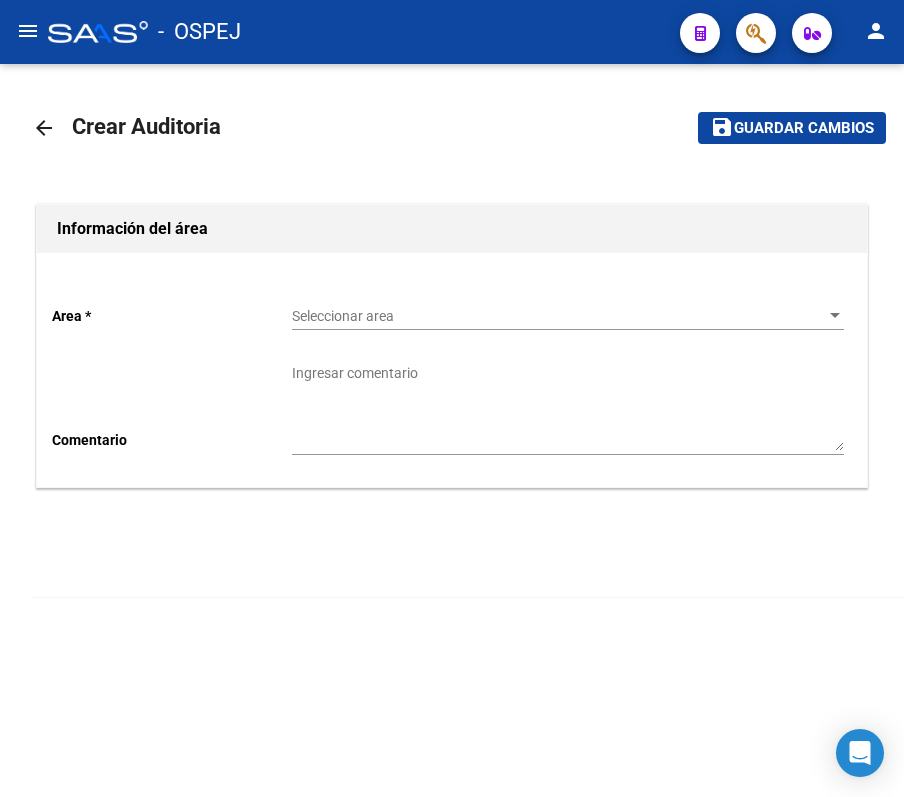 click on "Seleccionar area Seleccionar area" 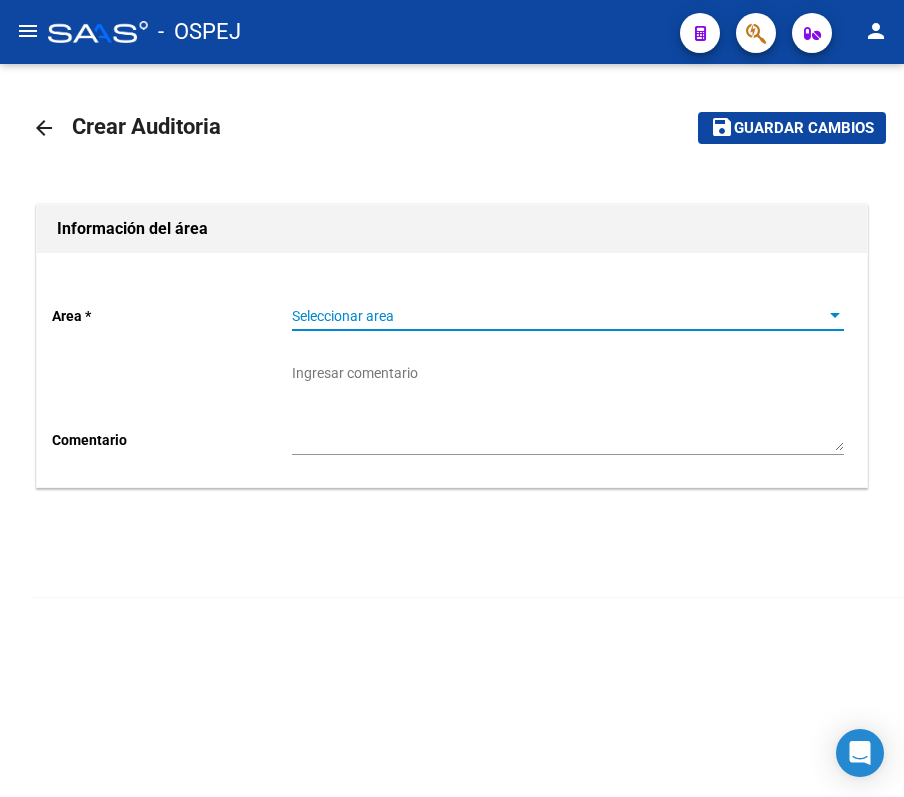 click on "Seleccionar area" at bounding box center (559, 316) 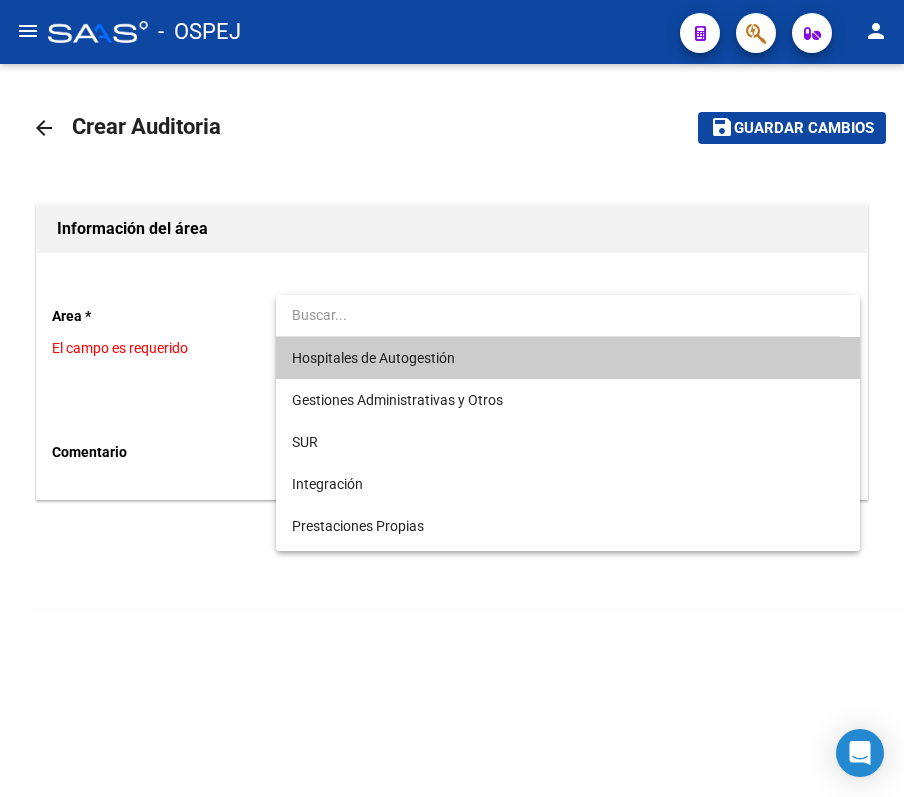 click on "Hospitales de Autogestión" at bounding box center [568, 358] 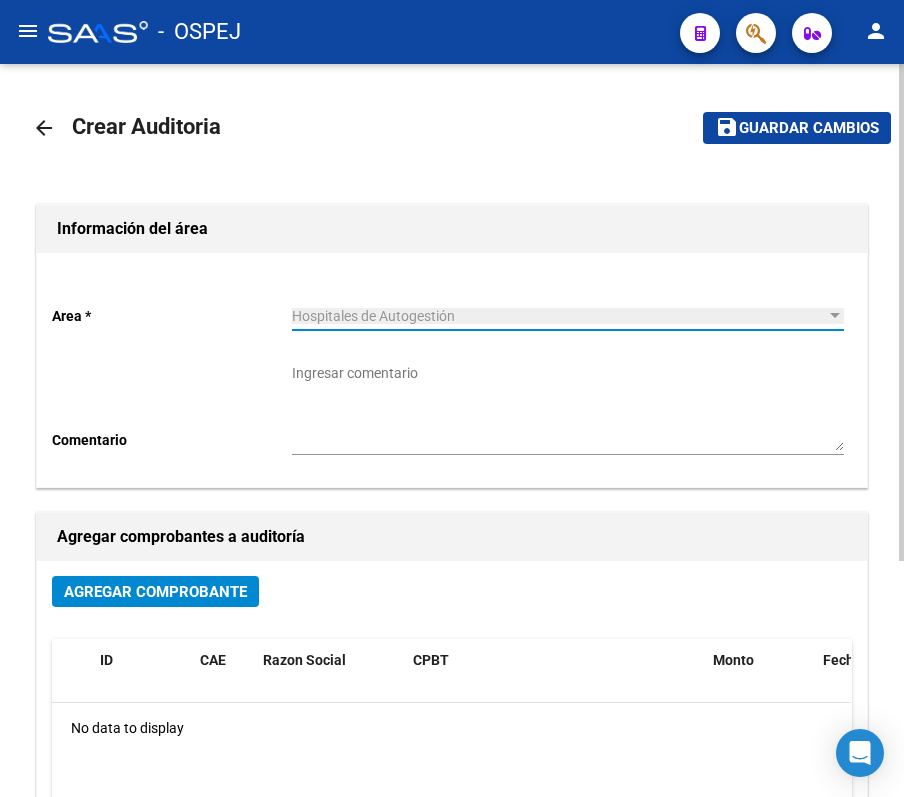 click on "Agregar Comprobante" 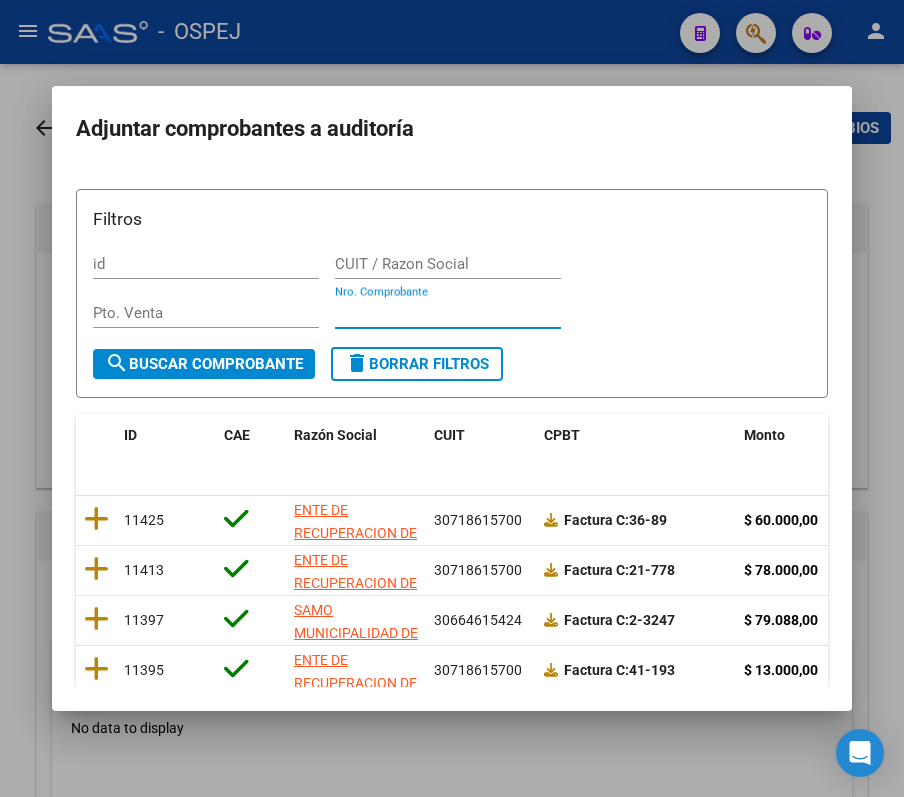 click on "Nro. Comprobante" at bounding box center [448, 313] 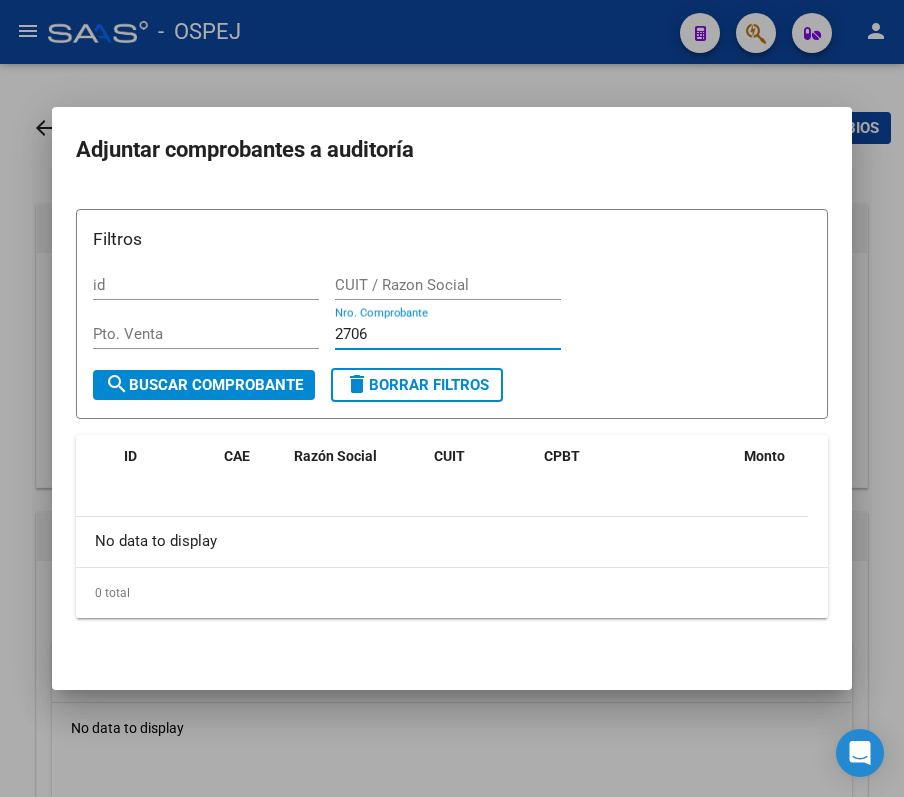 type on "2706" 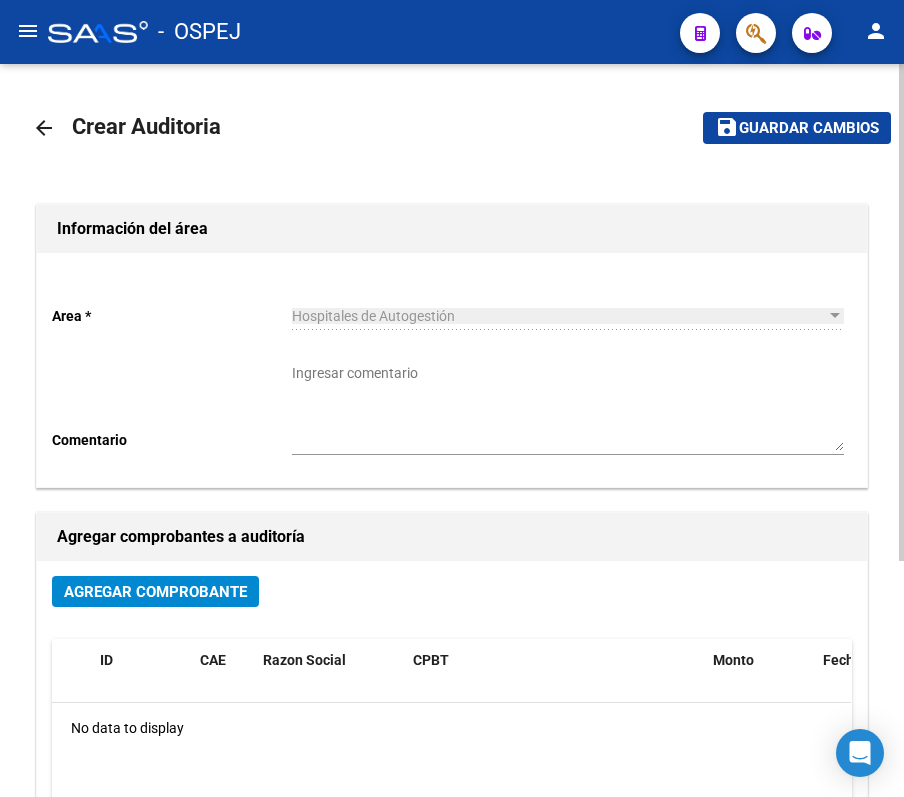 click on "arrow_back" 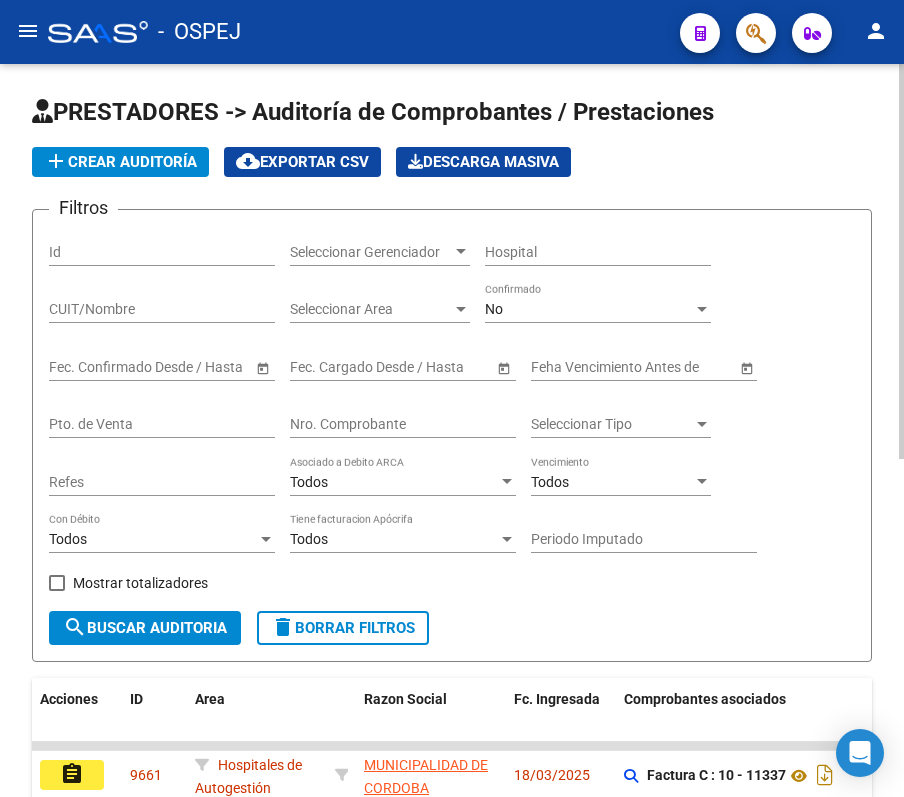 drag, startPoint x: 381, startPoint y: 444, endPoint x: 348, endPoint y: 429, distance: 36.249138 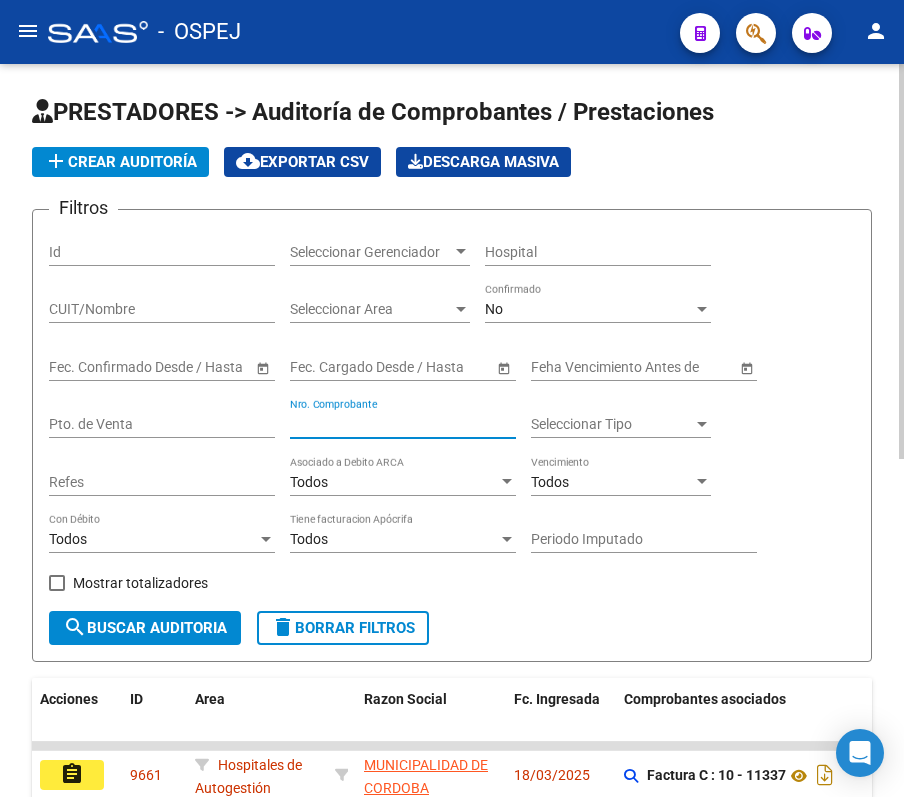 click on "Nro. Comprobante" at bounding box center [403, 424] 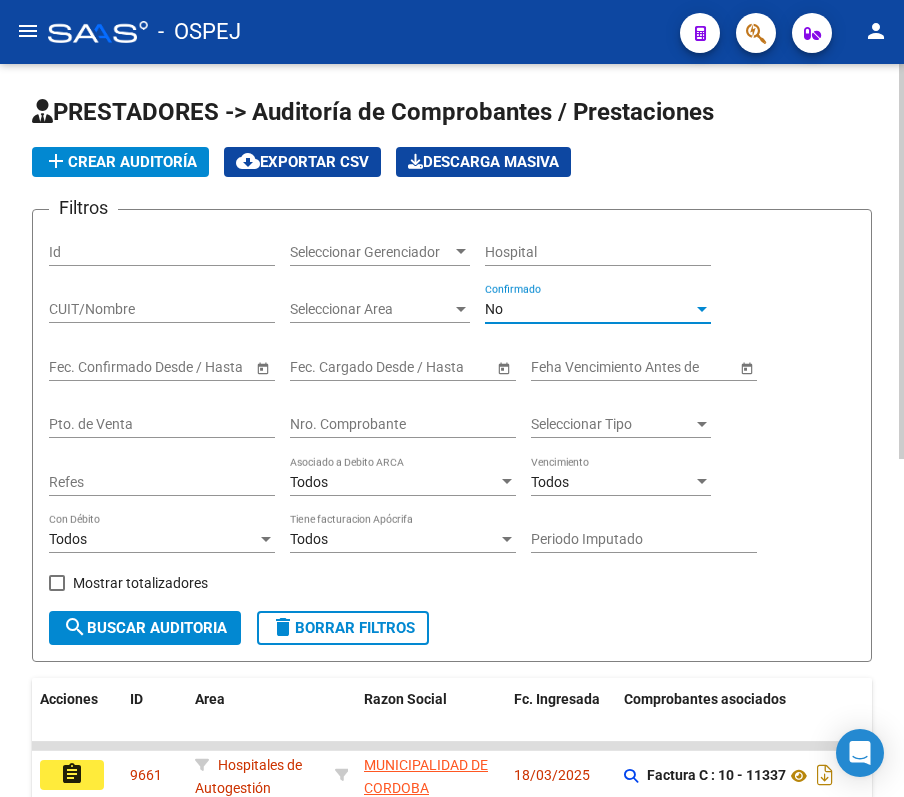 click on "No" at bounding box center (589, 309) 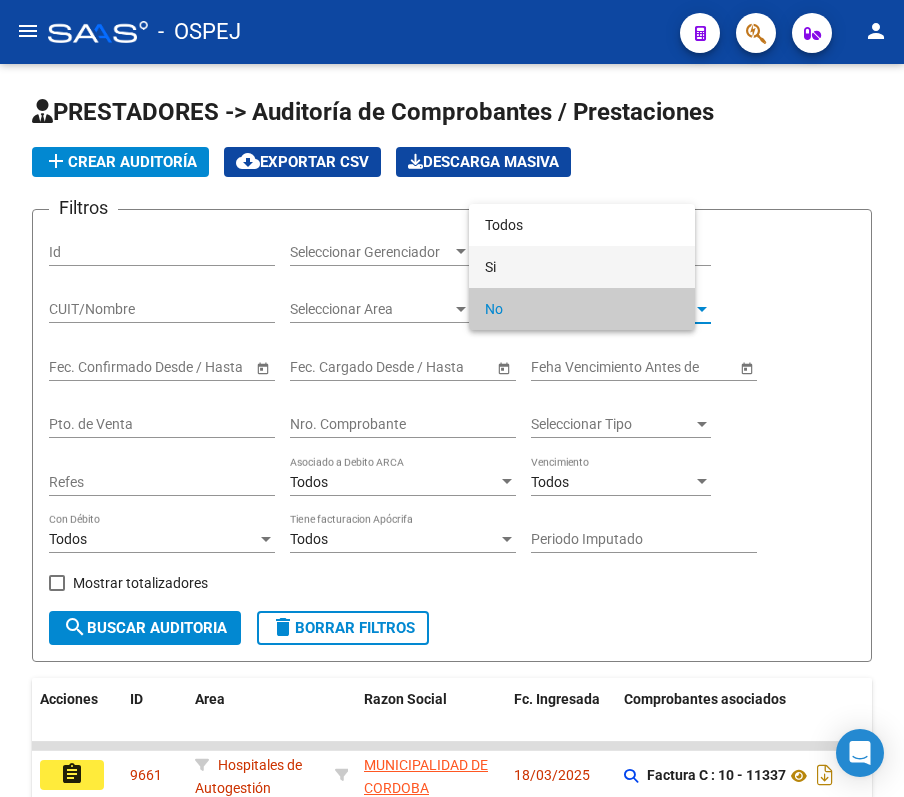 click on "Si" at bounding box center [582, 267] 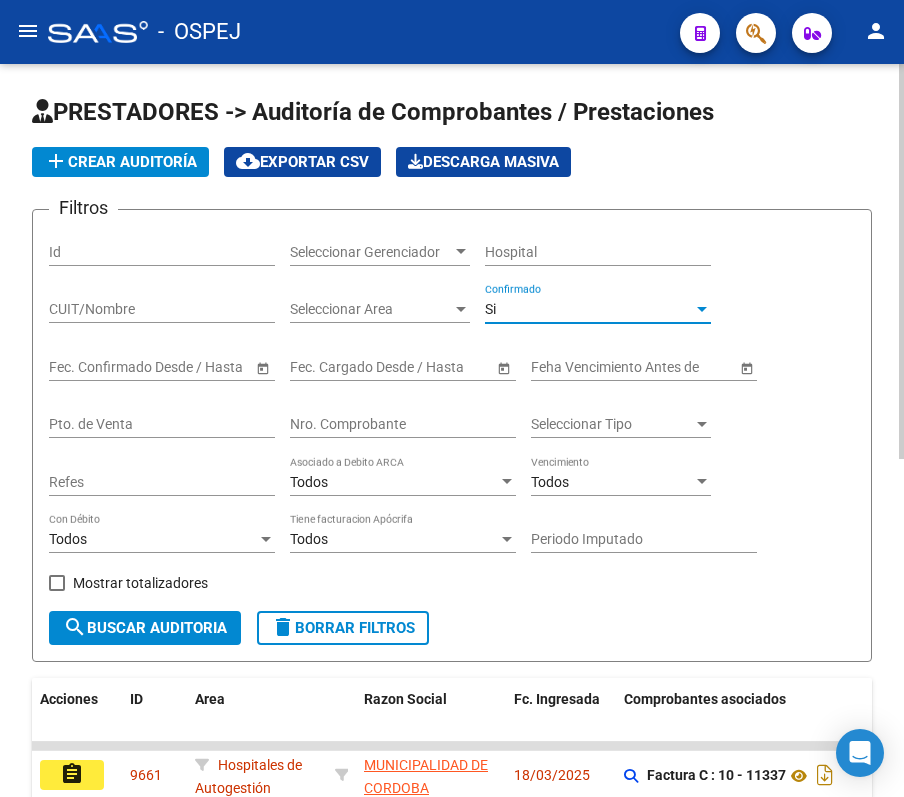 click on "Si Confirmado" 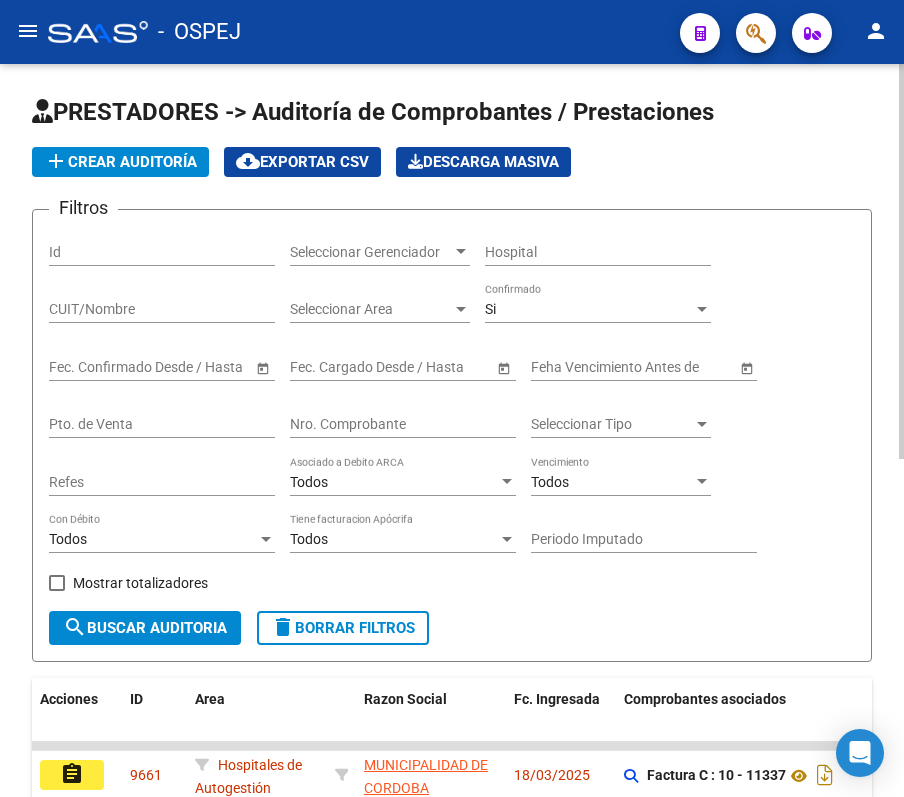 drag, startPoint x: 529, startPoint y: 321, endPoint x: 514, endPoint y: 316, distance: 15.811388 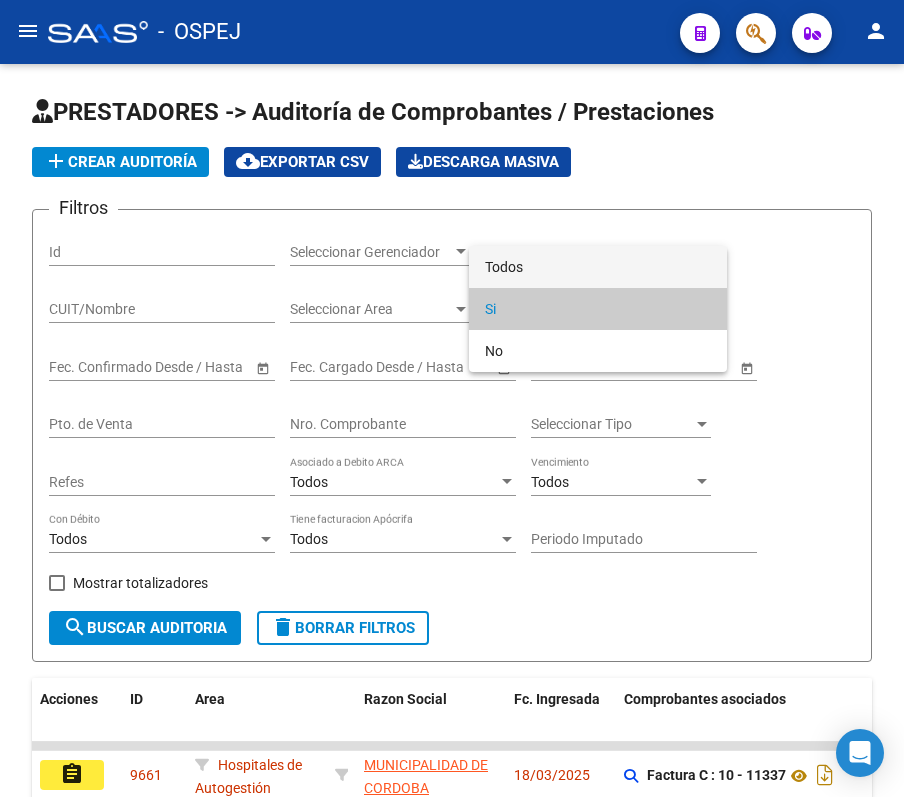 click on "Todos" at bounding box center (598, 267) 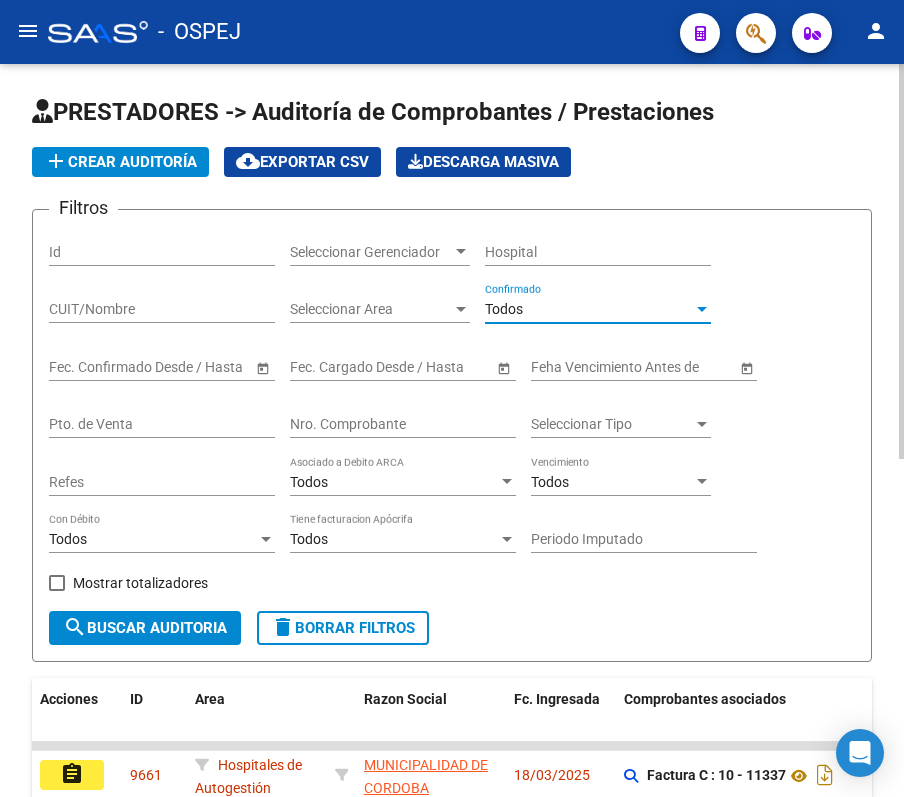 click on "Nro. Comprobante" at bounding box center [403, 424] 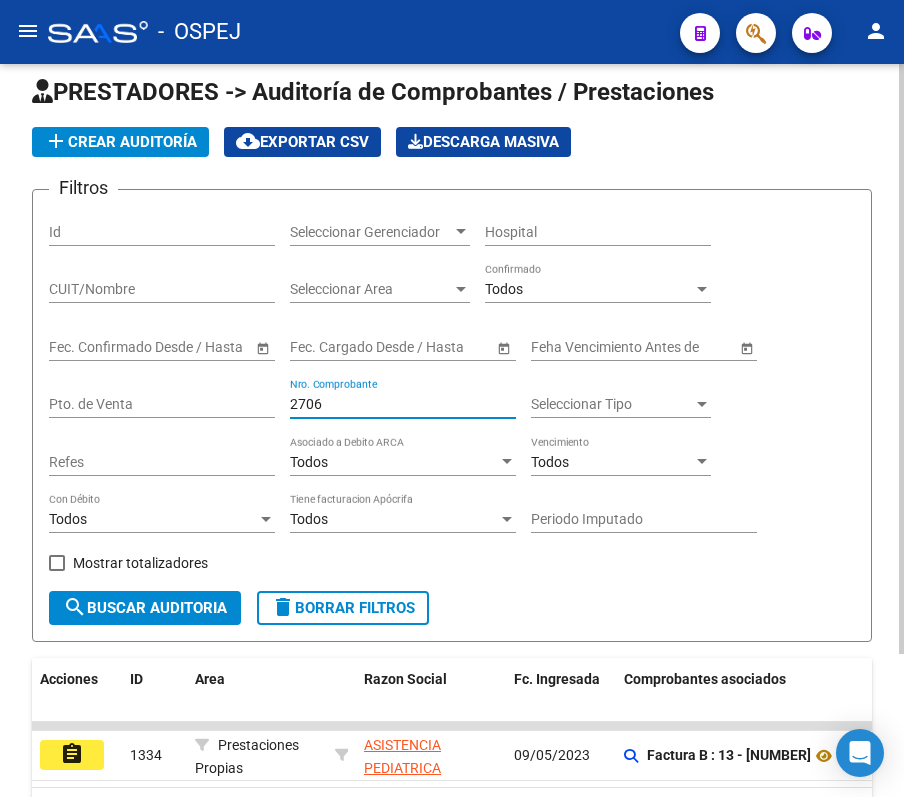 scroll, scrollTop: 0, scrollLeft: 0, axis: both 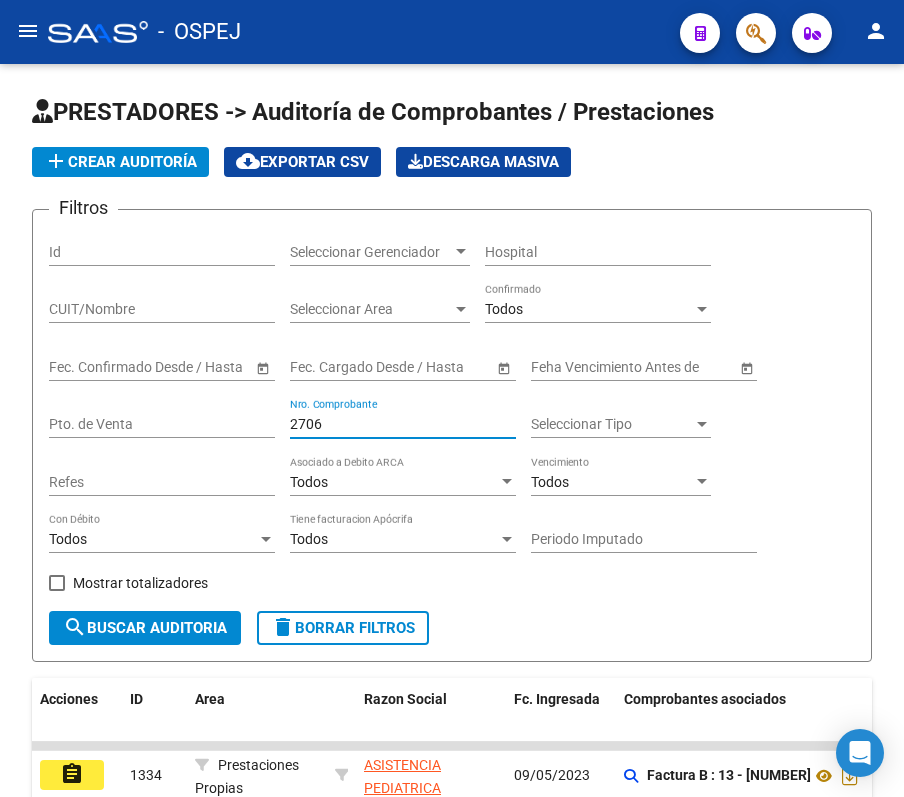 type on "2706" 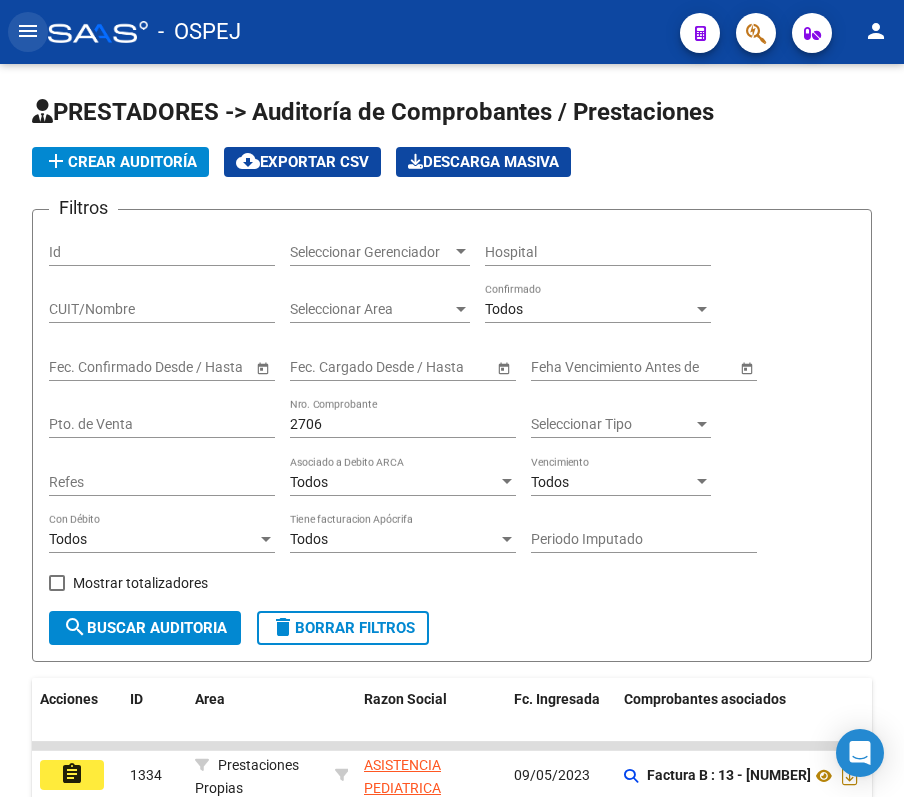 click on "menu" 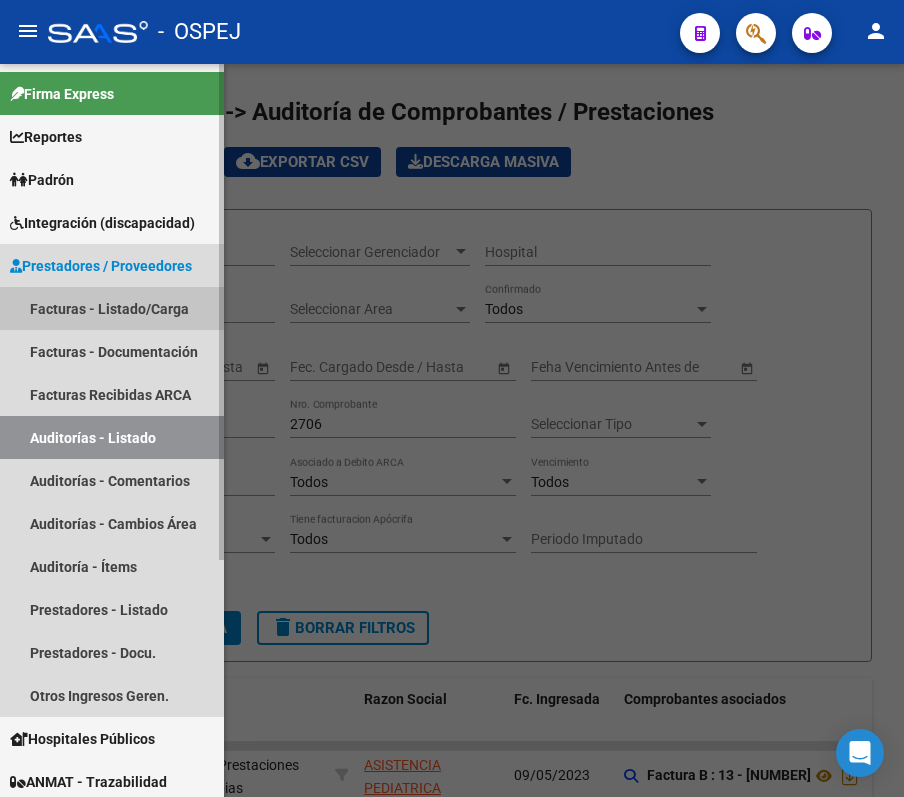 click on "Facturas - Listado/Carga" at bounding box center (112, 308) 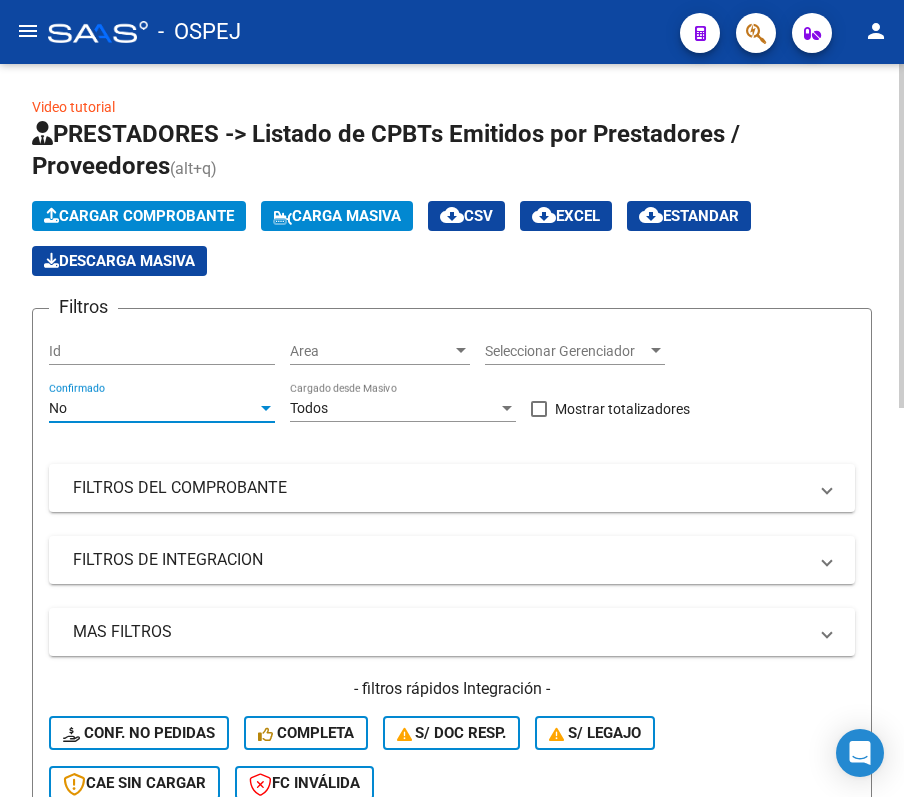 click on "No" at bounding box center (153, 408) 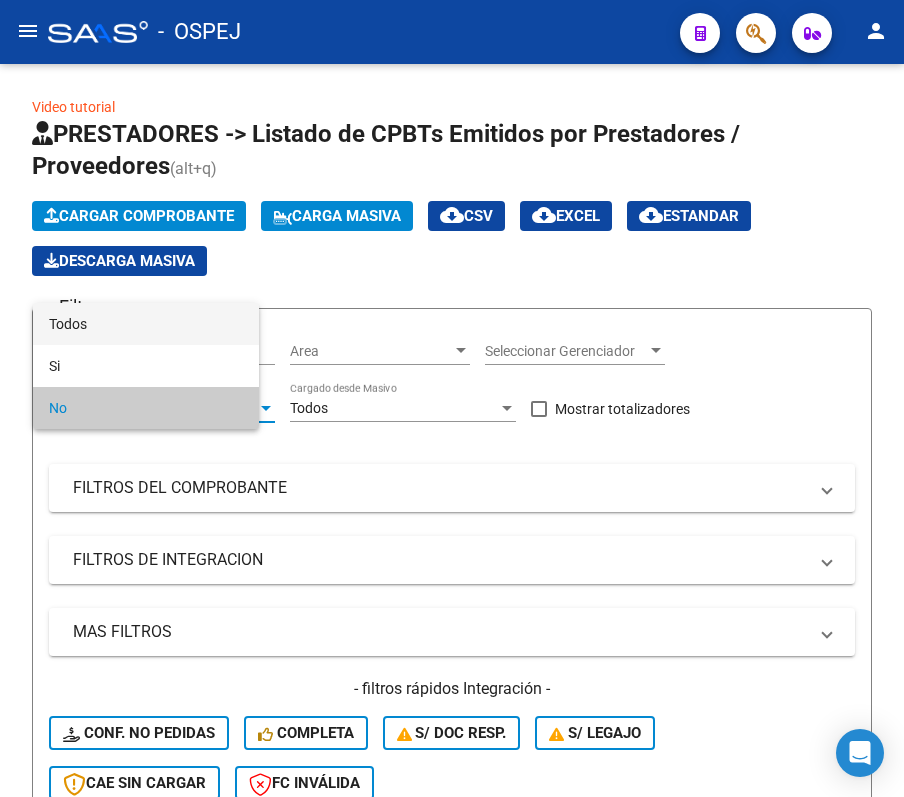 click on "Todos" at bounding box center [146, 324] 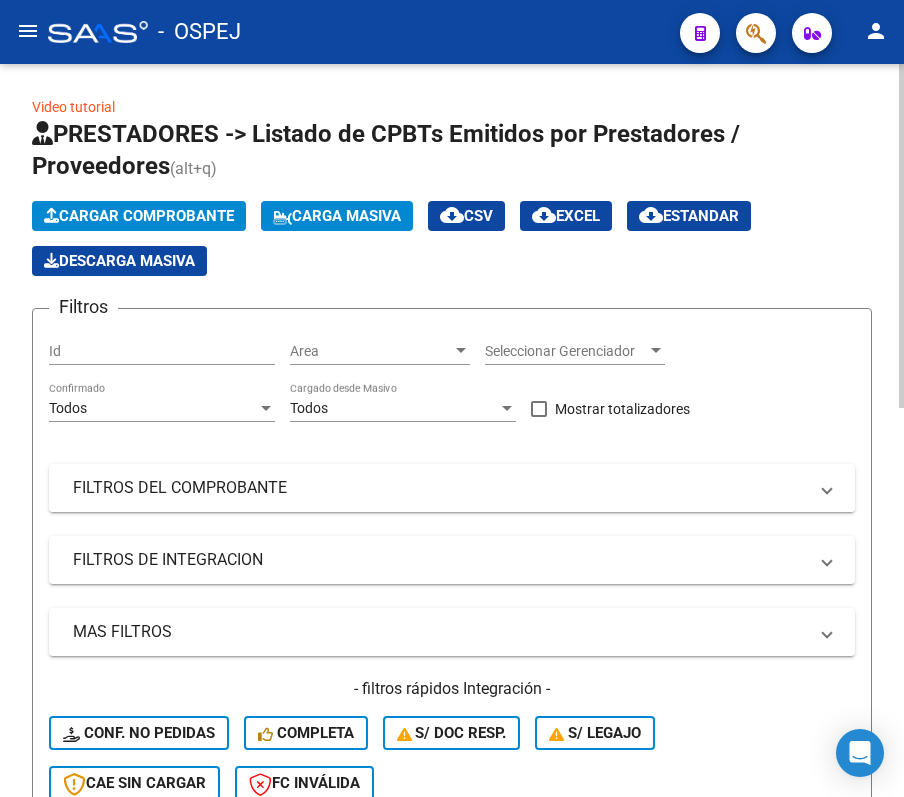 click on "FILTROS DEL COMPROBANTE" at bounding box center [440, 488] 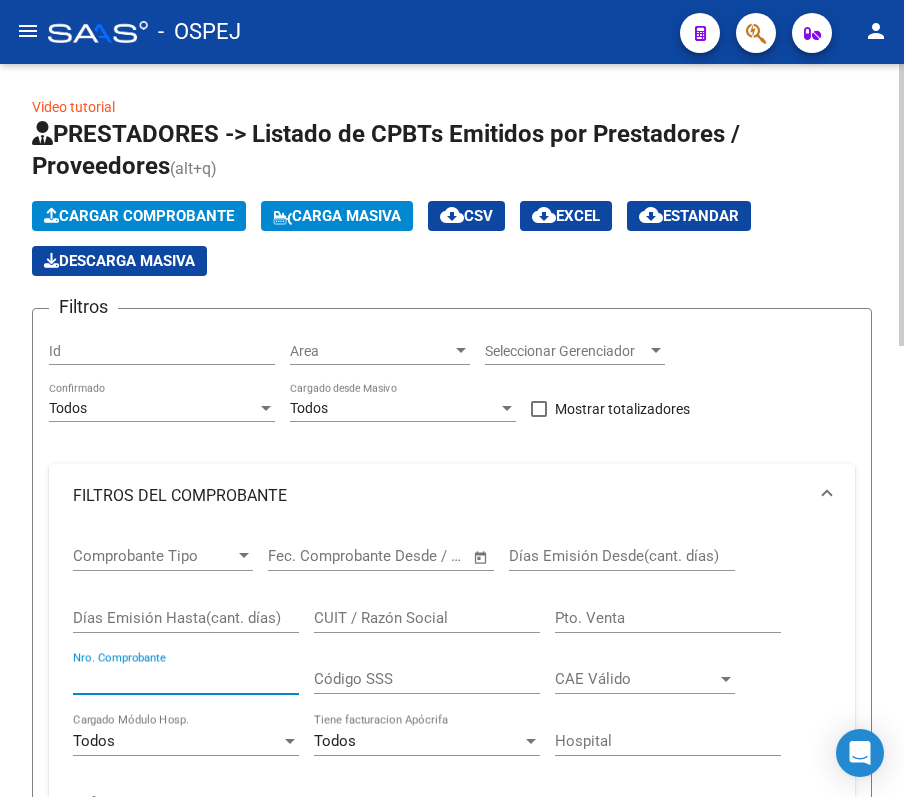 click on "Nro. Comprobante" at bounding box center (186, 679) 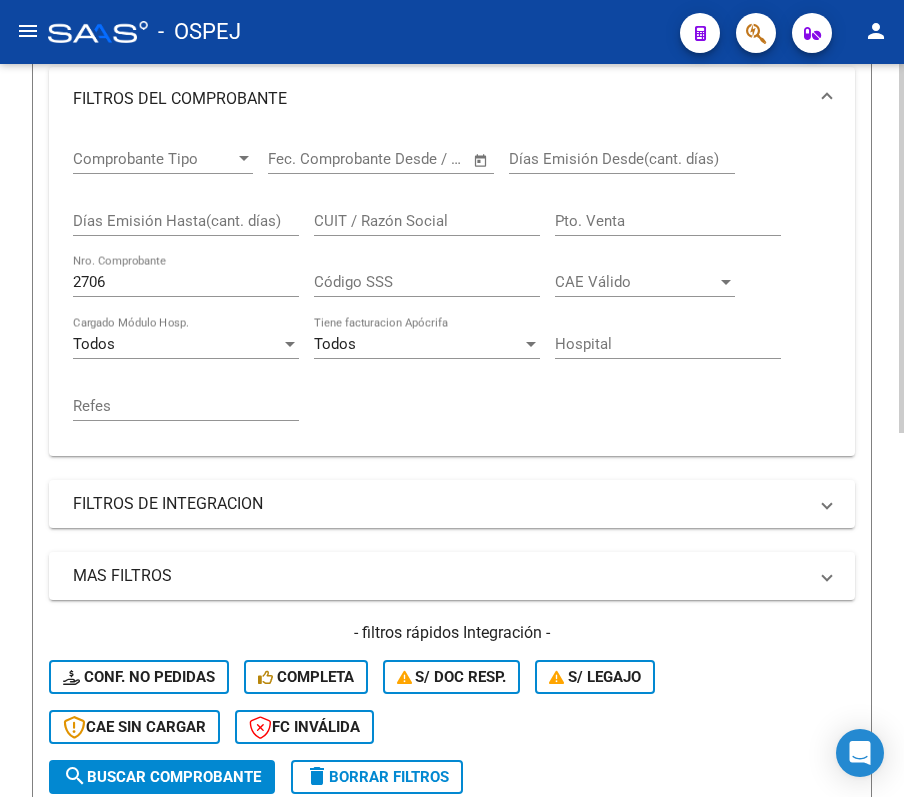 scroll, scrollTop: 400, scrollLeft: 0, axis: vertical 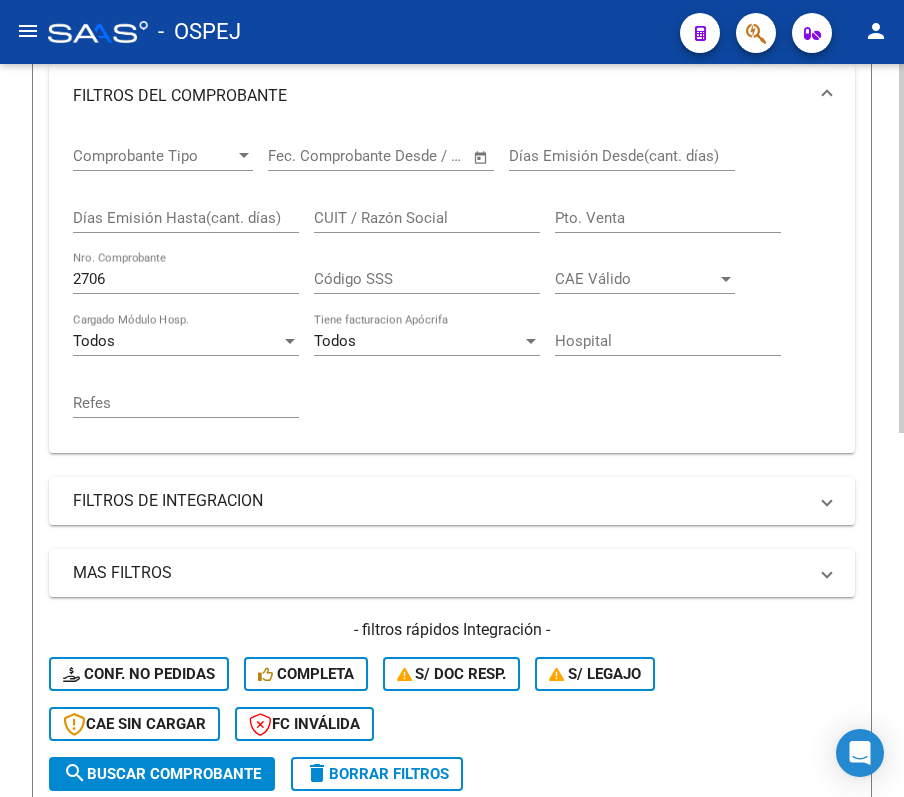 click on "[NUMBER] Nro. Comprobante" 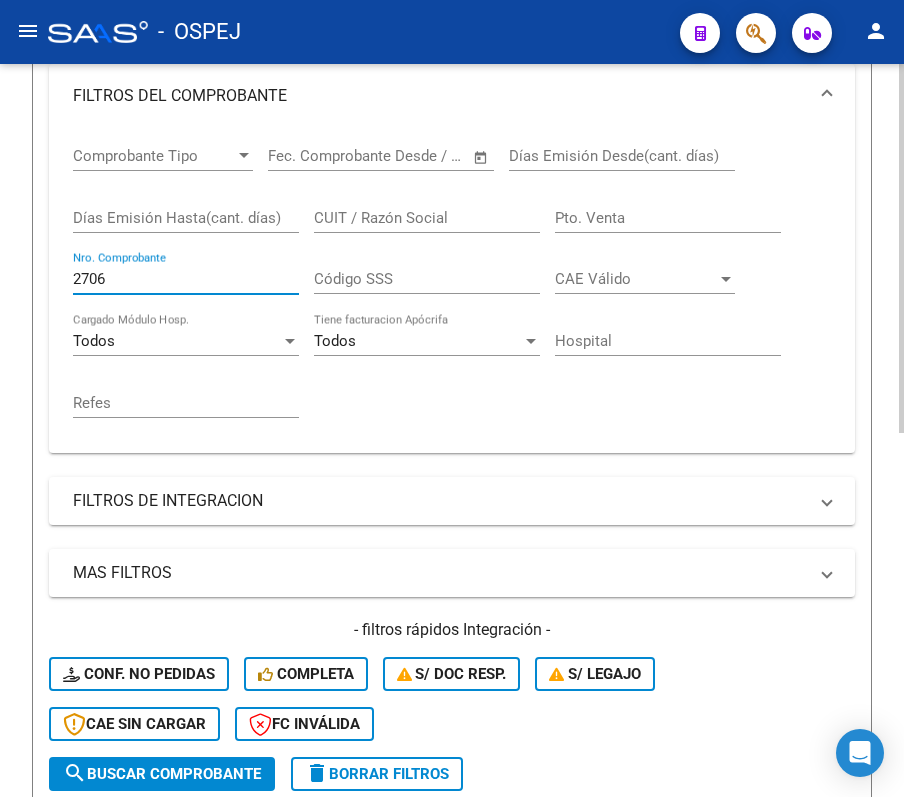 click on "2706" at bounding box center (186, 279) 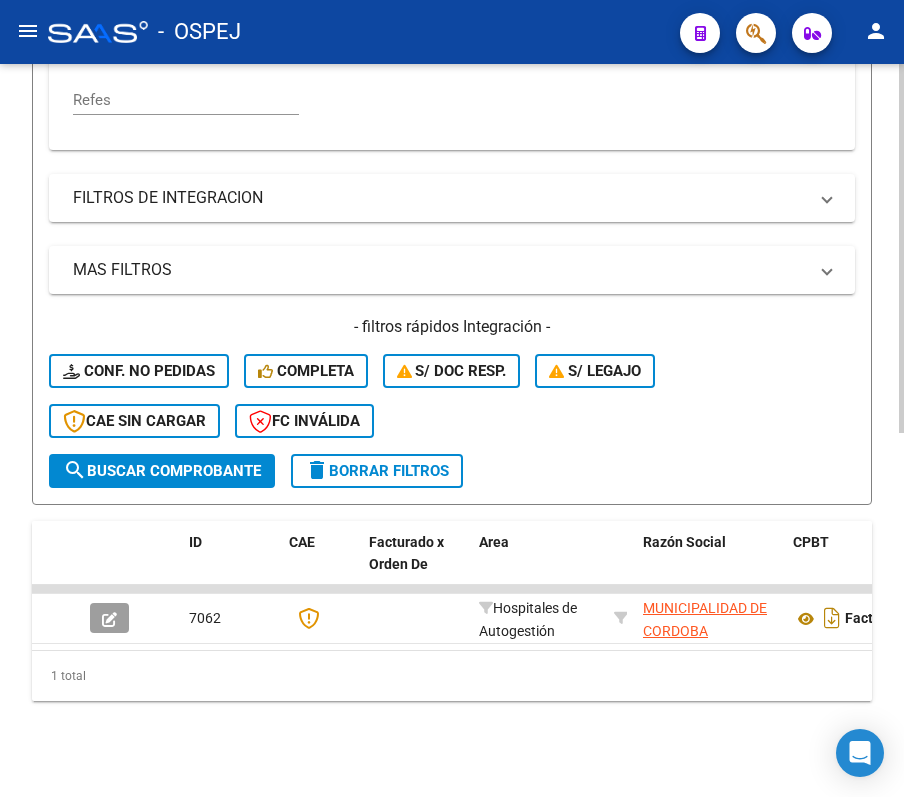scroll, scrollTop: 722, scrollLeft: 0, axis: vertical 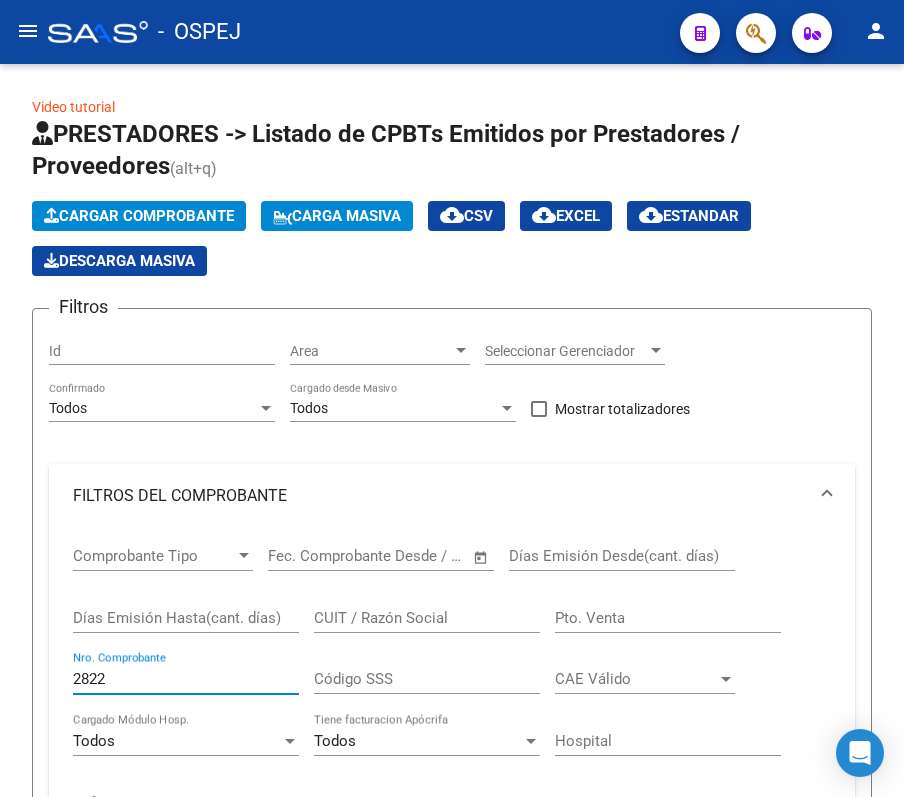 type on "2822" 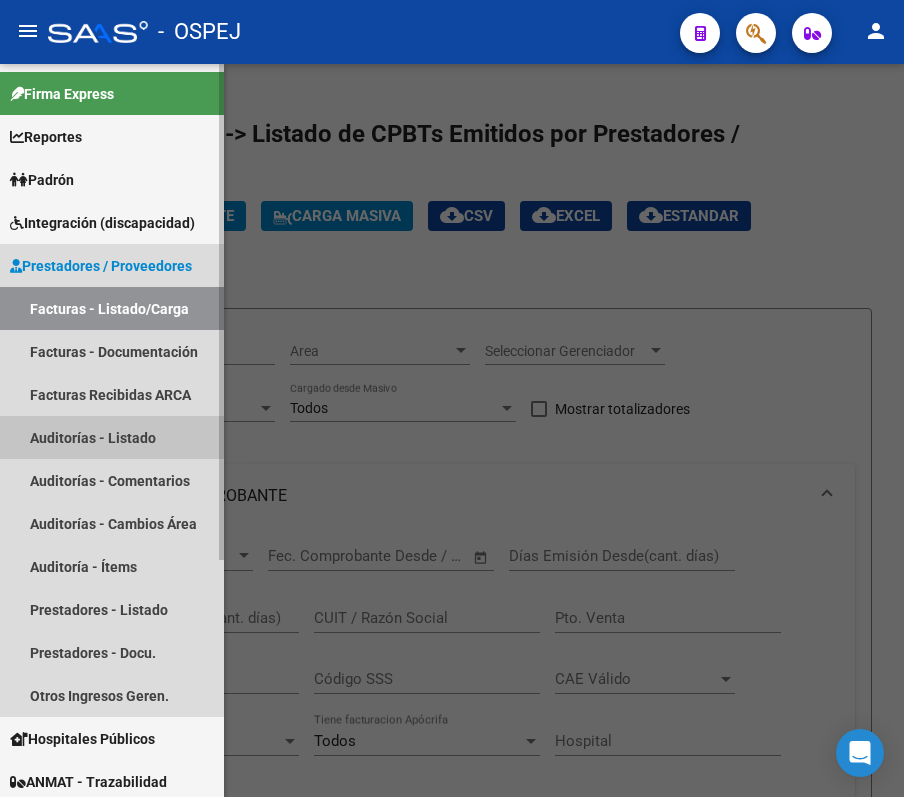 click on "Auditorías - Listado" at bounding box center (112, 437) 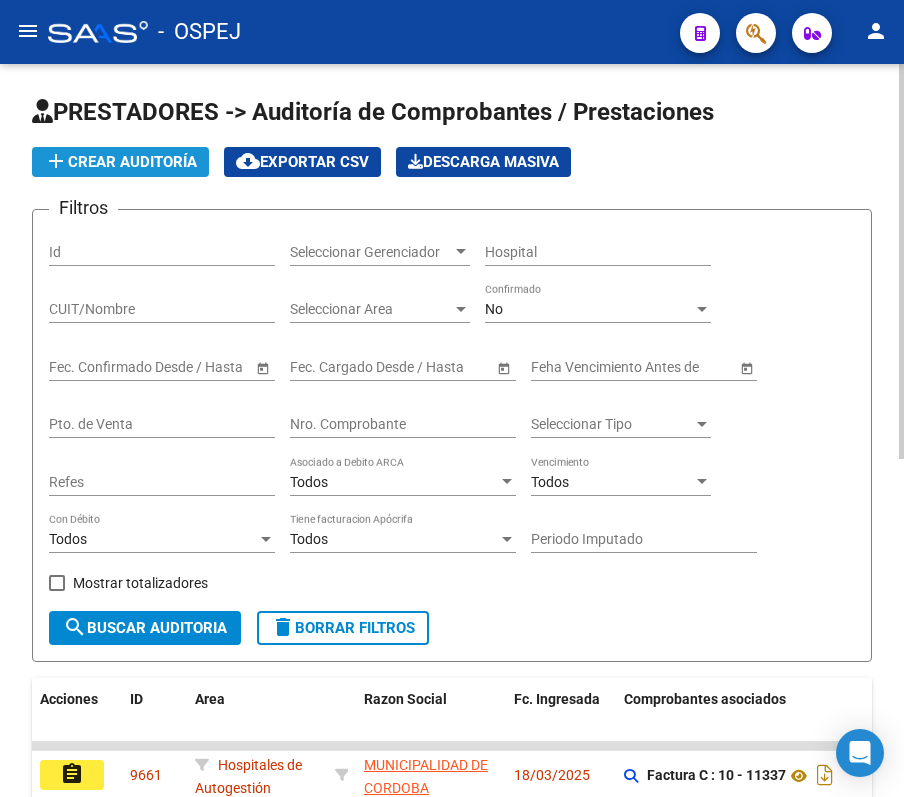 click on "add  Crear Auditoría" 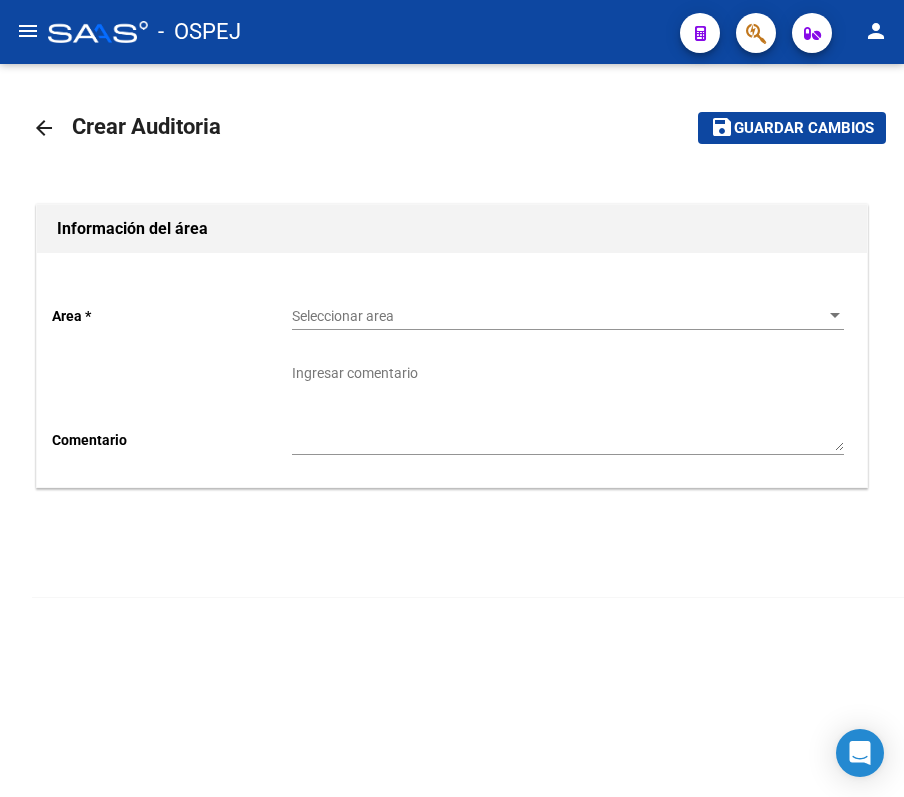 click on "Area * Seleccionar area Seleccionar area" 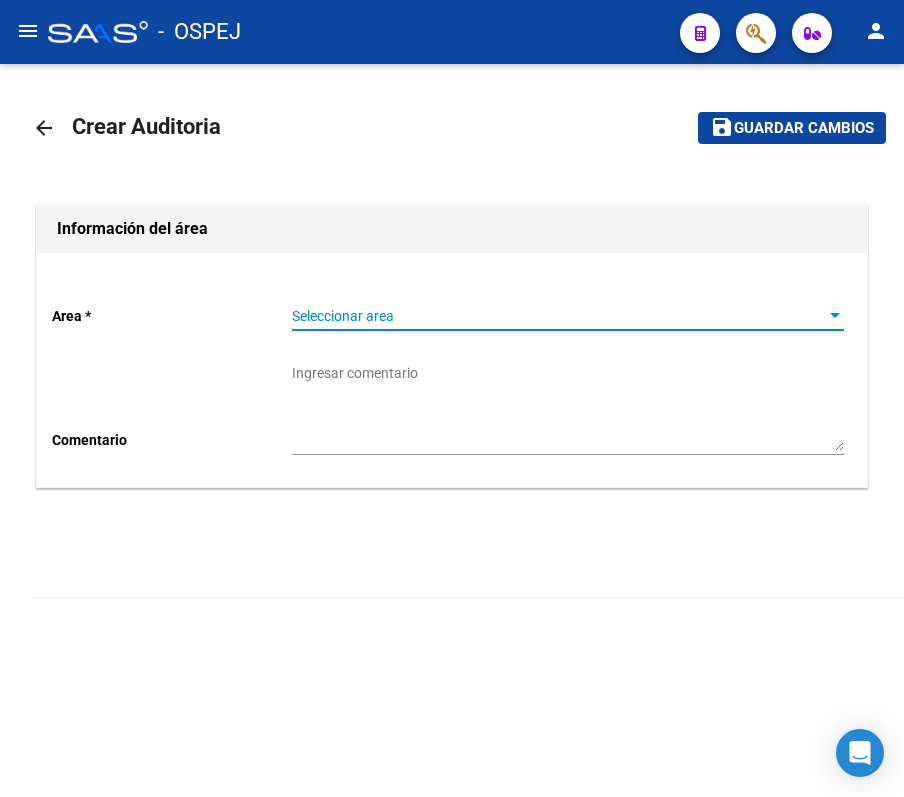 click on "Seleccionar area" at bounding box center (559, 316) 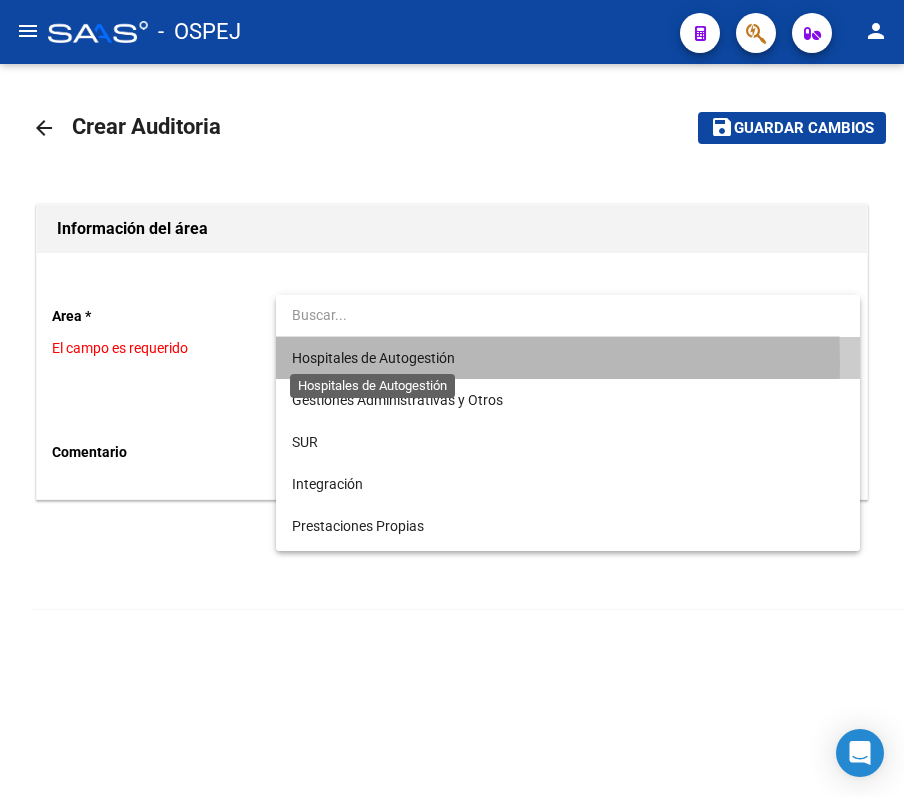 click on "Hospitales de Autogestión" at bounding box center (373, 358) 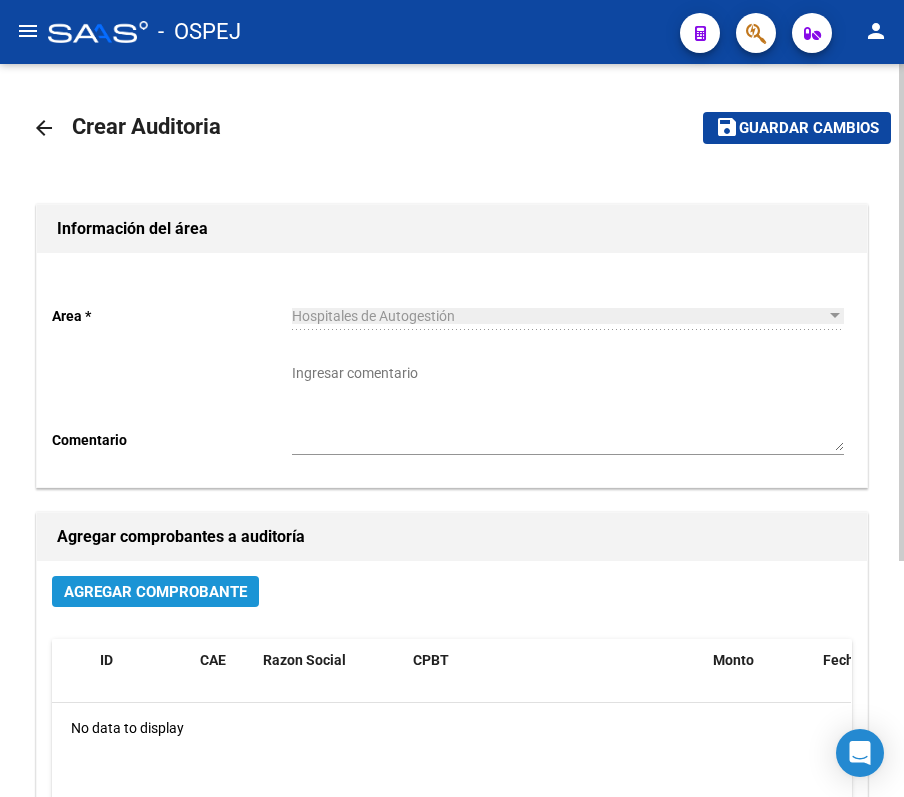 click on "Agregar Comprobante" 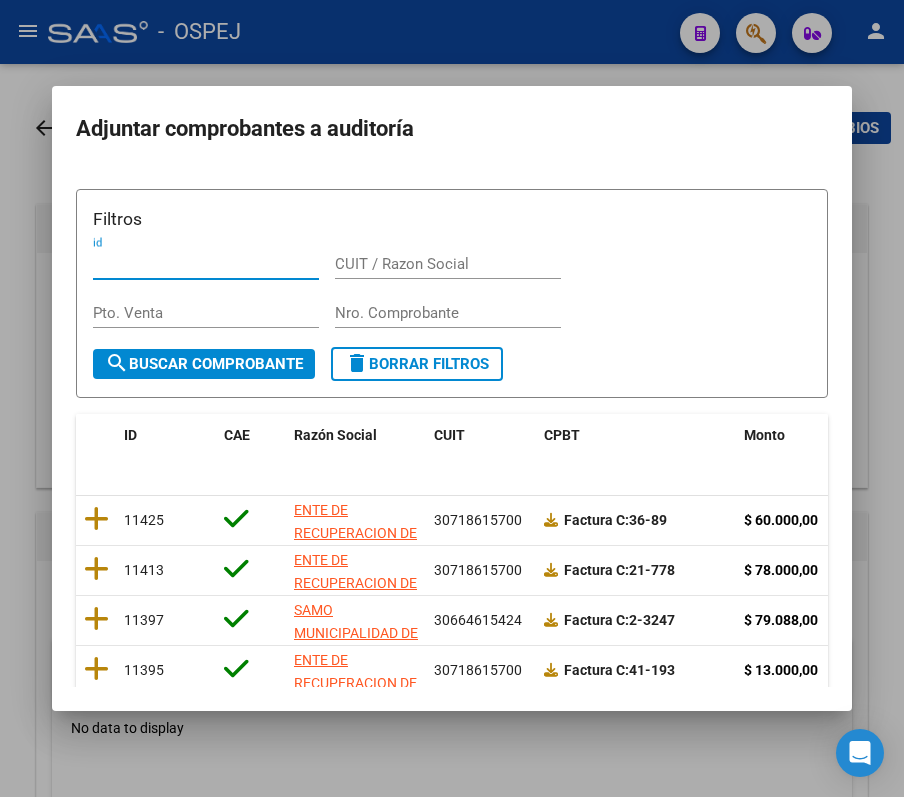 click on "CUIT / Razon Social" at bounding box center (448, 273) 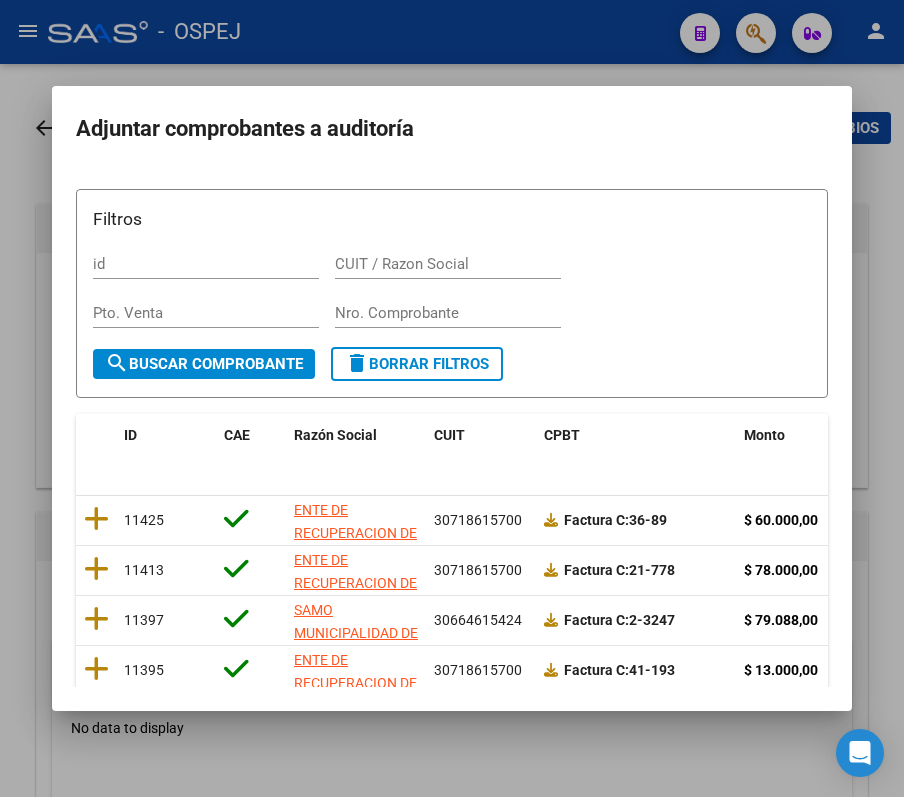click on "Nro. Comprobante" at bounding box center [448, 313] 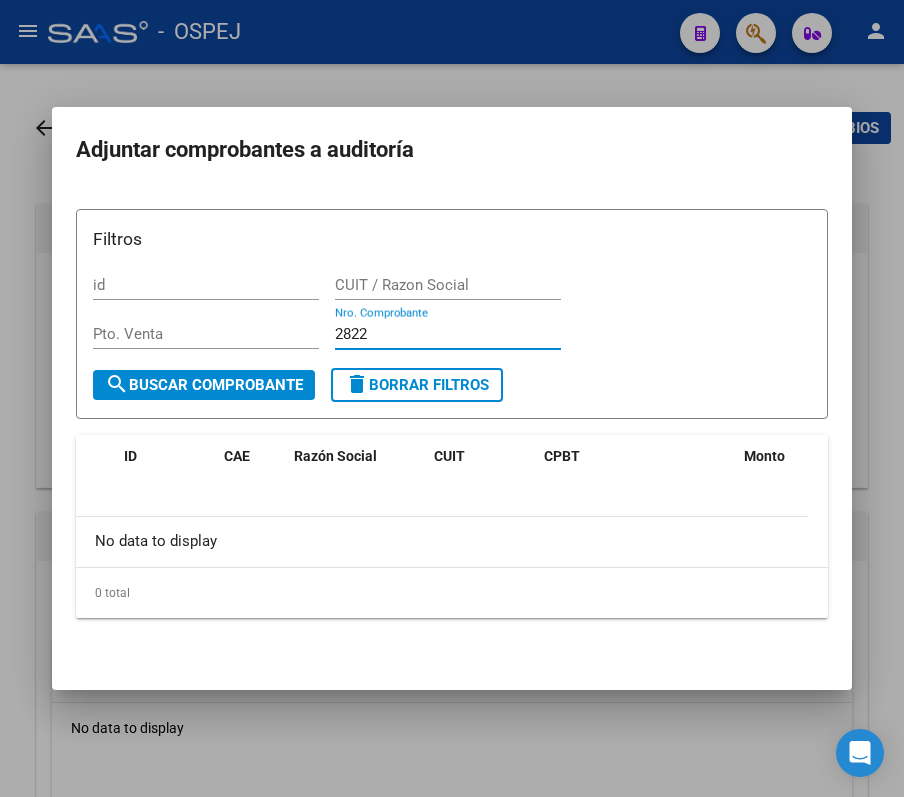 type on "2822" 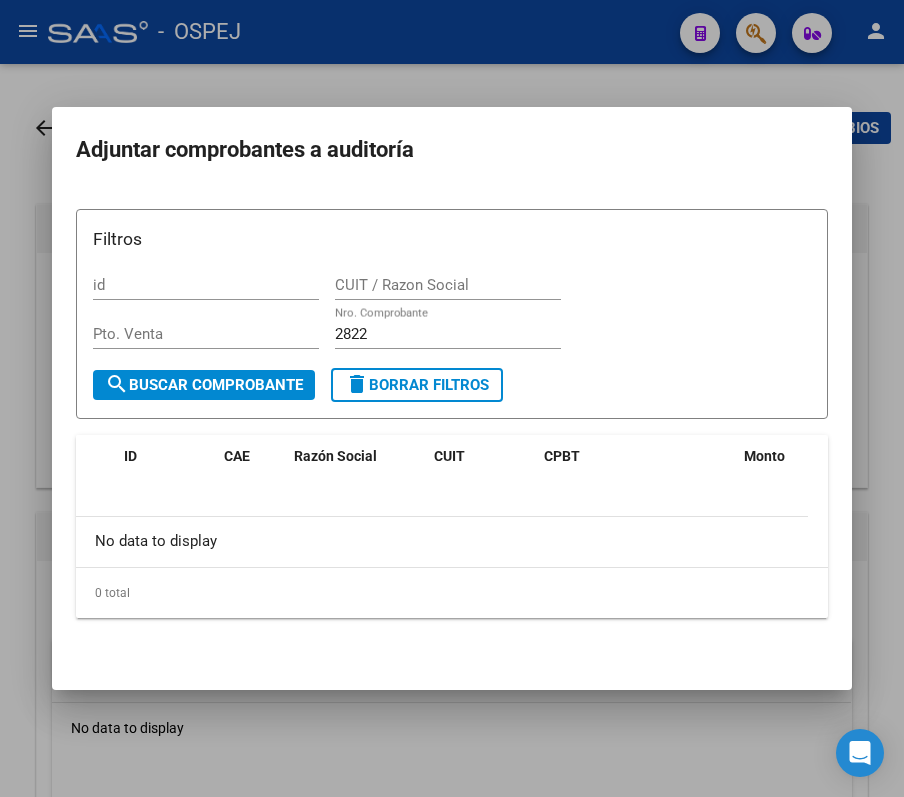 click at bounding box center [452, 398] 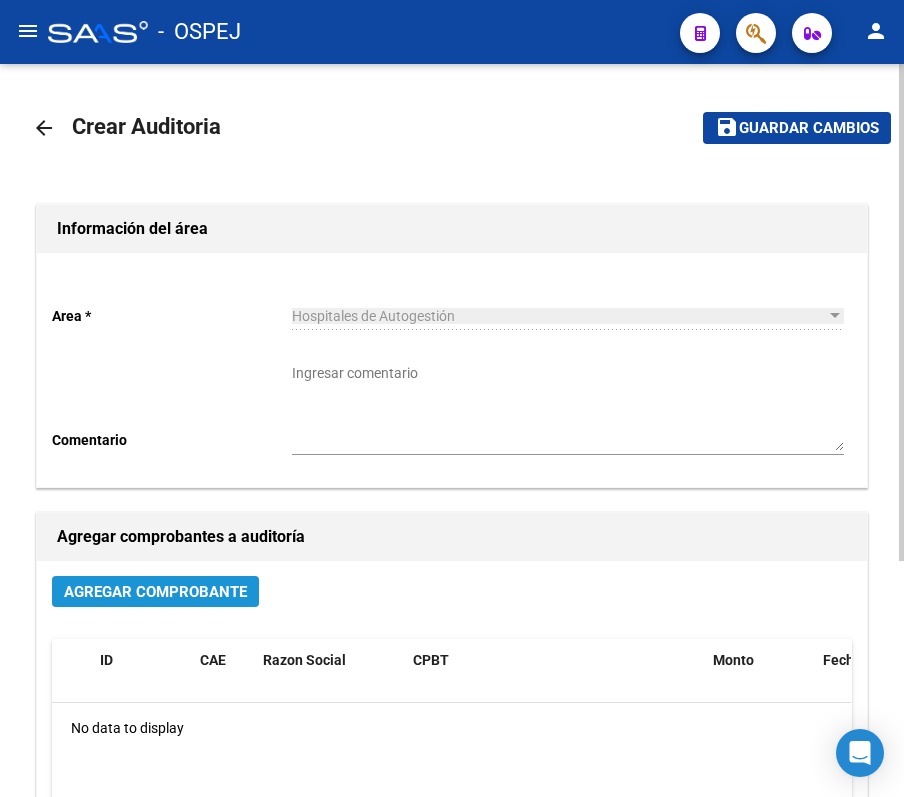 click on "Agregar Comprobante" 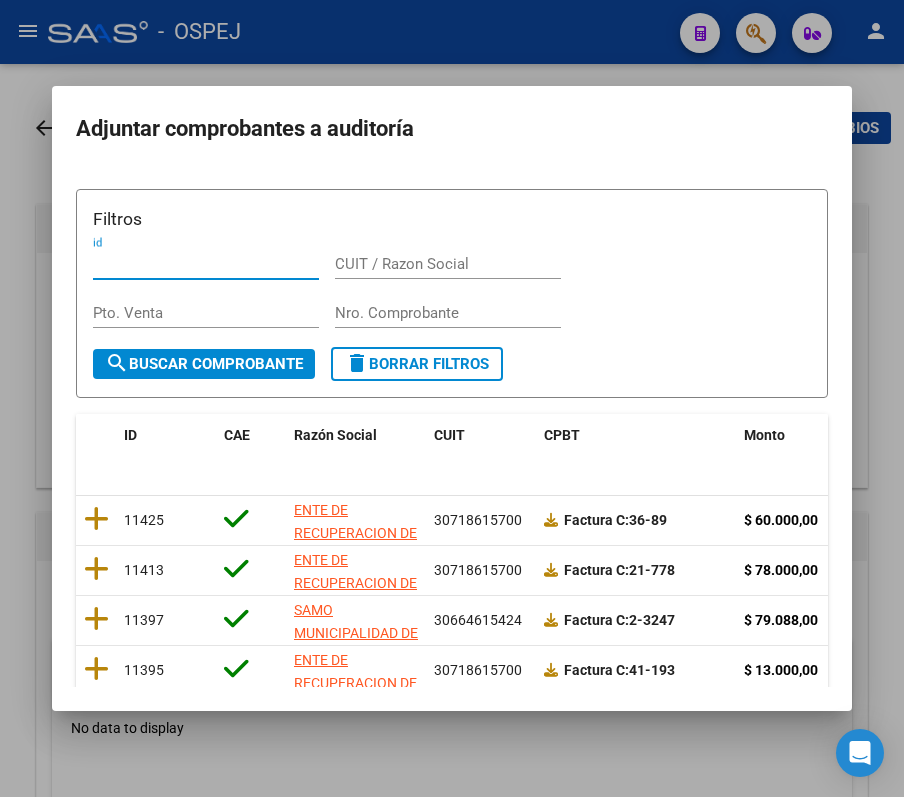 click on "Nro. Comprobante" at bounding box center (448, 313) 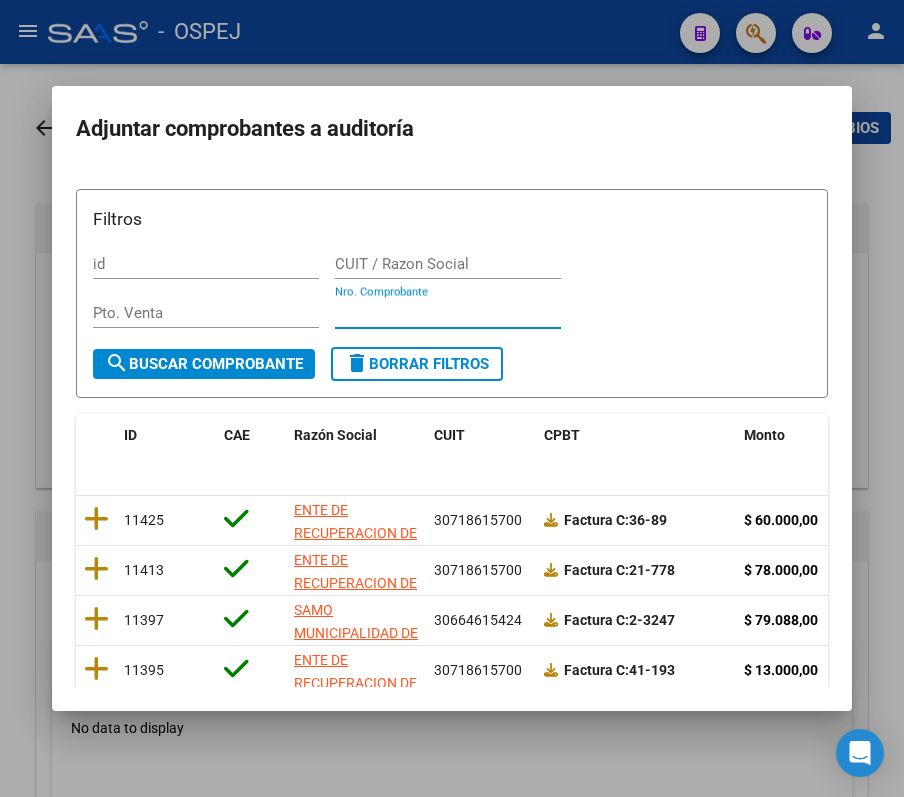 click on "Nro. Comprobante" at bounding box center [448, 313] 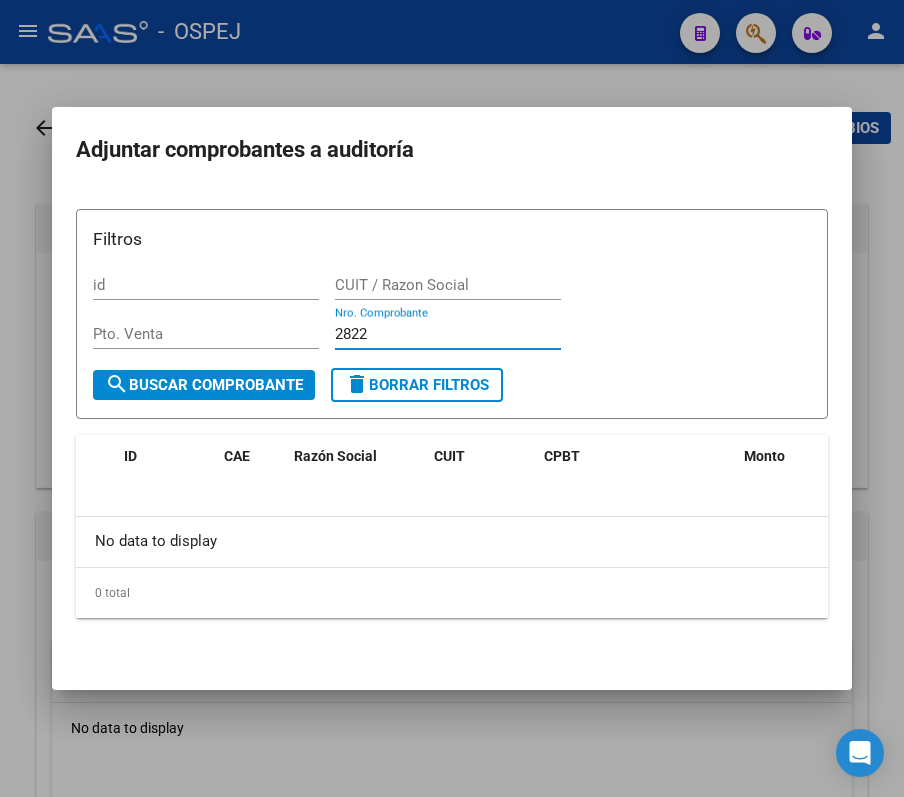type on "2822" 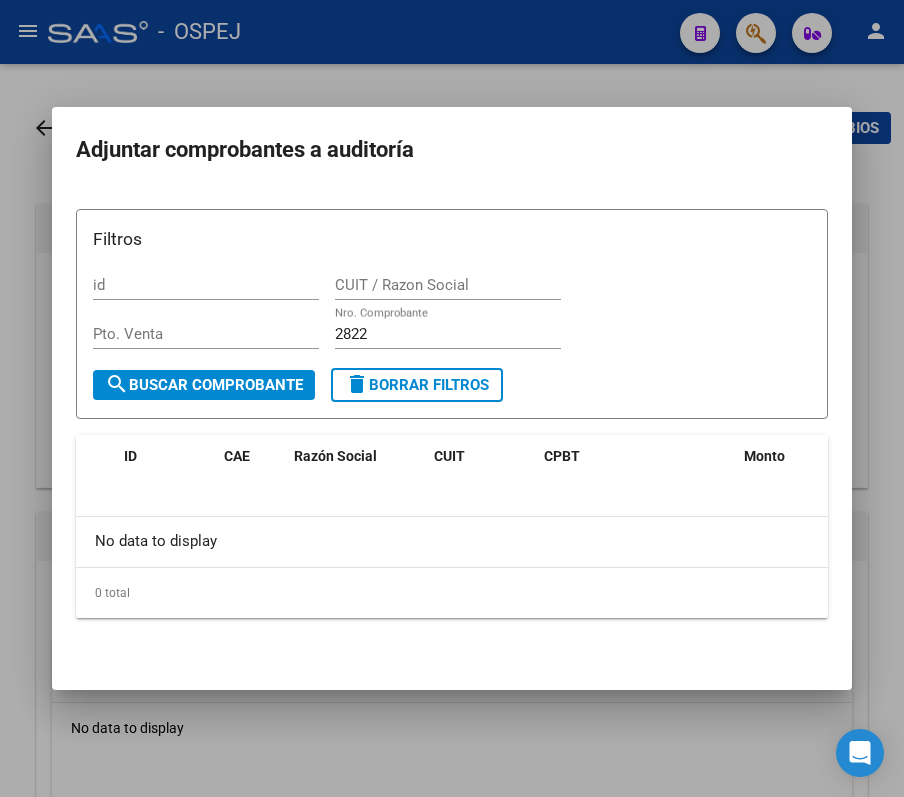 click at bounding box center (452, 398) 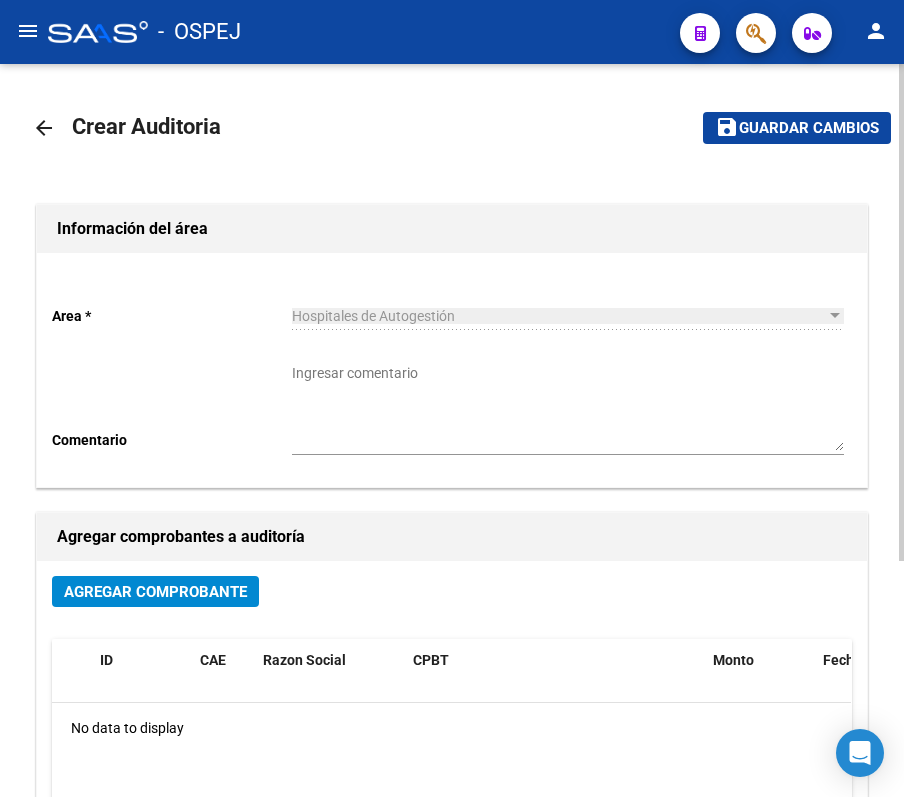 click on "arrow_back Crear Auditoria    save Guardar cambios Información del área  Area * Hospitales de Autogestión Seleccionar area Comentario    Ingresar comentario  Agregar comprobantes a auditoría Agregar Comprobante ID CAE Razon Social CPBT Monto Fecha Cpbt Fecha Recibido Doc Respaldatoria Doc Trazabilidad Expte. Interno Creado Usuario No data to display" 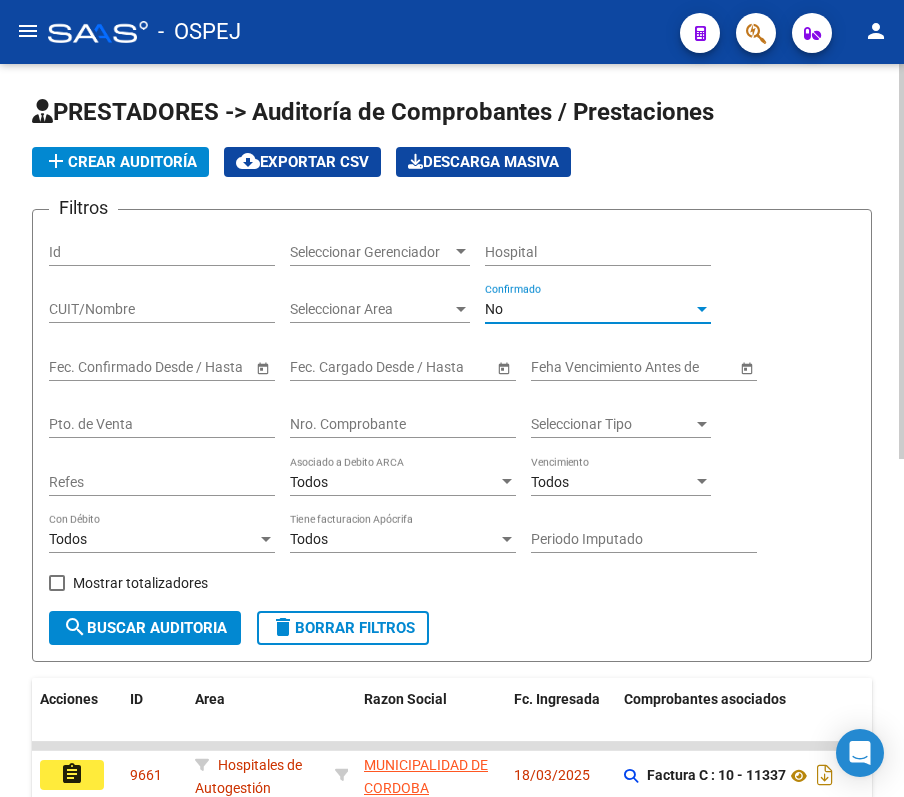 click on "No" at bounding box center [589, 309] 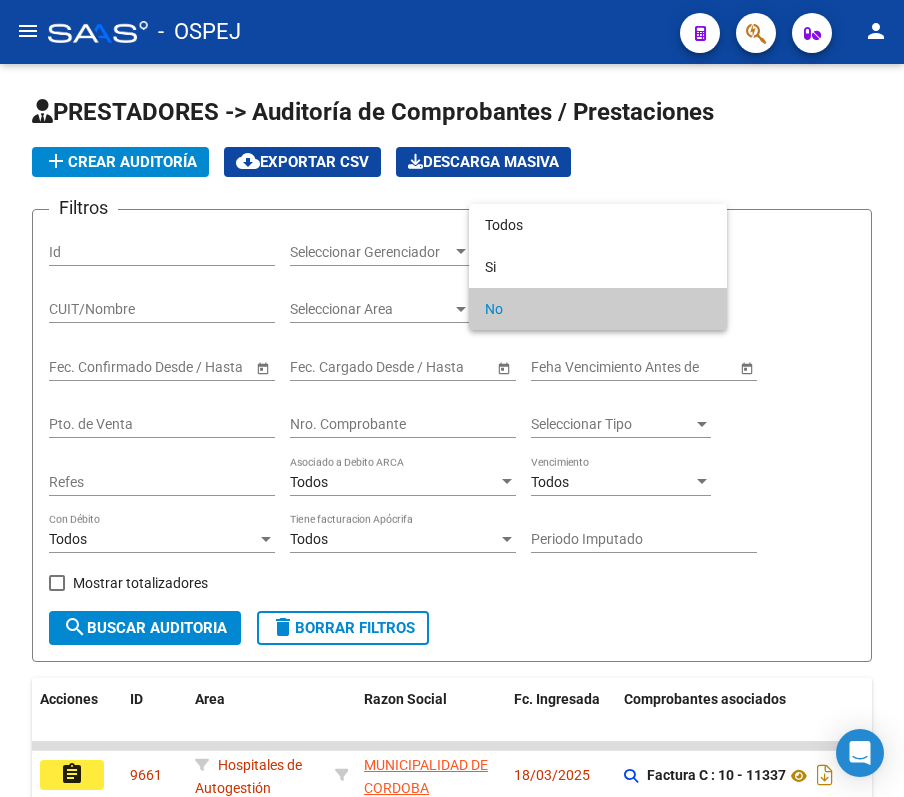 click at bounding box center [452, 398] 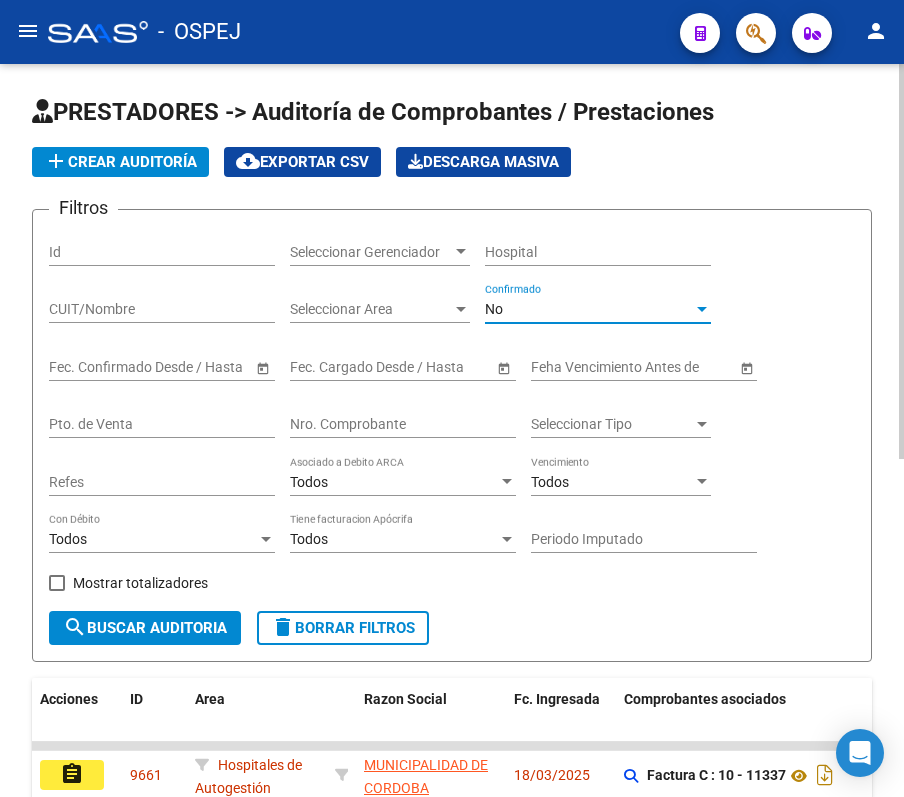 click on "No" at bounding box center (589, 309) 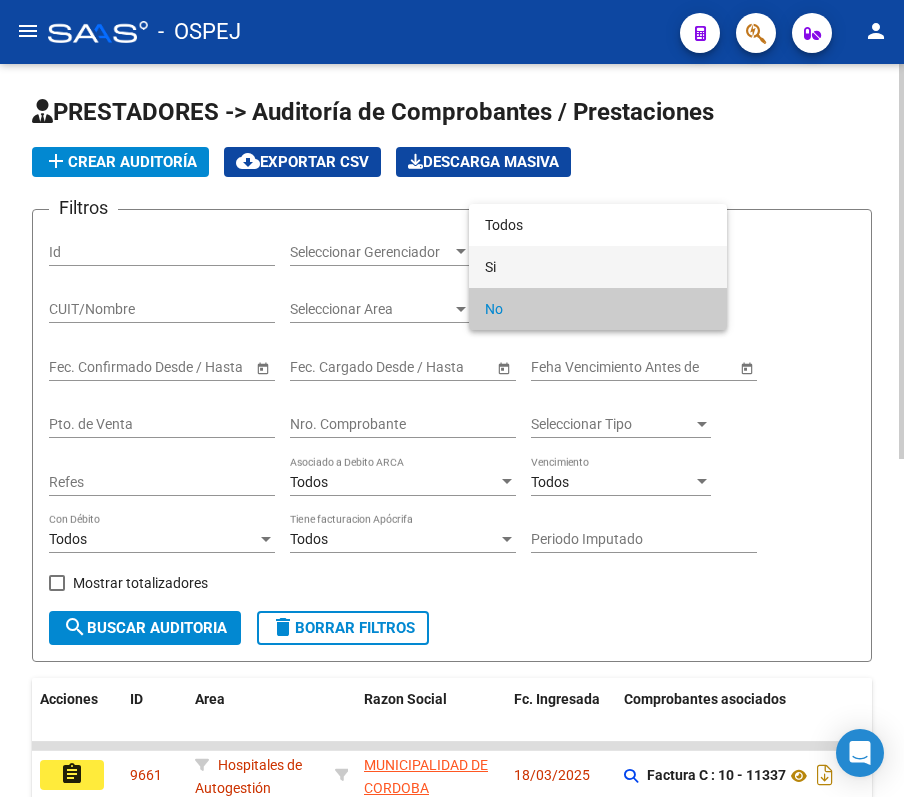 click on "Si" at bounding box center [598, 267] 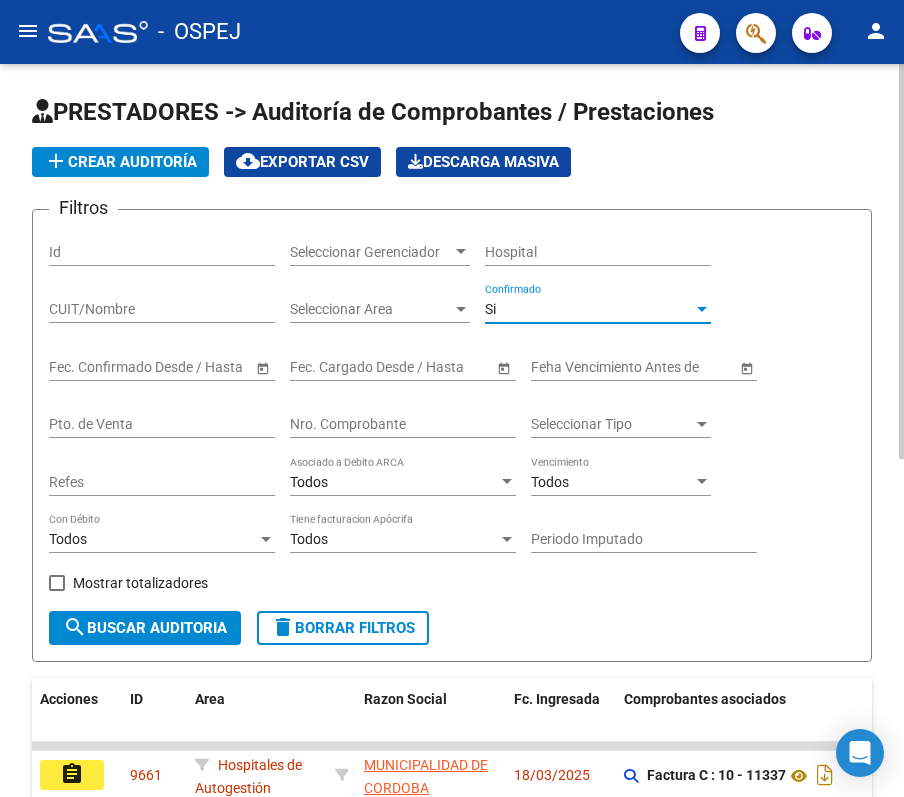 drag, startPoint x: 574, startPoint y: 269, endPoint x: 580, endPoint y: 296, distance: 27.658634 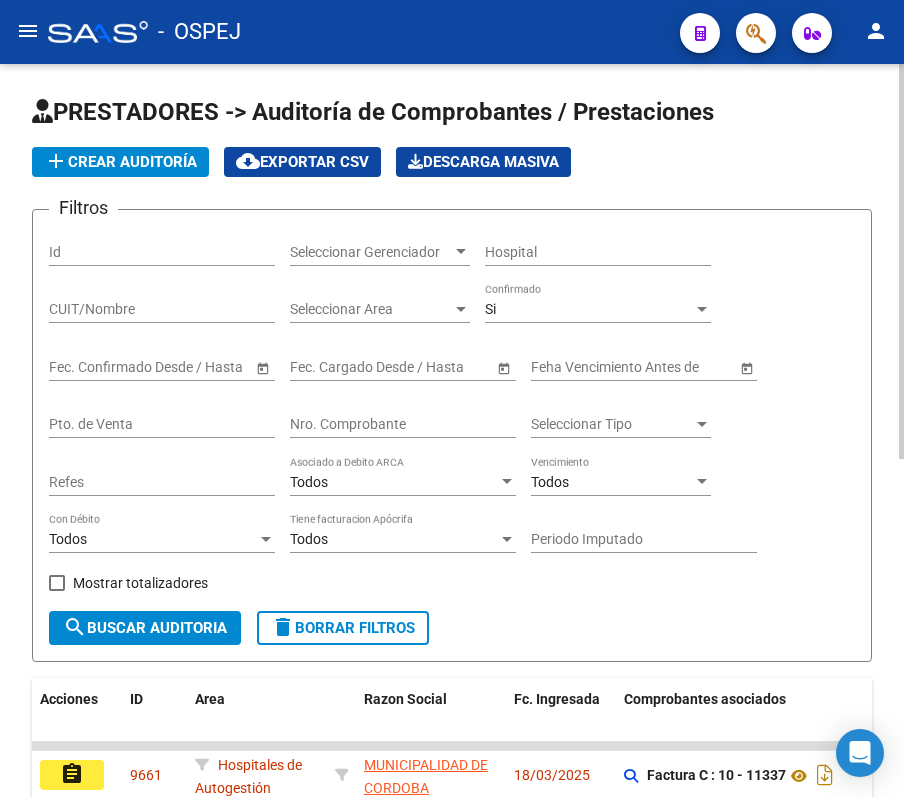 click on "Si Confirmado" 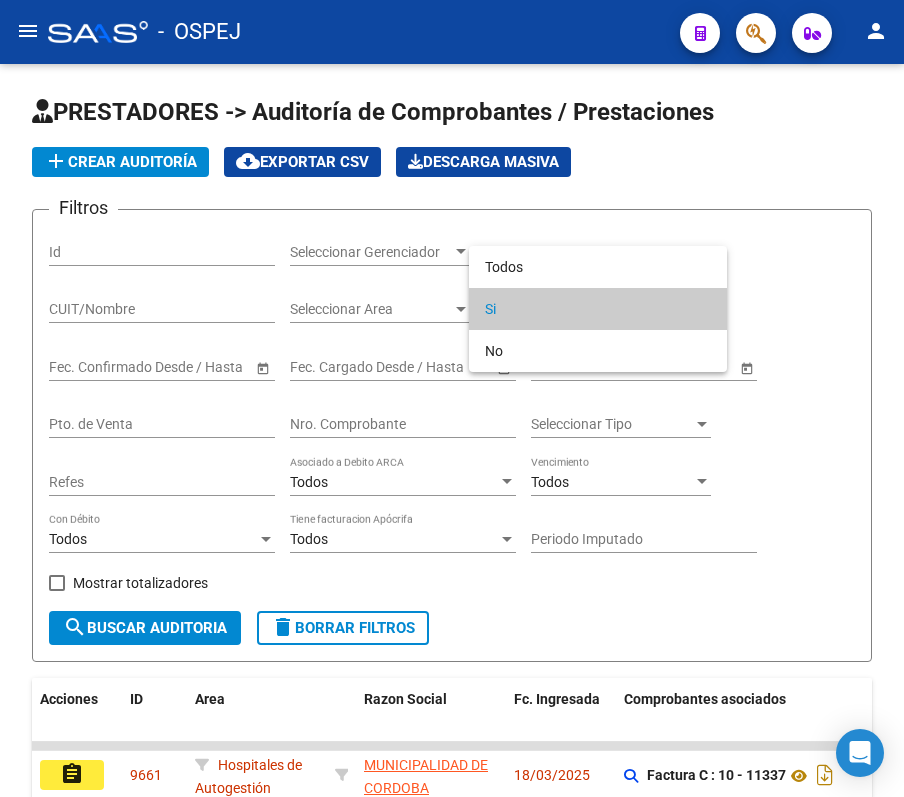 click at bounding box center (452, 398) 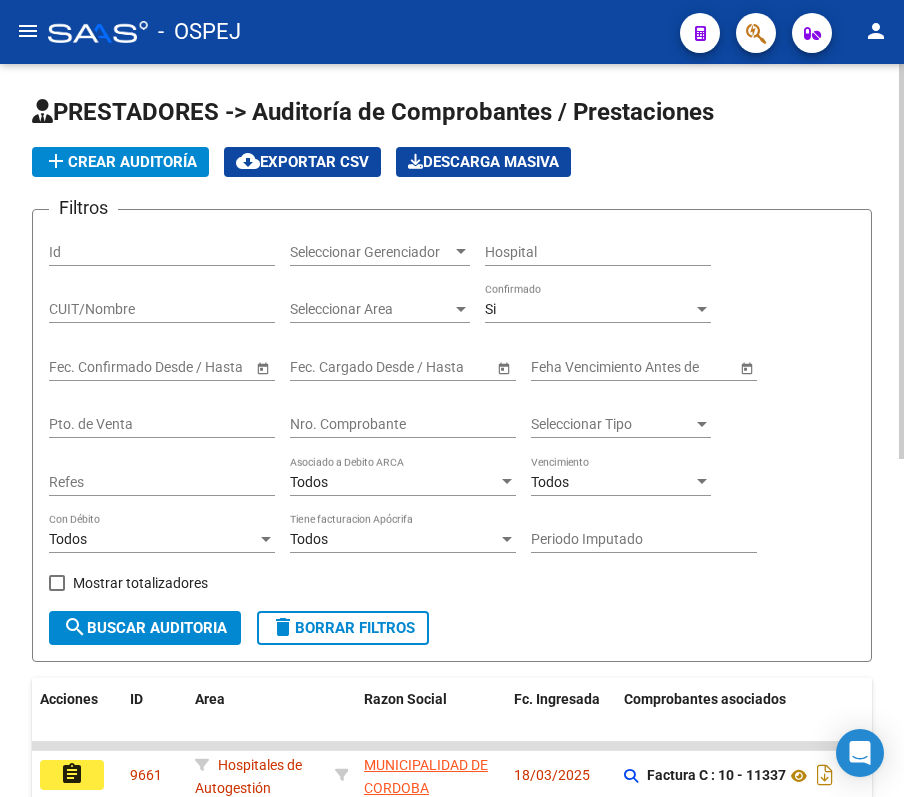 click on "Si Confirmado" 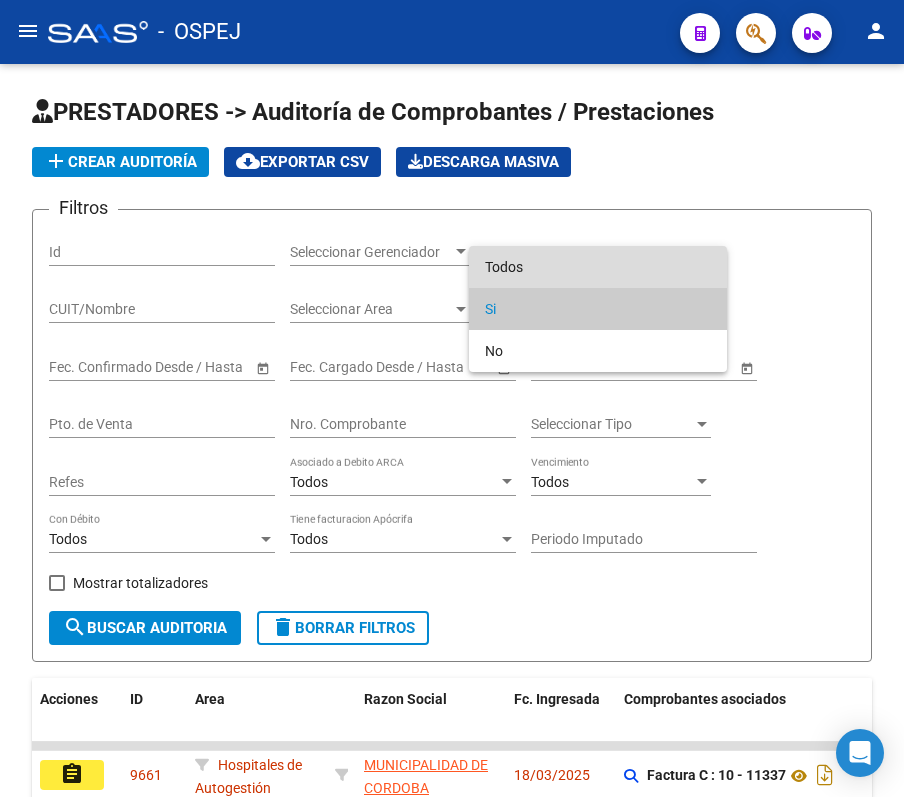 click on "Todos" at bounding box center (598, 267) 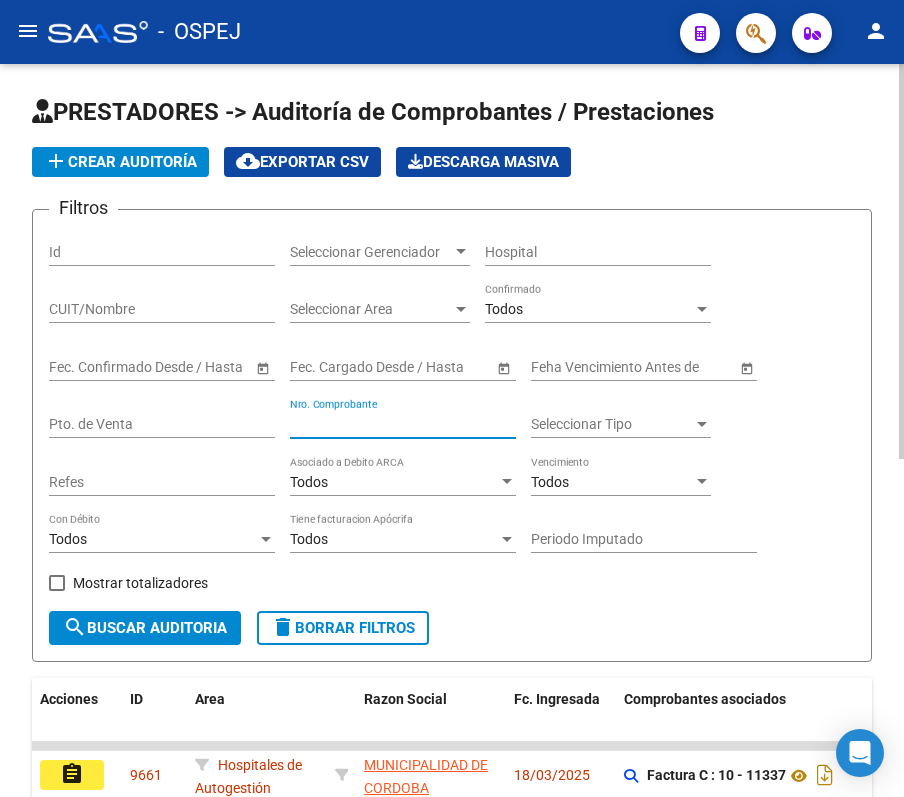 click on "Nro. Comprobante" at bounding box center [403, 424] 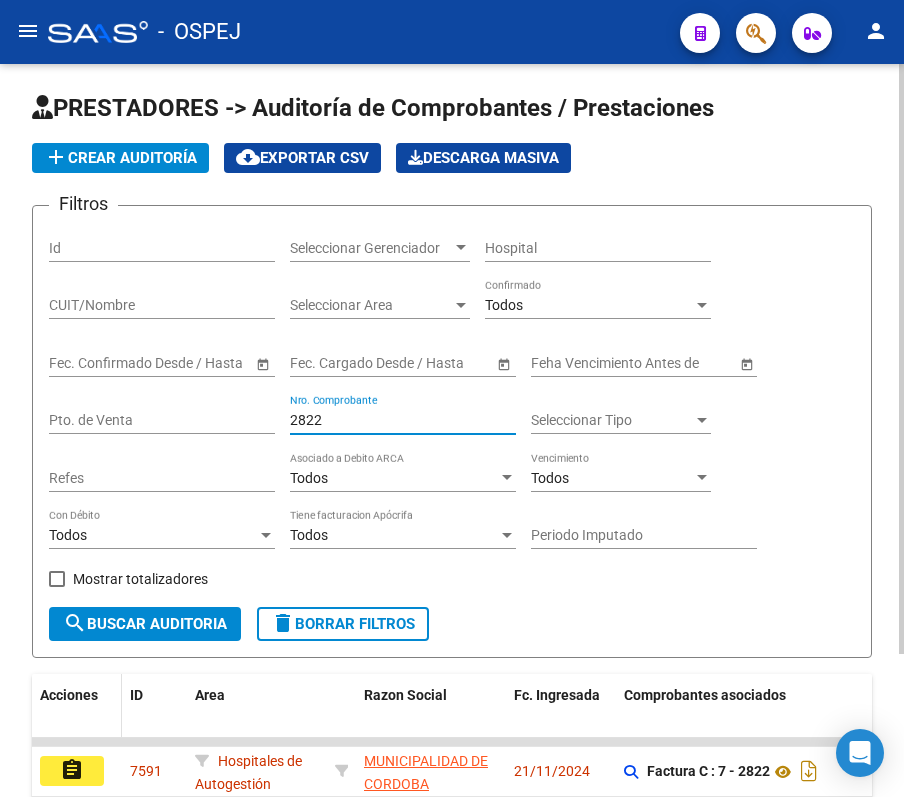 scroll, scrollTop: 0, scrollLeft: 0, axis: both 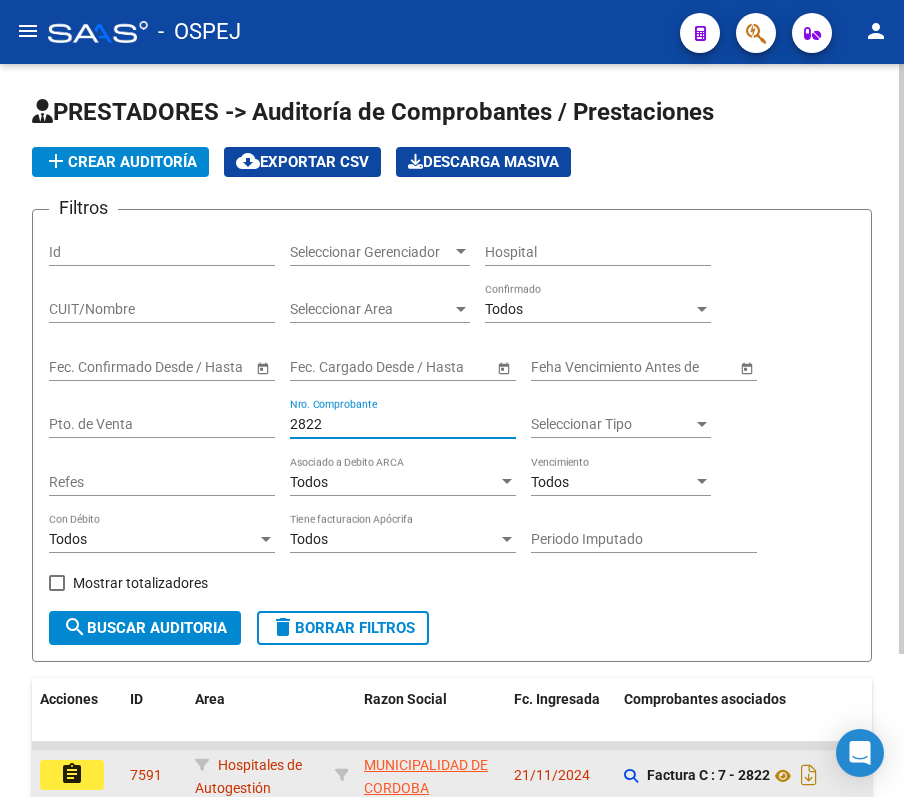 type on "2822" 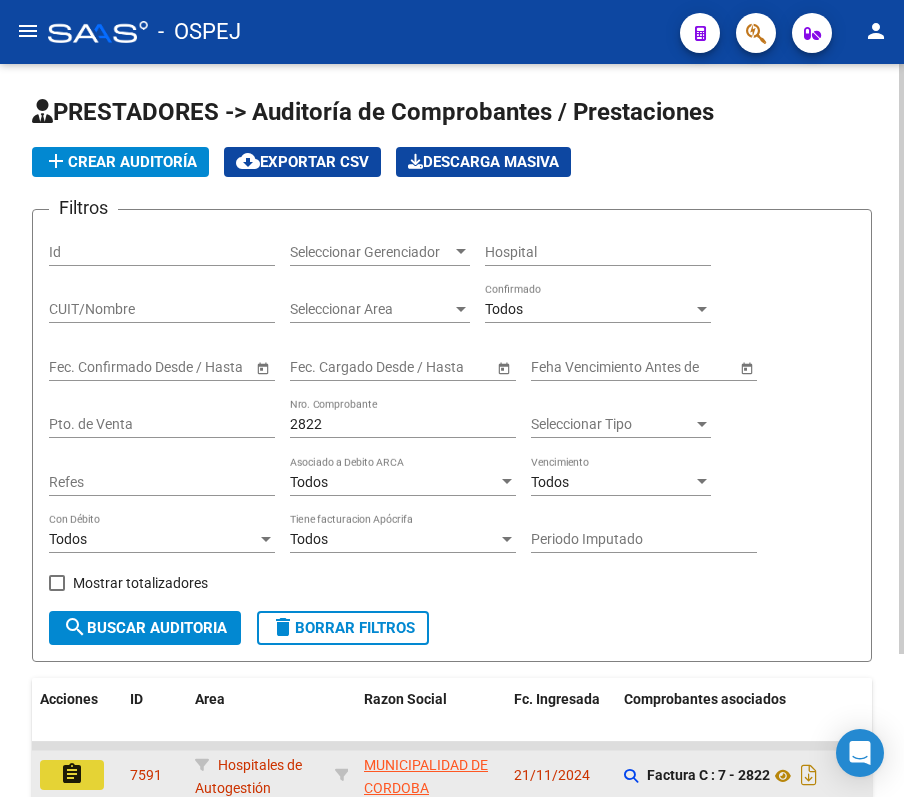 click on "assignment" 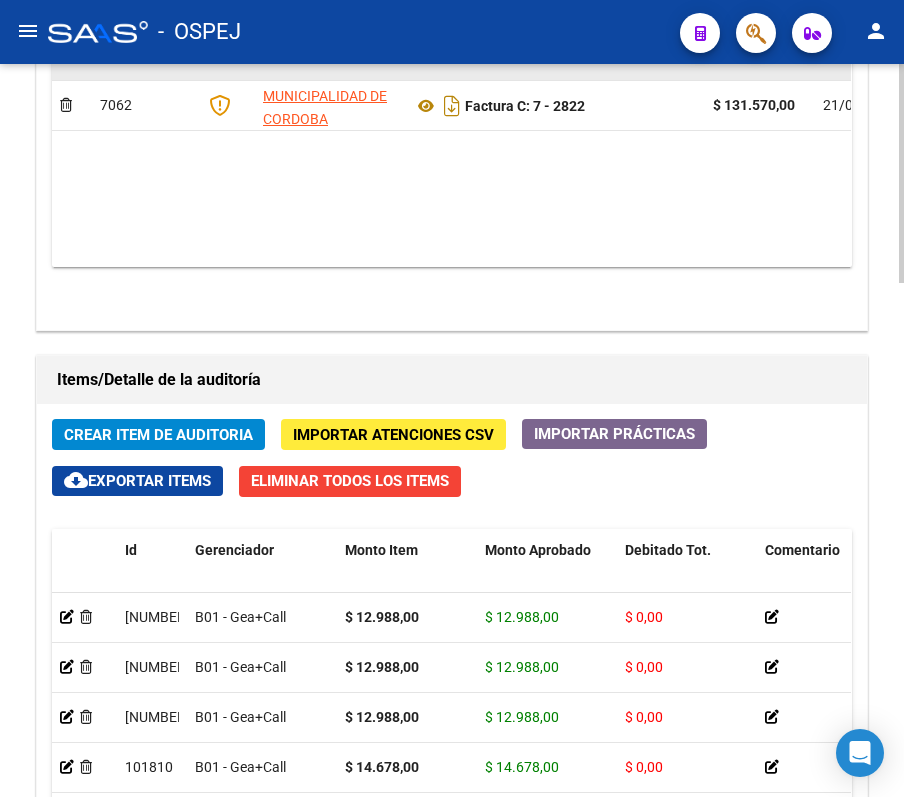 scroll, scrollTop: 1066, scrollLeft: 0, axis: vertical 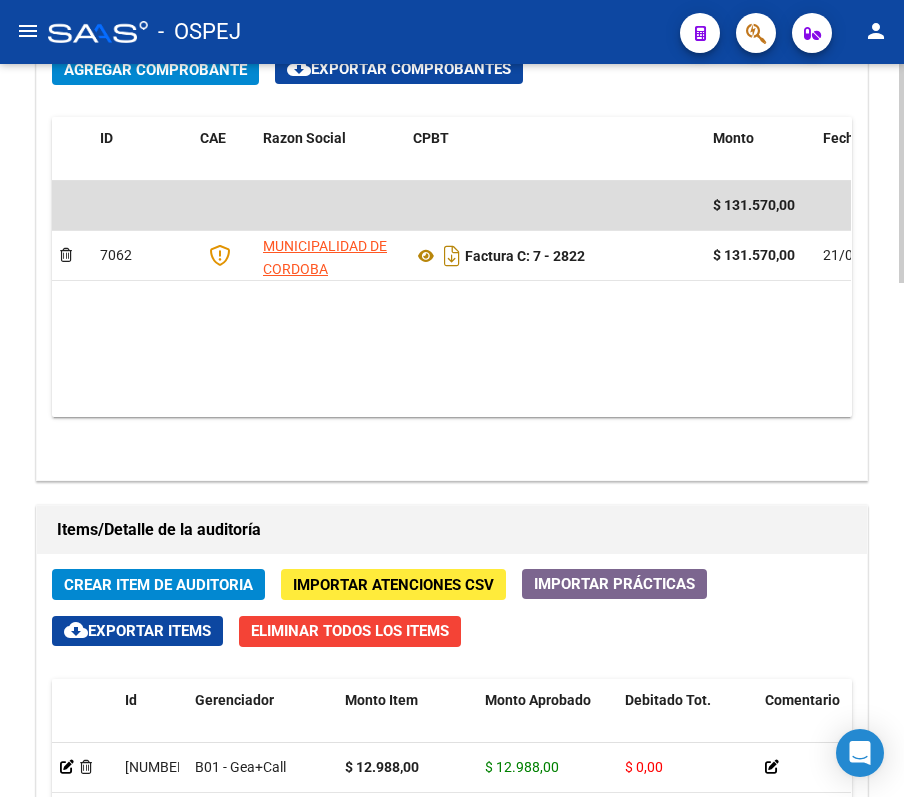 drag, startPoint x: 329, startPoint y: 396, endPoint x: 349, endPoint y: 398, distance: 20.09975 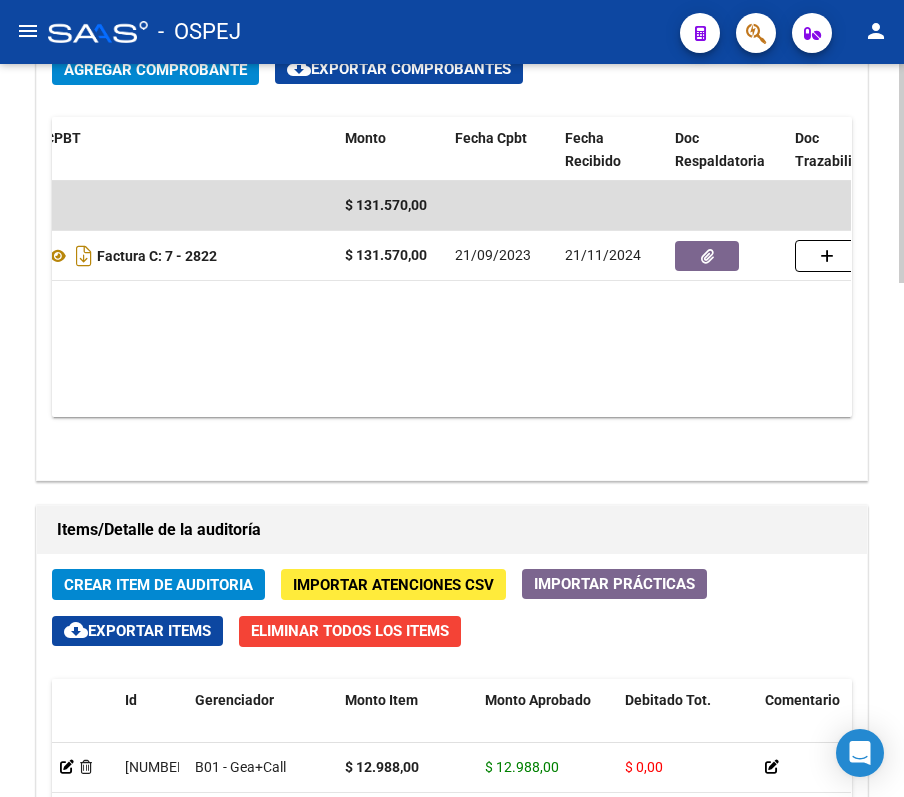 scroll, scrollTop: 0, scrollLeft: 602, axis: horizontal 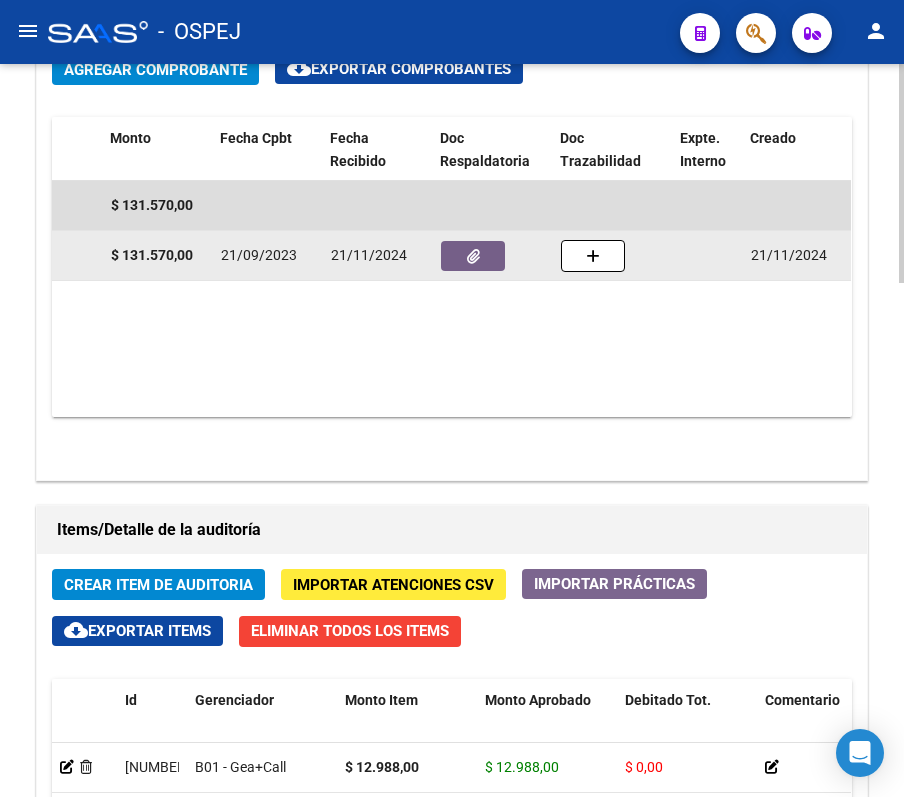 click 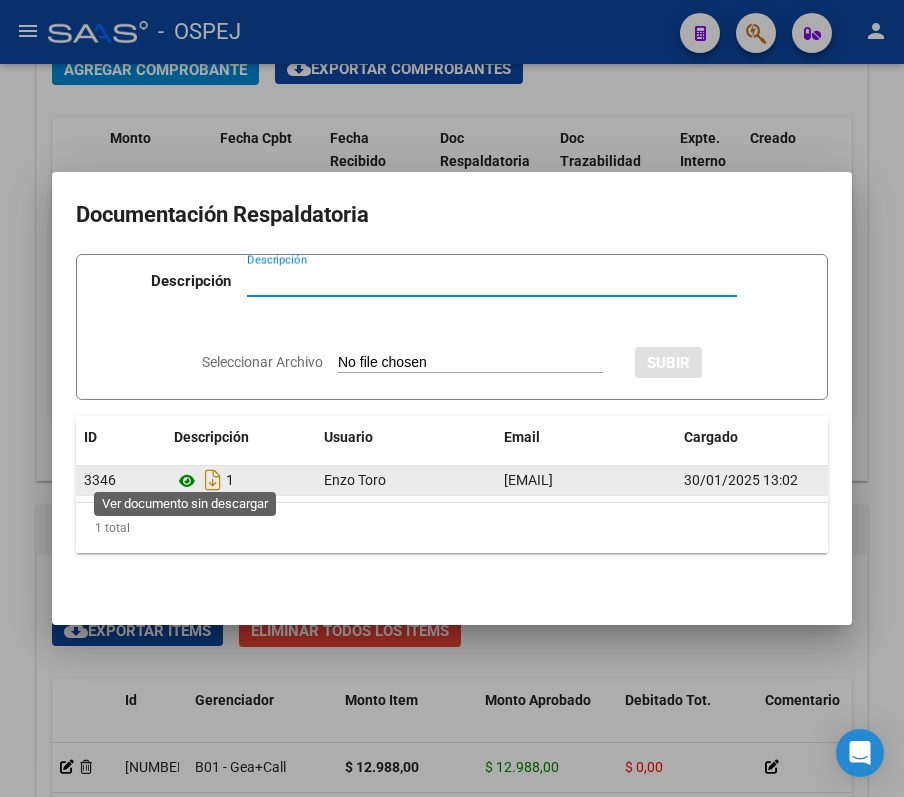 click 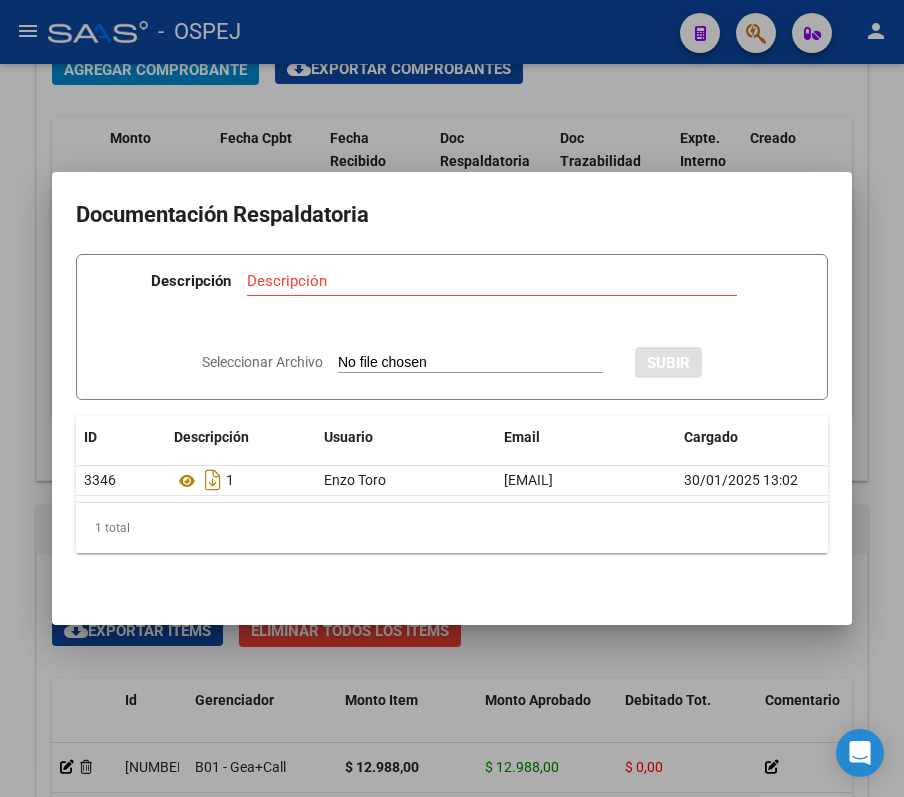 click at bounding box center [452, 398] 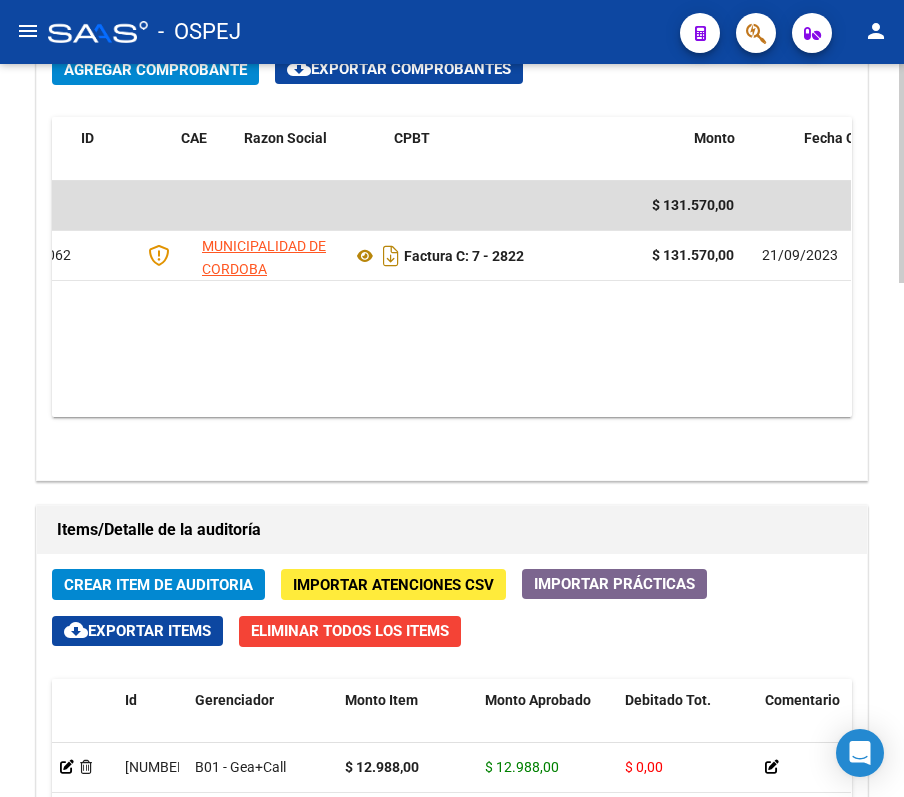 scroll, scrollTop: 0, scrollLeft: 0, axis: both 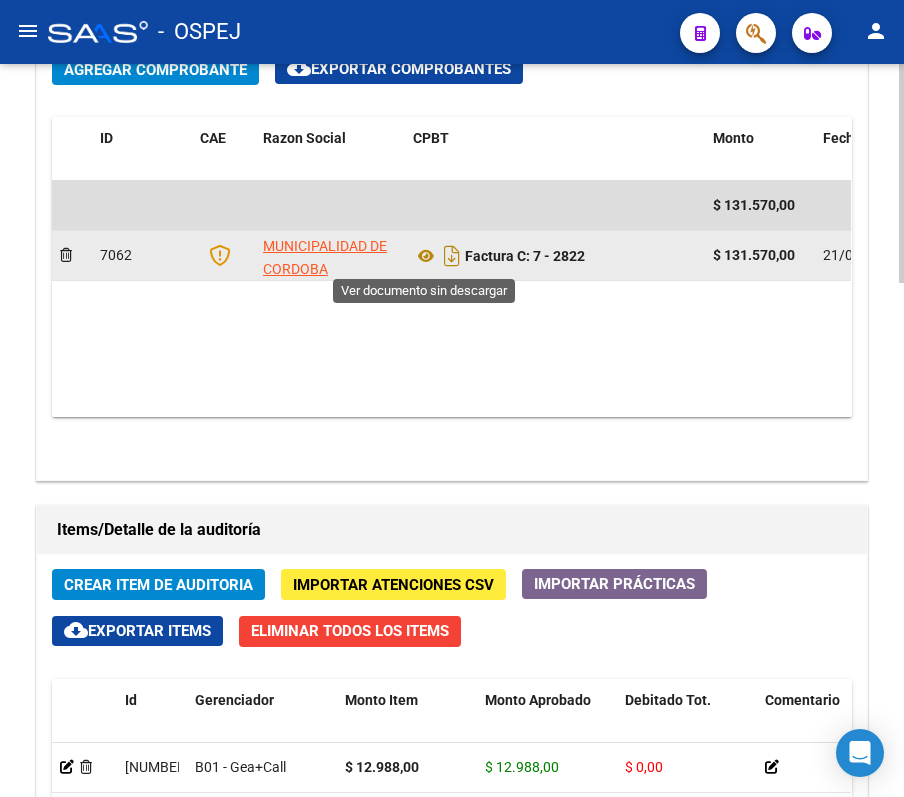 click on "Factura C: 7 - 2822" 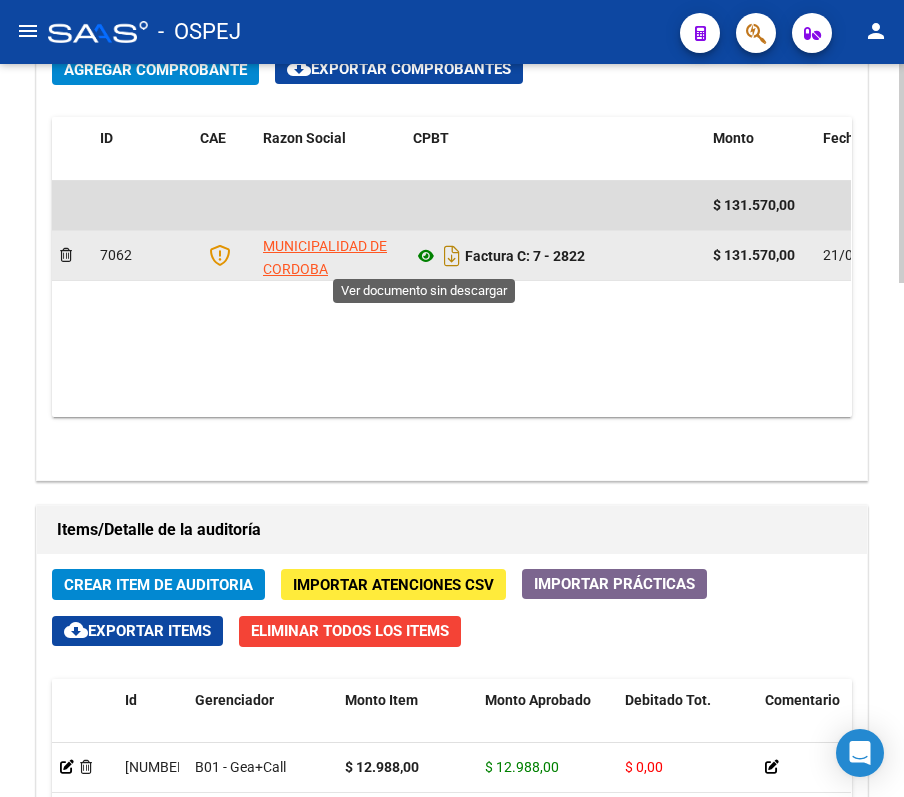 click 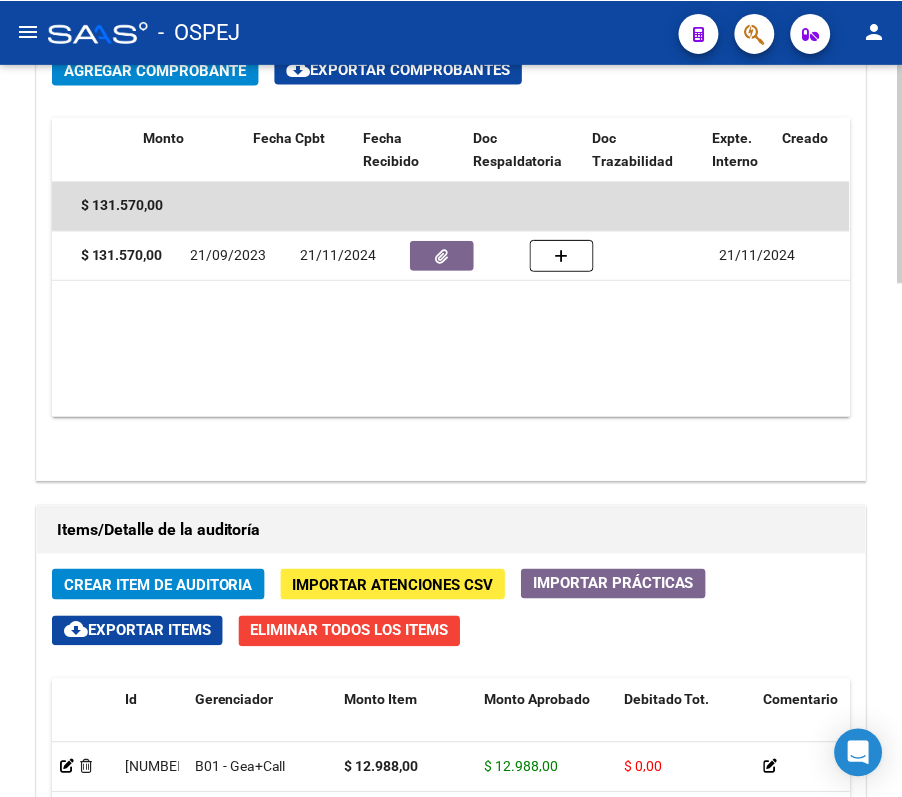 scroll, scrollTop: 0, scrollLeft: 569, axis: horizontal 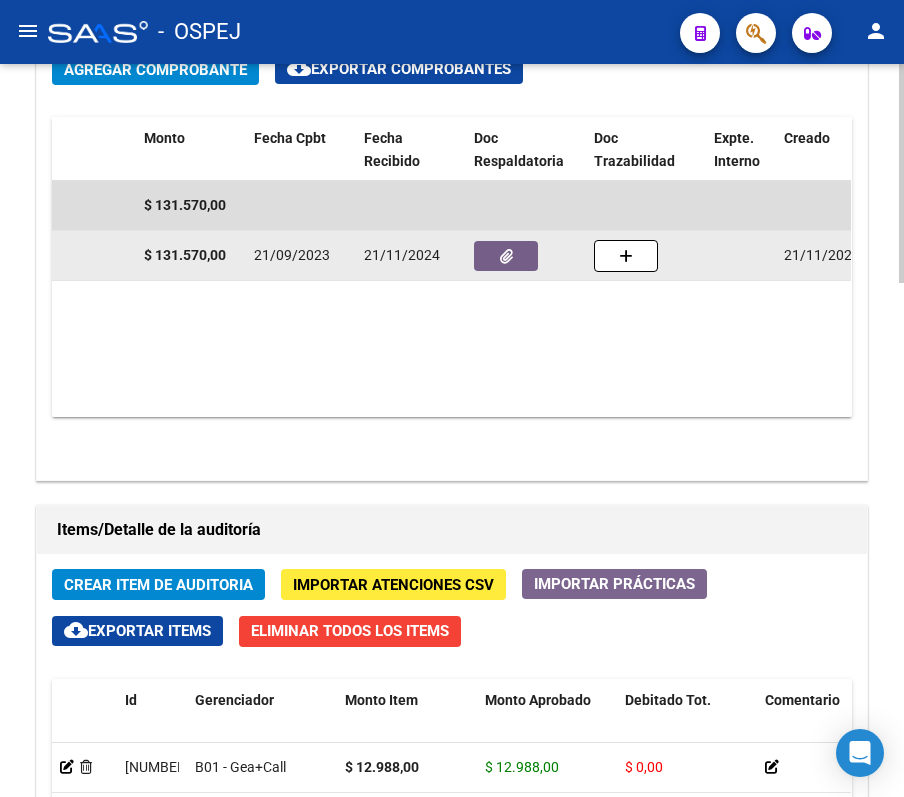 drag, startPoint x: 541, startPoint y: 256, endPoint x: 526, endPoint y: 261, distance: 15.811388 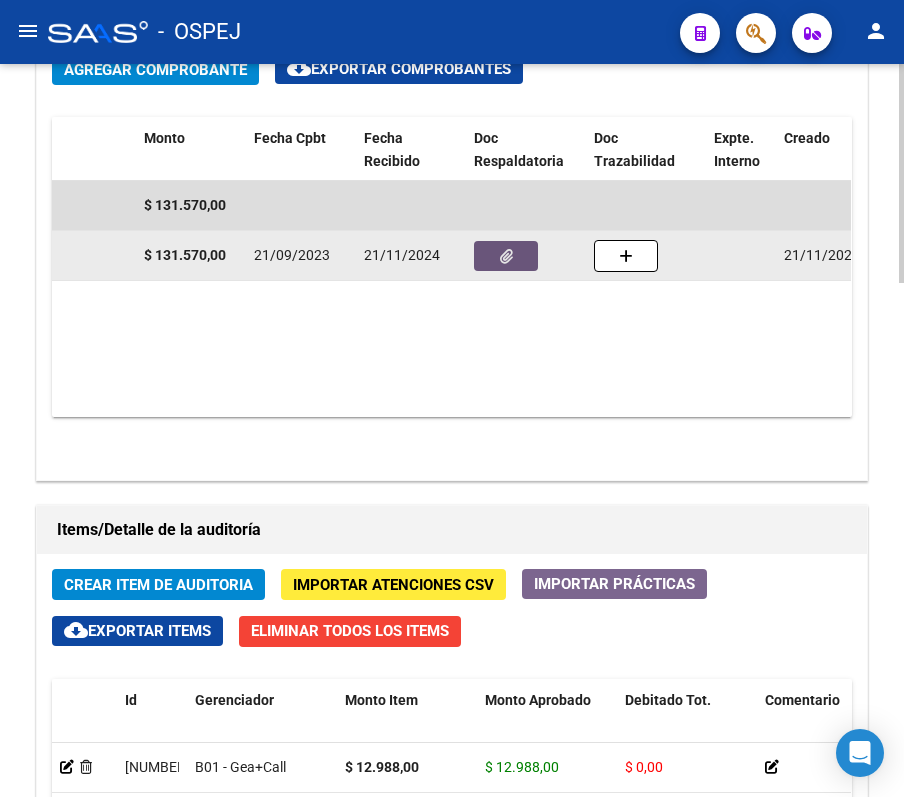 click 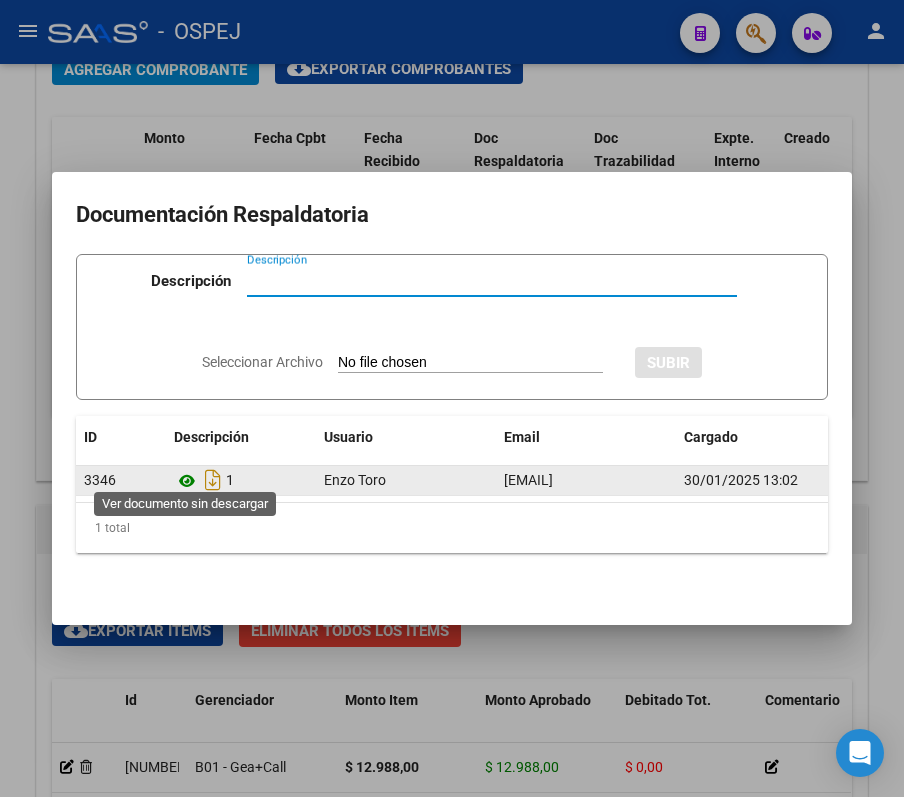 click 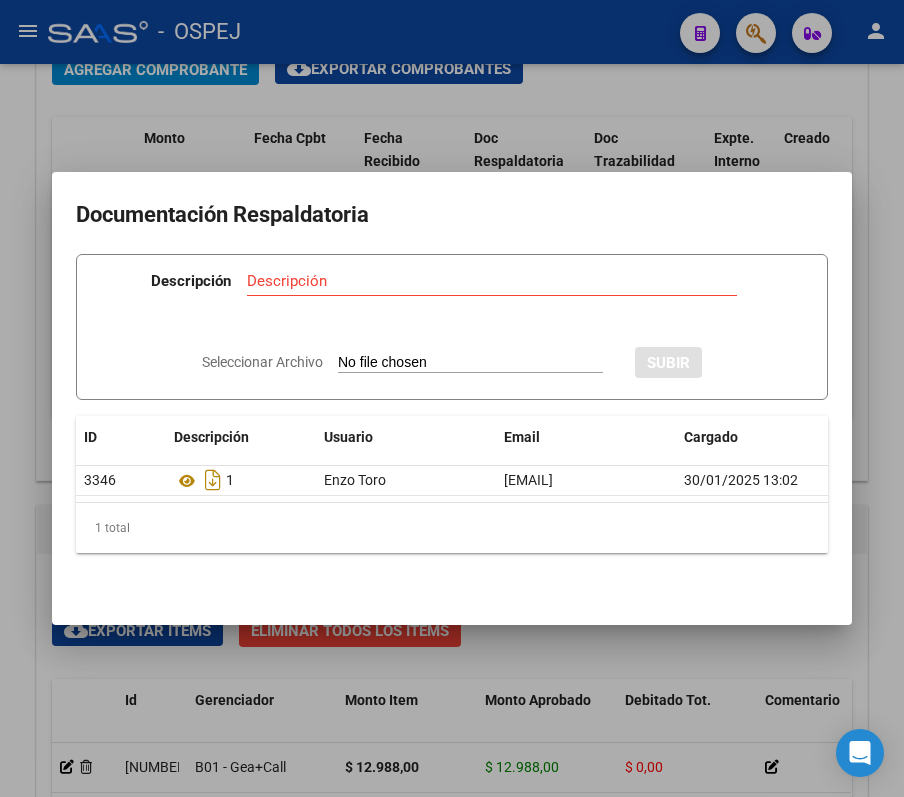 click at bounding box center [452, 398] 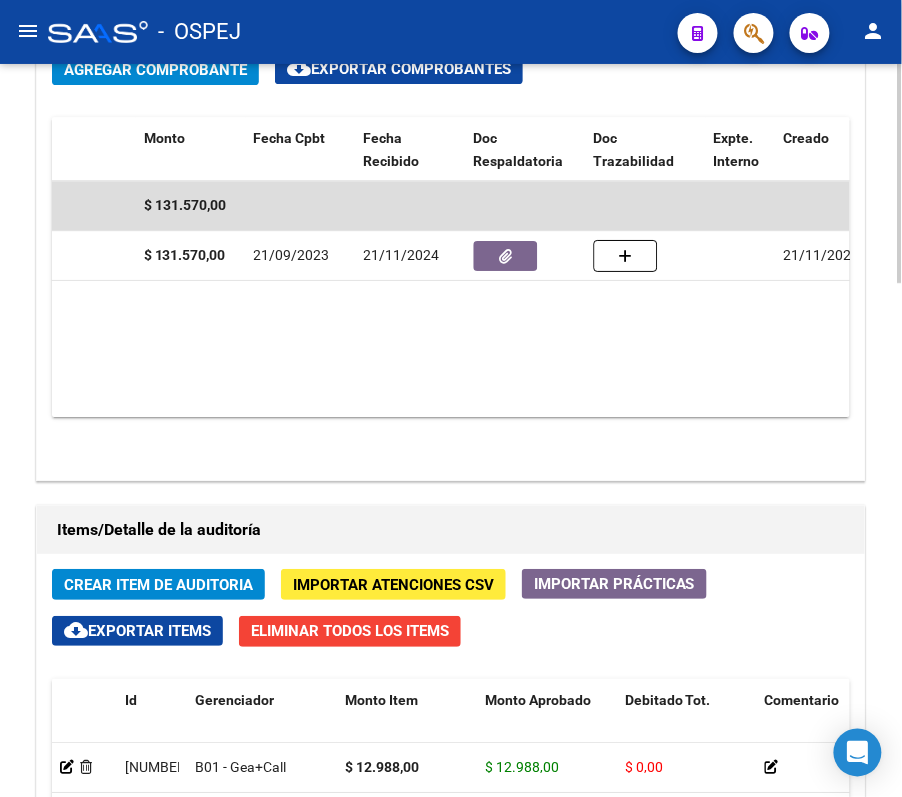 click on "arrow_back Editar 7591    cloud_download  Generar informe  Puede notificar al gerenciador respecto de esta auditoria, para invitarlo a formar parte de la misma realizando comentarios.  NOTIFICAR Totales Auditoría Total Comprobantes:  $ 131.570,00 Total Items Auditados:  $ 131.570,00 Falta Identificar:   $ 0,00 Items Auditados Total Aprobado: $ 131.570,00 Total Debitado: $ 0,00 Totales Aprobado - Imputado x Gerenciador Gerenciador Total B01 - Gea+Call  $ 131.570,00 Información del área Cambiar de área a esta auditoría  Area * Hospitales de Autogestión Seleccionar area Comentario    Ingresar comentario  save  Guardar Comentario  Comprobantes Asociados a la Auditoría Agregar Comprobante cloud_download  Exportar Comprobantes  ID CAE Razon Social CPBT Monto Fecha Cpbt Fecha Recibido Doc Respaldatoria Doc Trazabilidad Expte. Interno Creado Usuario $ 131.570,00 7062 MUNICIPALIDAD DE CORDOBA  Factura C: 7 - 2822  $ 131.570,00 21/09/2023 21/11/2024 21/11/2024 [FIRST] [LAST] - [EMAIL] Id CUIL" 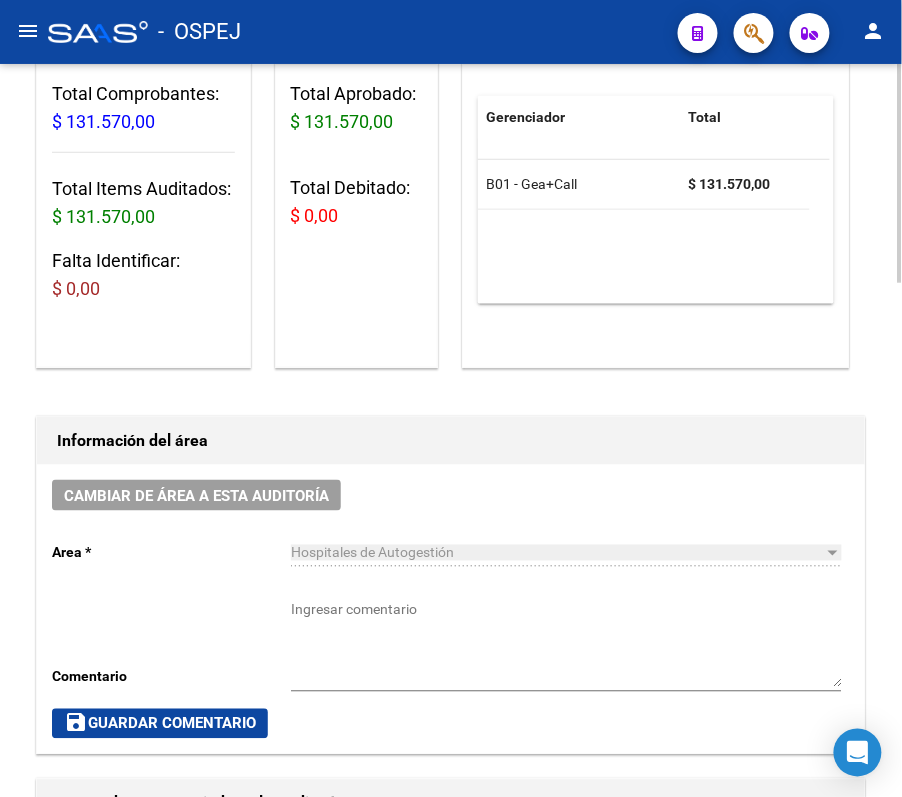 scroll, scrollTop: 0, scrollLeft: 0, axis: both 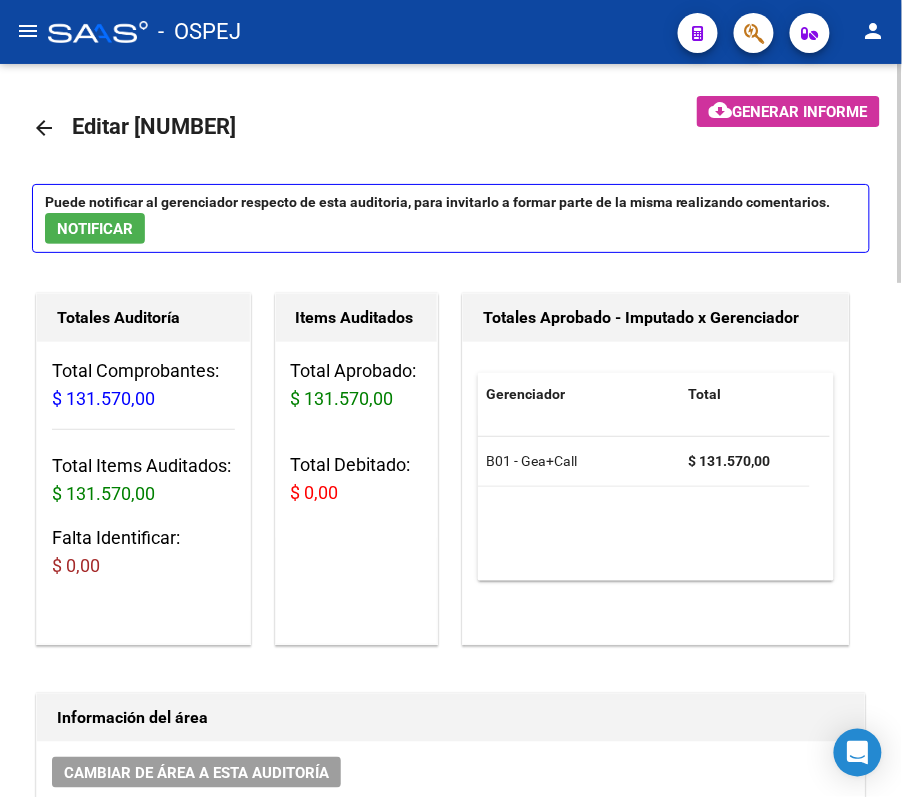 click on "arrow_back" 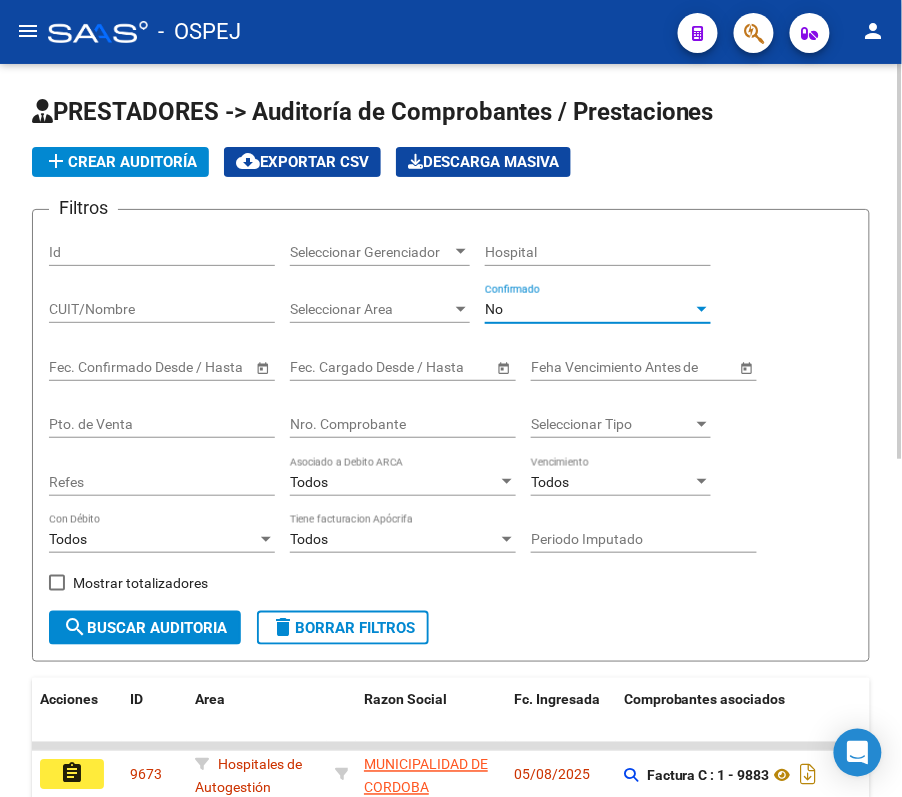 click on "No" at bounding box center (589, 309) 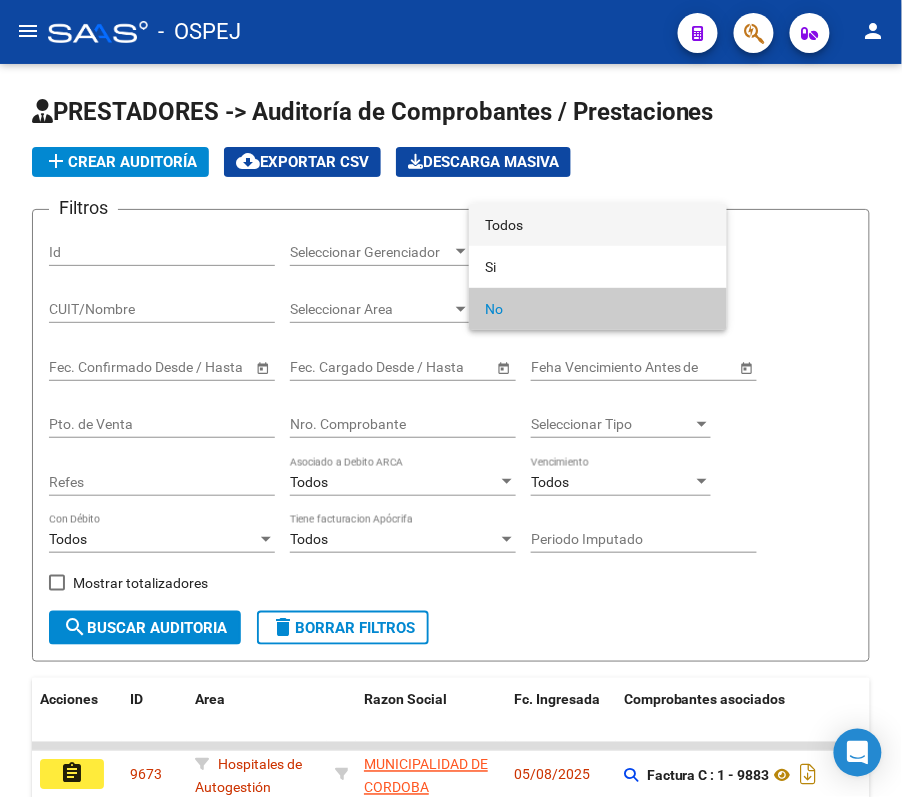 click on "Todos" at bounding box center [598, 225] 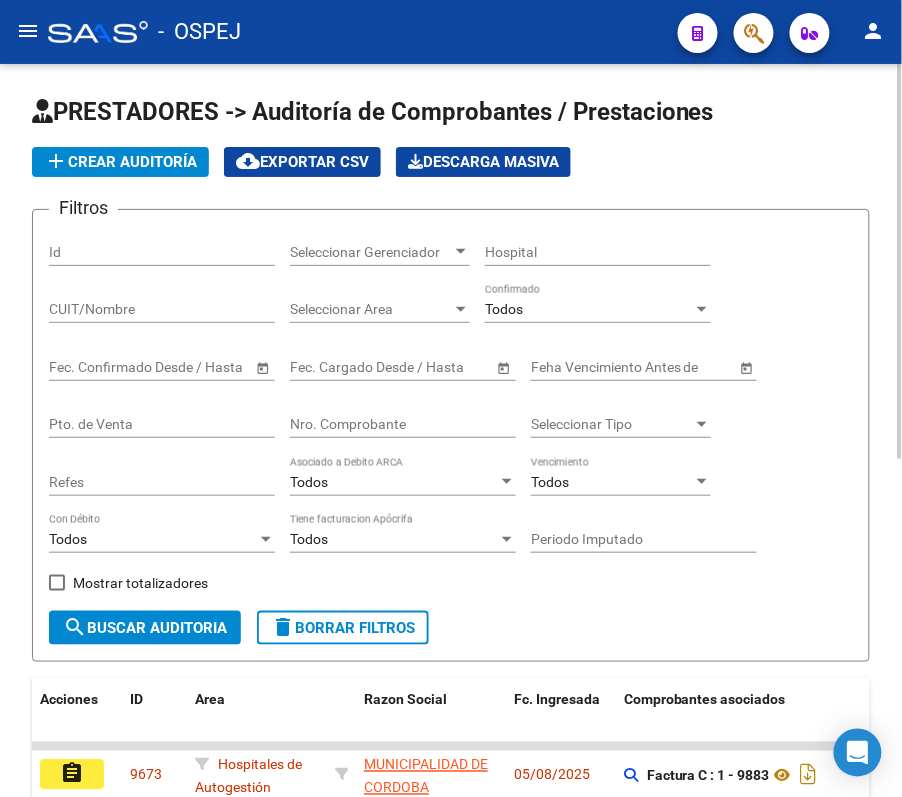 click on "Start date – End date Fec. Cargado Desde / Hasta" 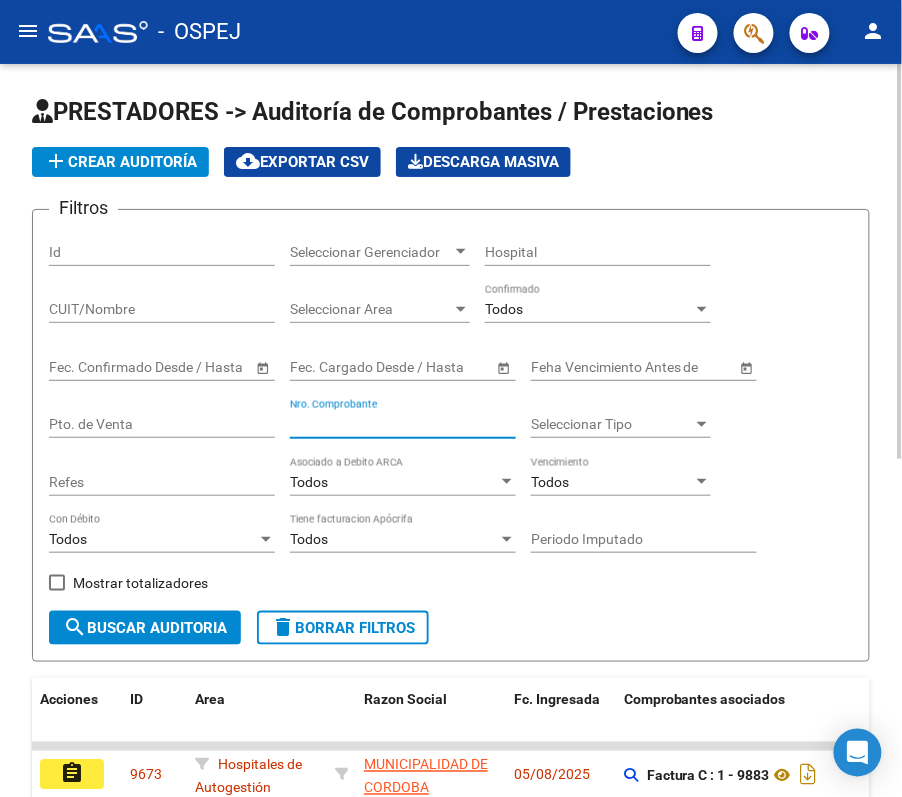 click on "Nro. Comprobante" at bounding box center (403, 424) 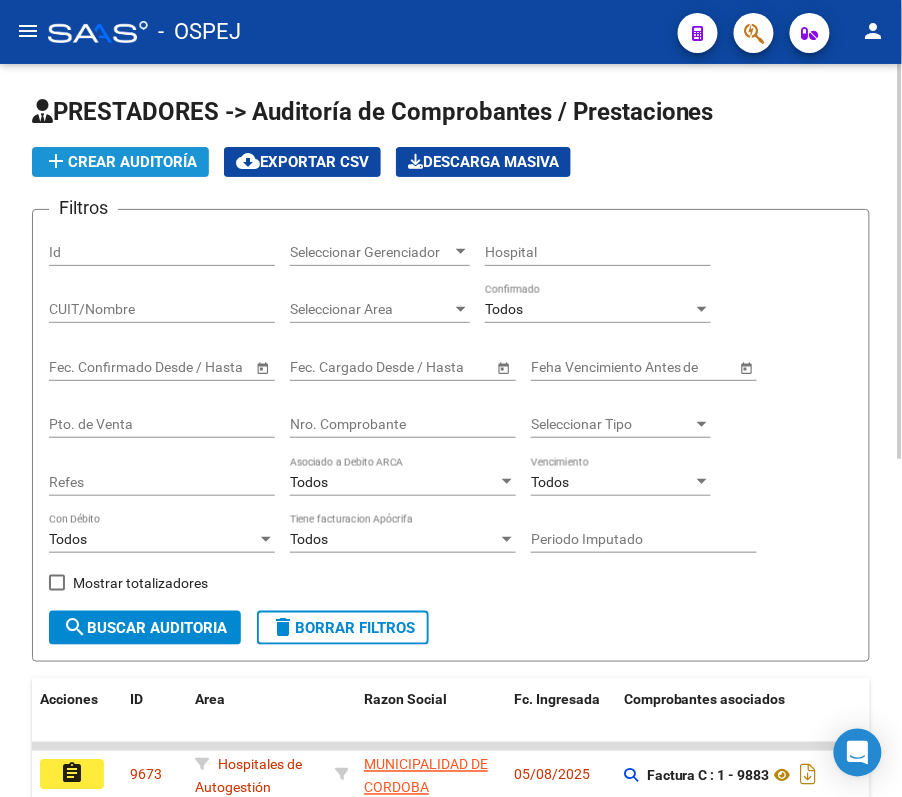 click on "add  Crear Auditoría" 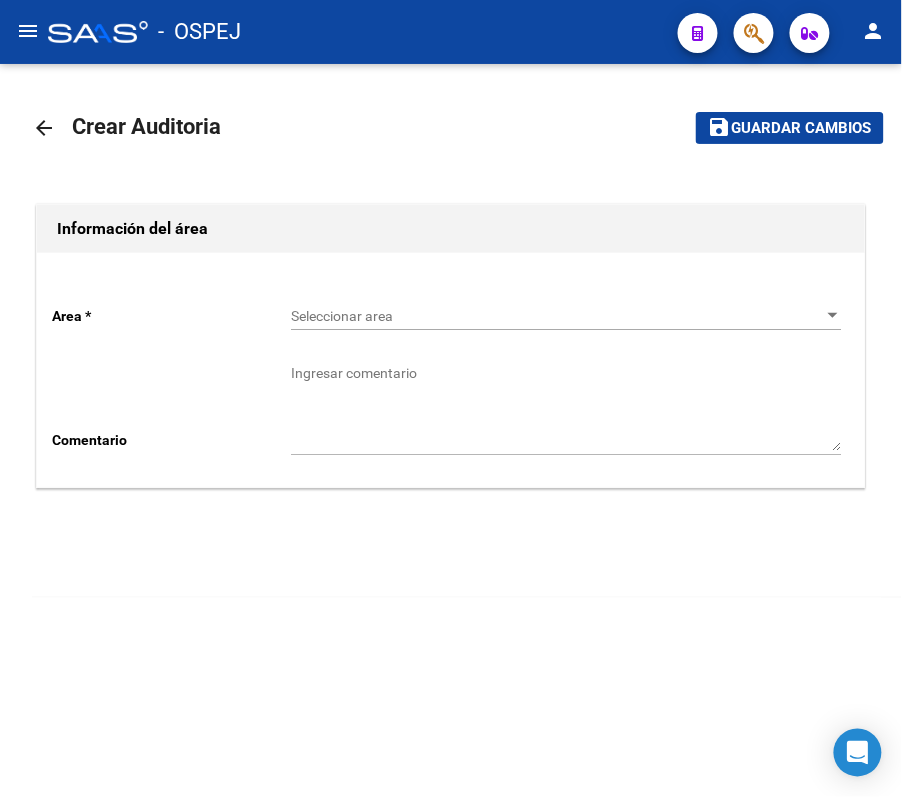 click on "arrow_back" 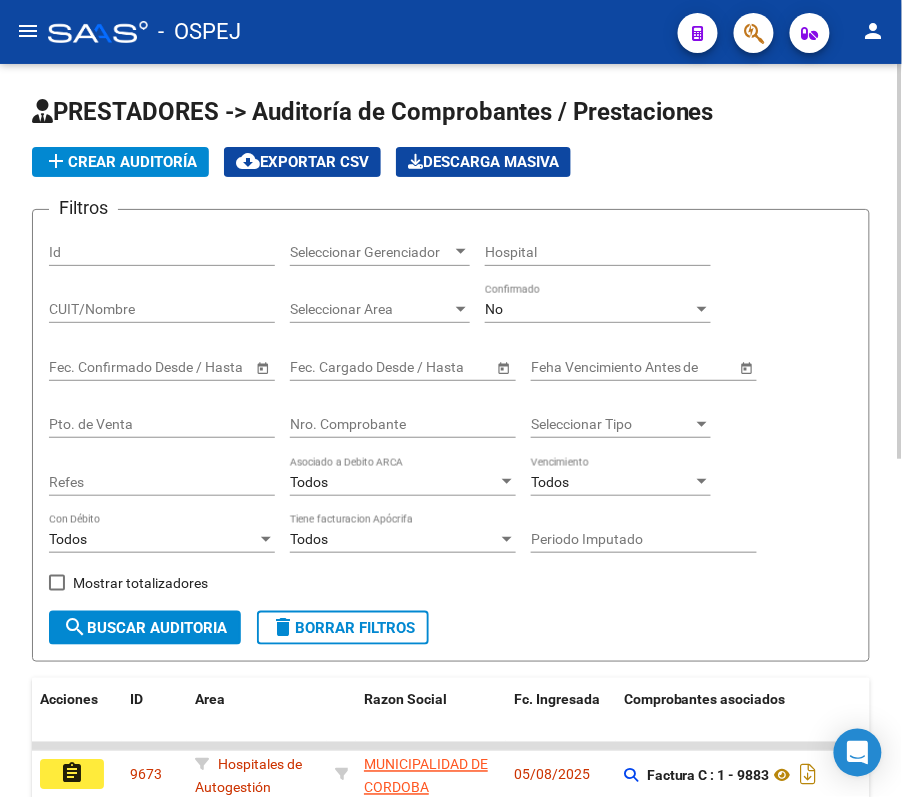 click on "No" at bounding box center [589, 309] 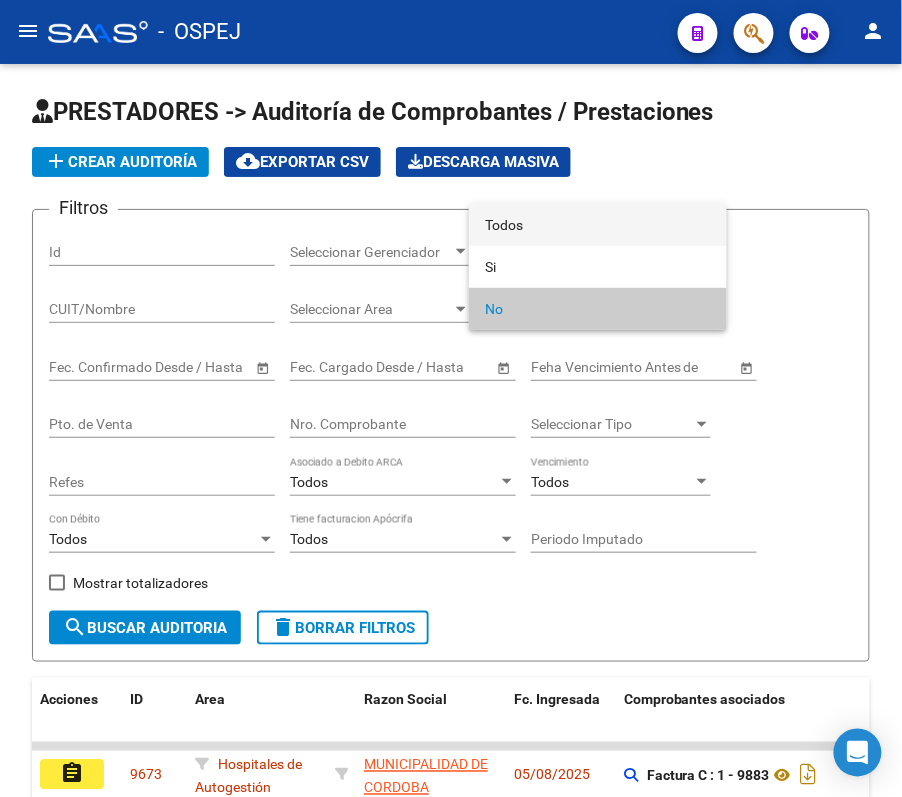 click on "Todos" at bounding box center (598, 225) 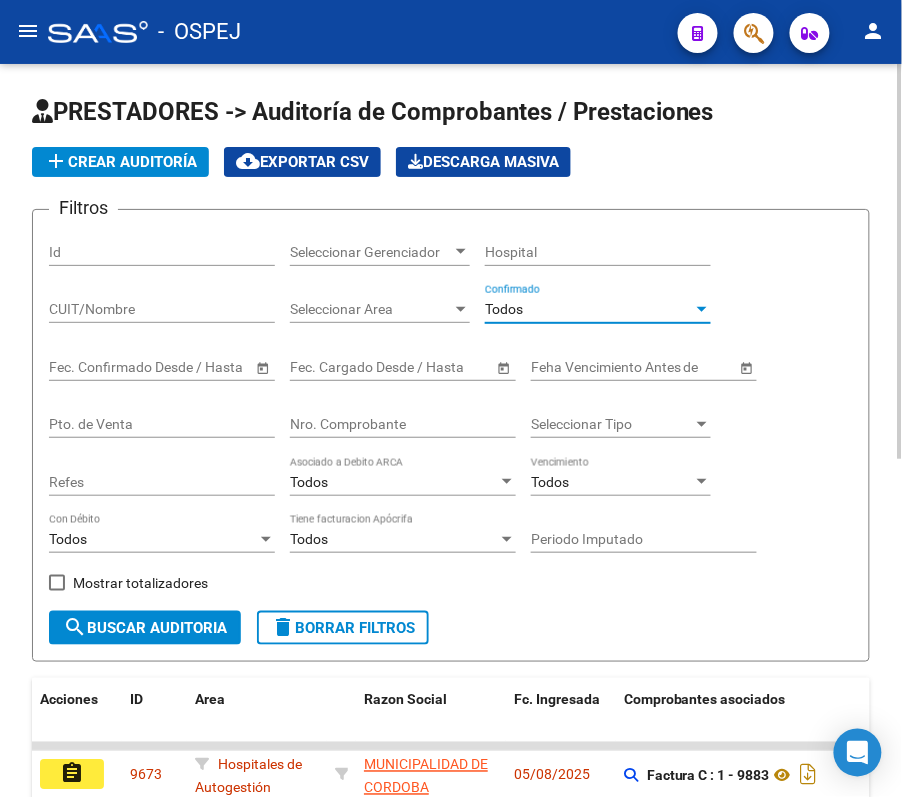 click on "Nro. Comprobante" at bounding box center [403, 424] 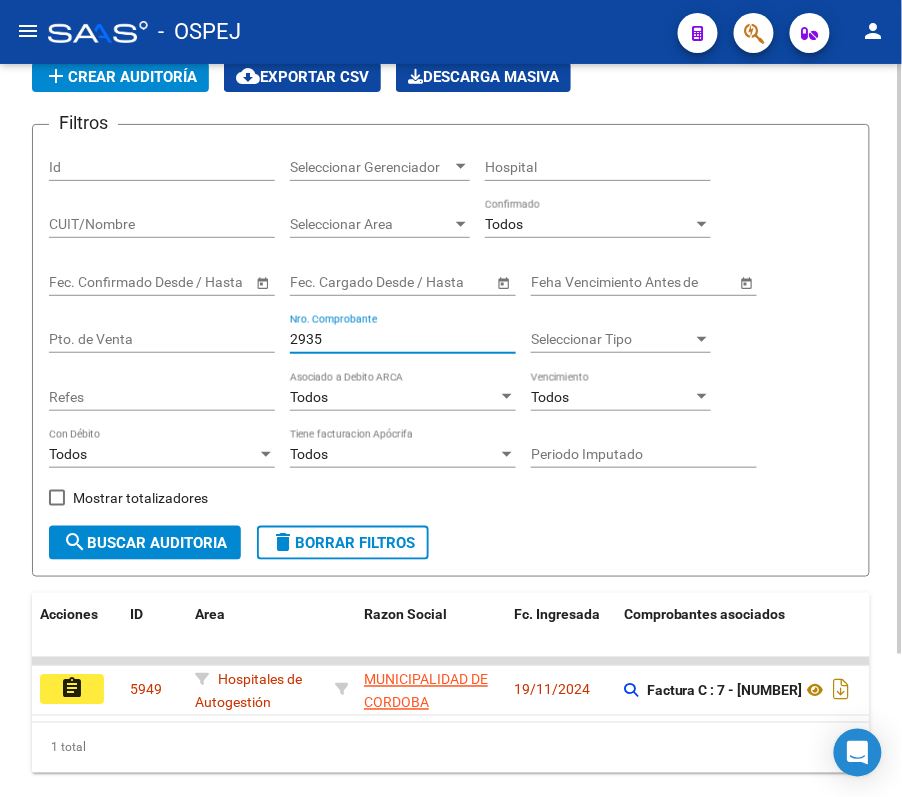 scroll, scrollTop: 177, scrollLeft: 0, axis: vertical 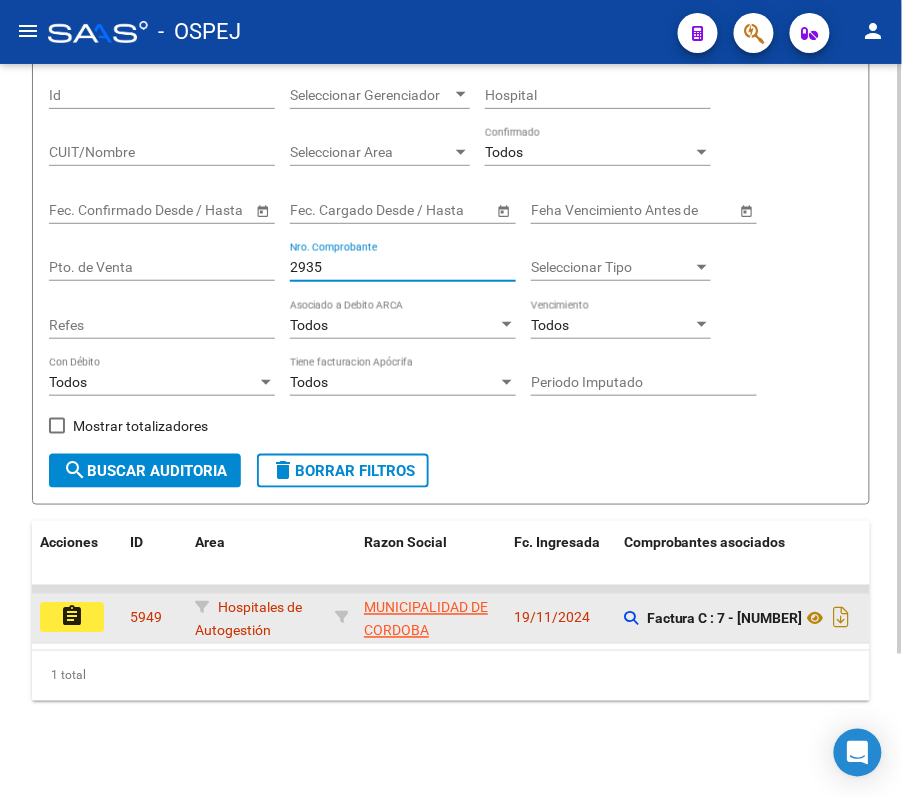 type on "2935" 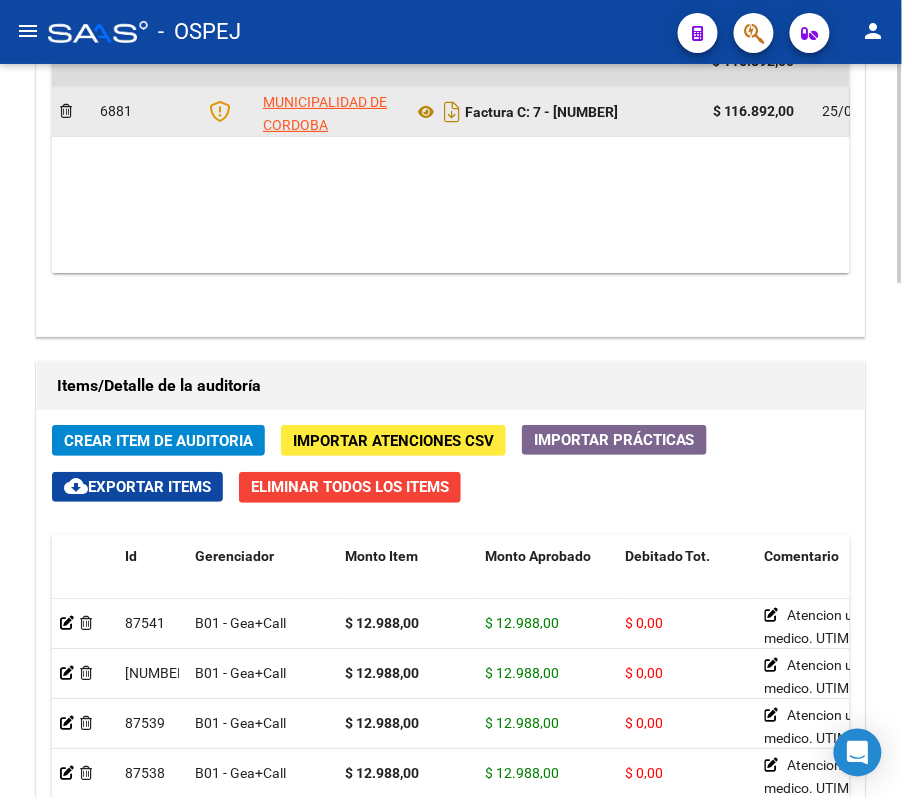 scroll, scrollTop: 933, scrollLeft: 0, axis: vertical 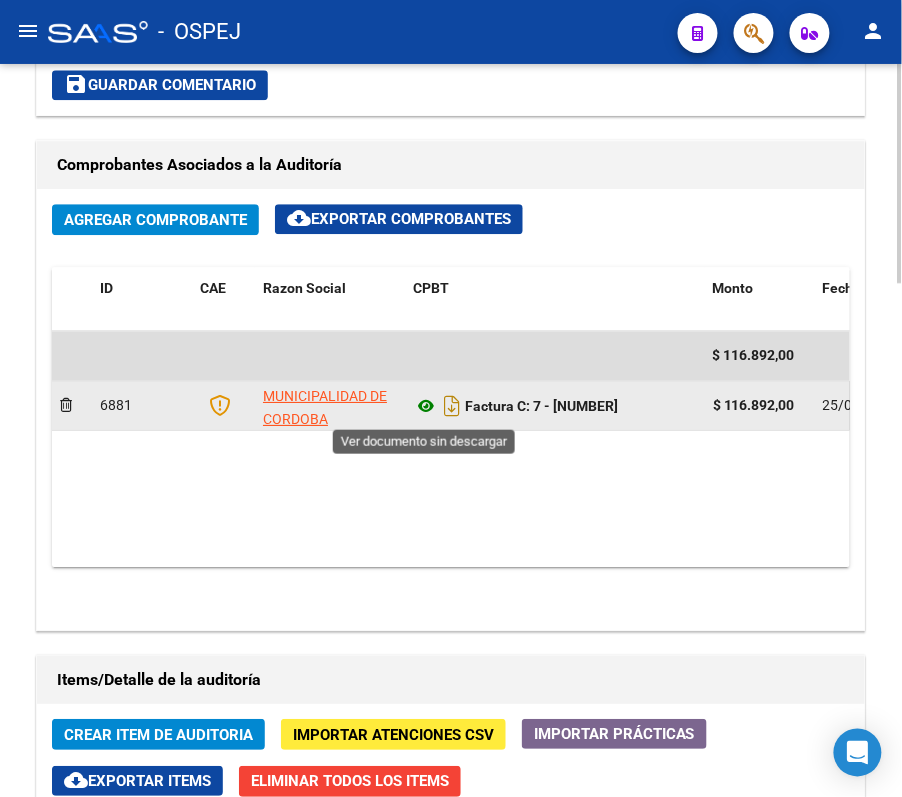 click 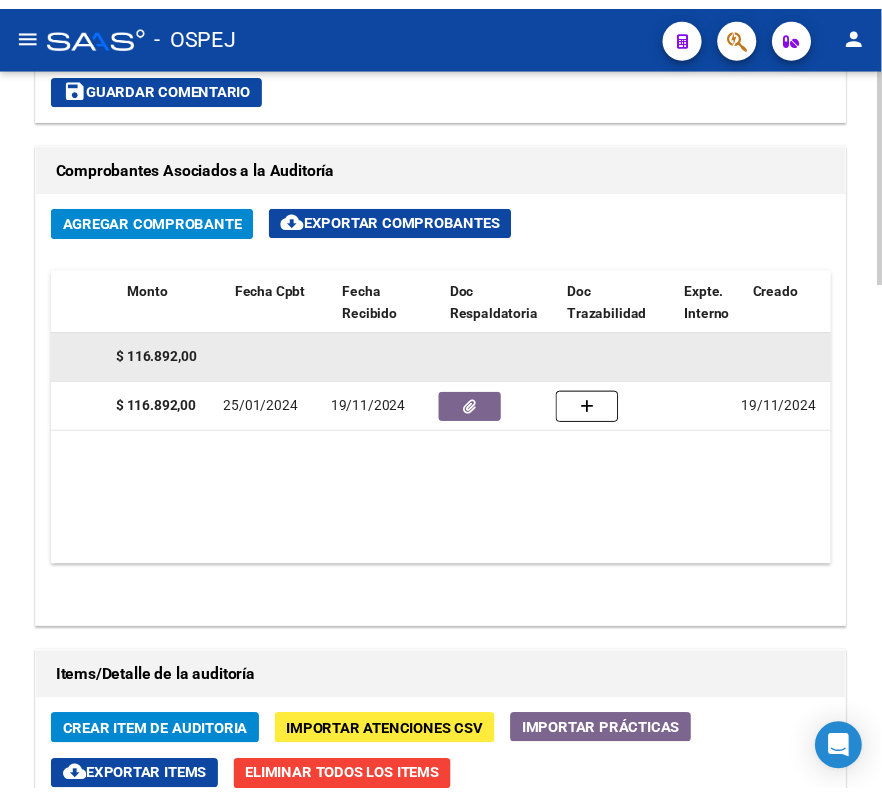 scroll, scrollTop: 0, scrollLeft: 630, axis: horizontal 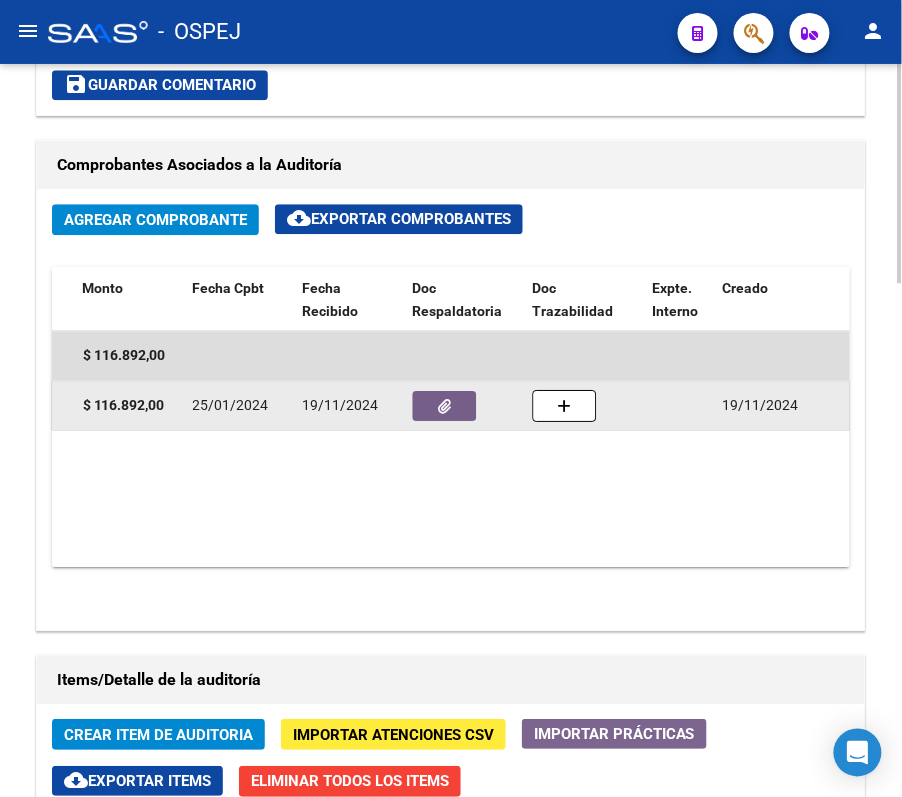click 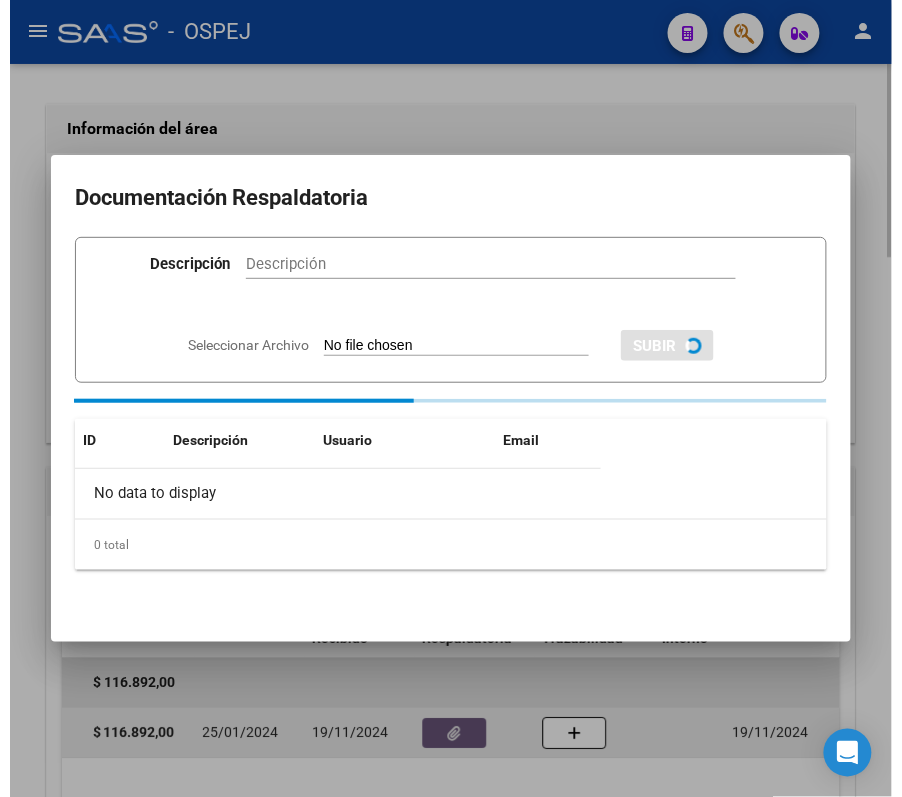 scroll, scrollTop: 1244, scrollLeft: 0, axis: vertical 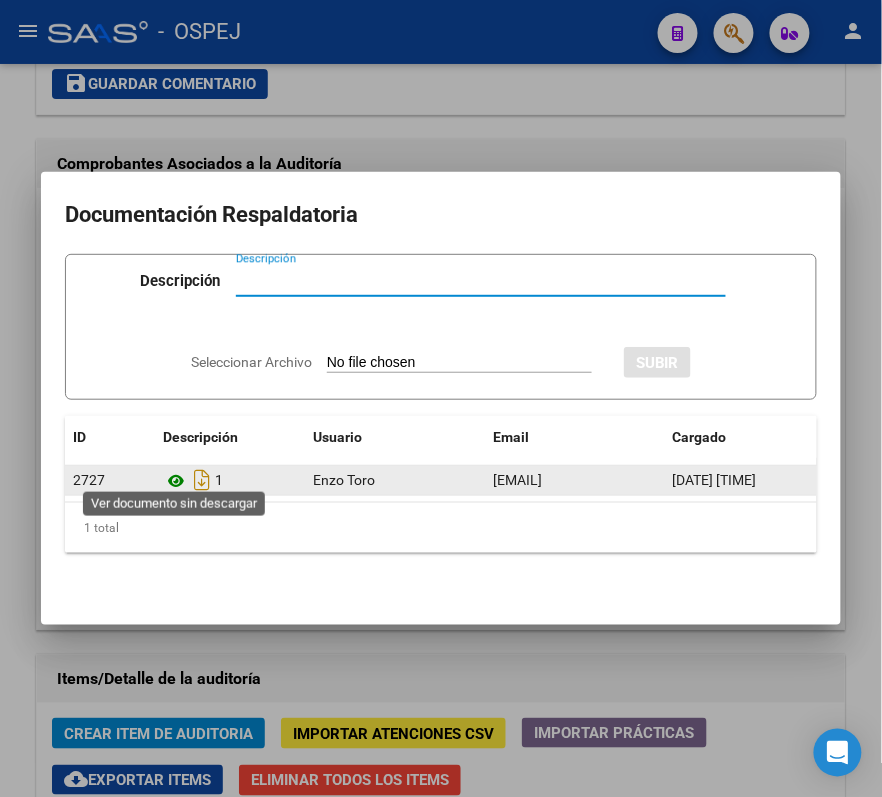 click 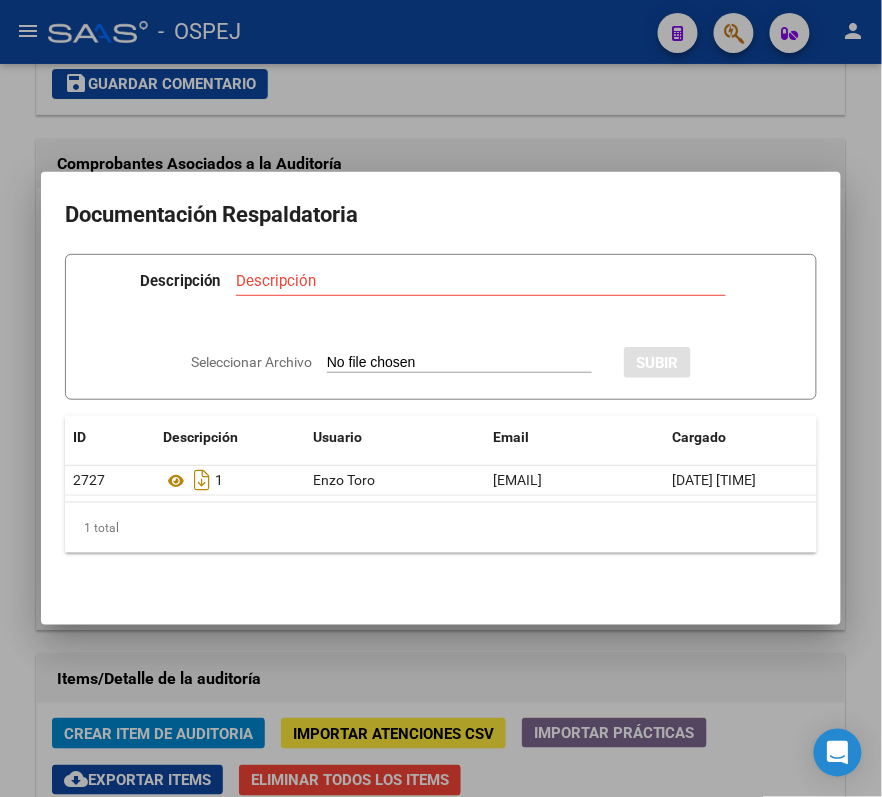 click at bounding box center [441, 398] 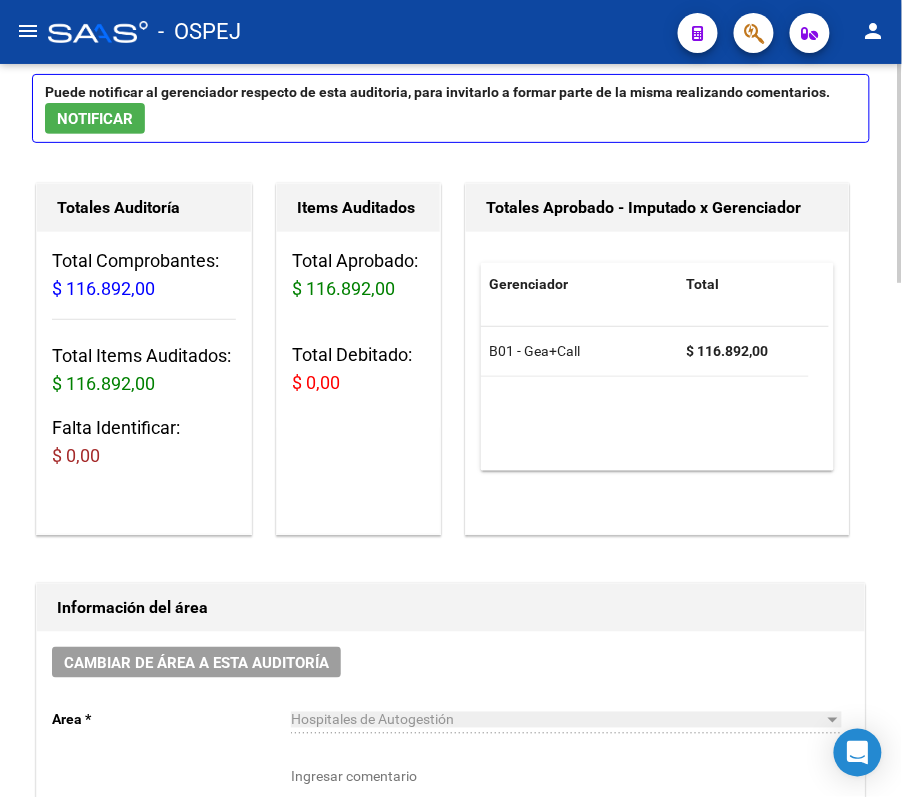 scroll, scrollTop: 0, scrollLeft: 0, axis: both 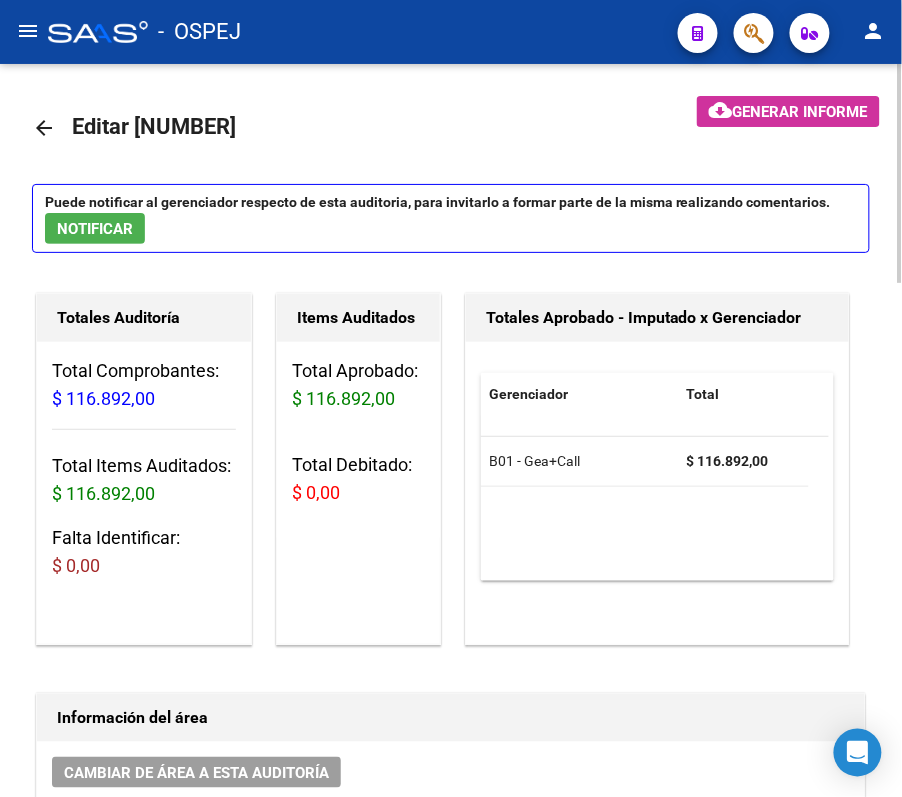 click on "arrow_back" 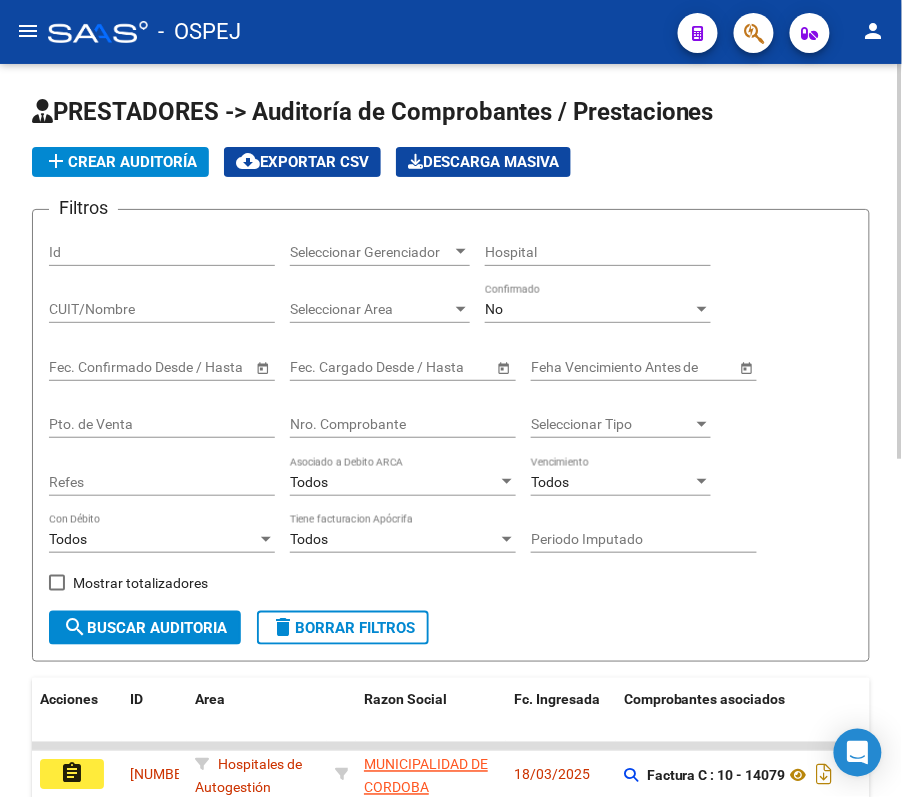 click on "No Confirmado" 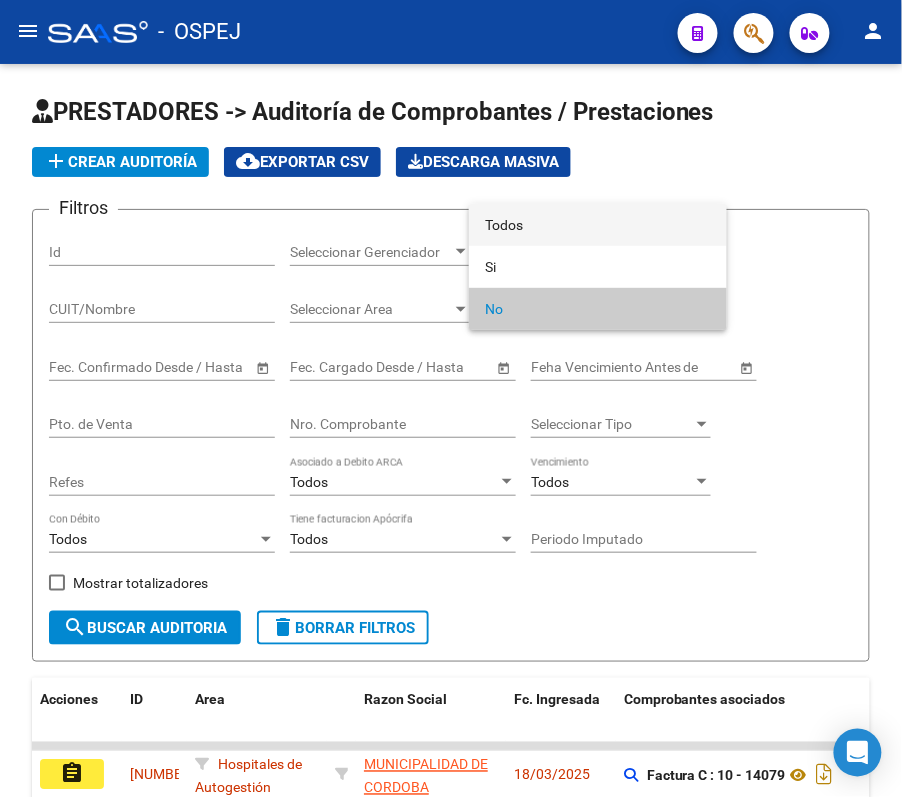 click on "Todos" at bounding box center [598, 225] 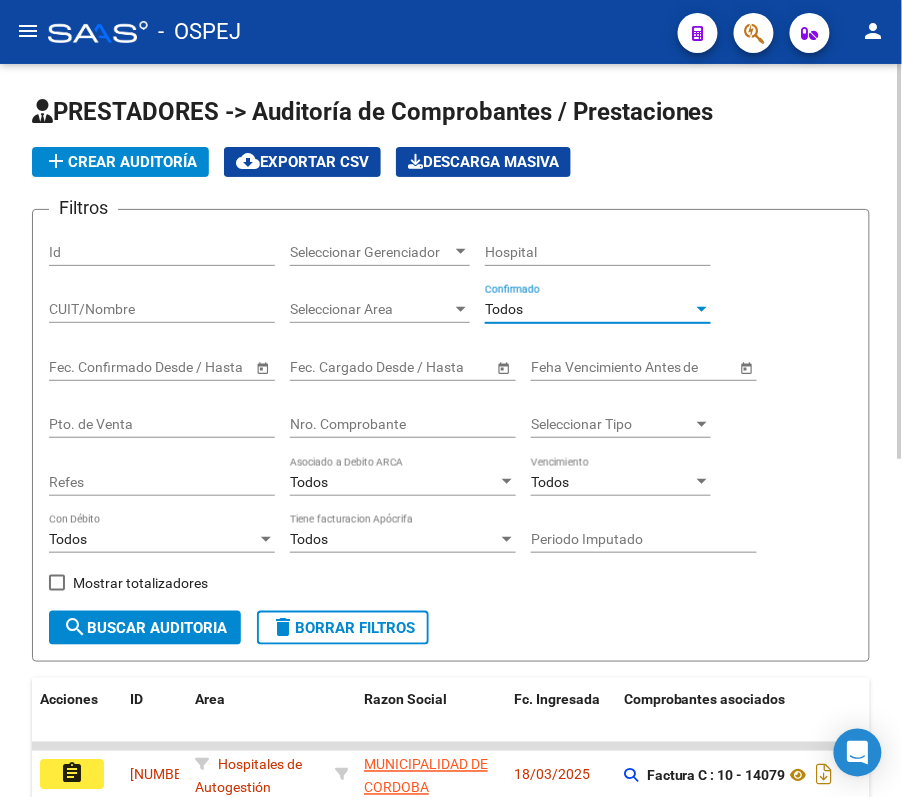 click on "Nro. Comprobante" at bounding box center (403, 424) 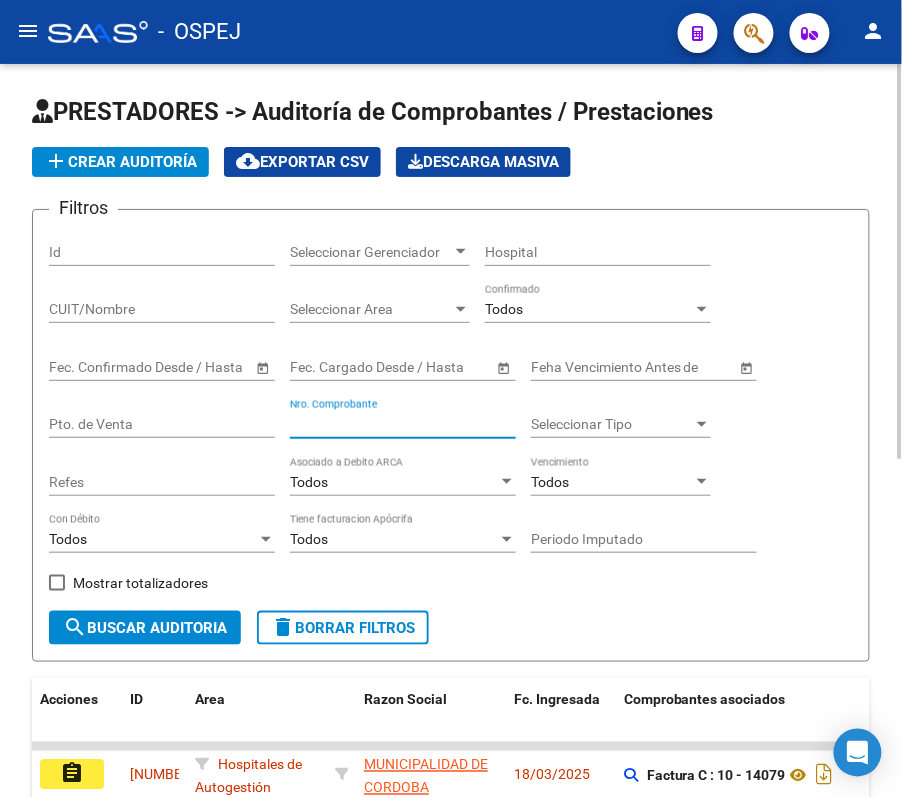 scroll, scrollTop: 133, scrollLeft: 0, axis: vertical 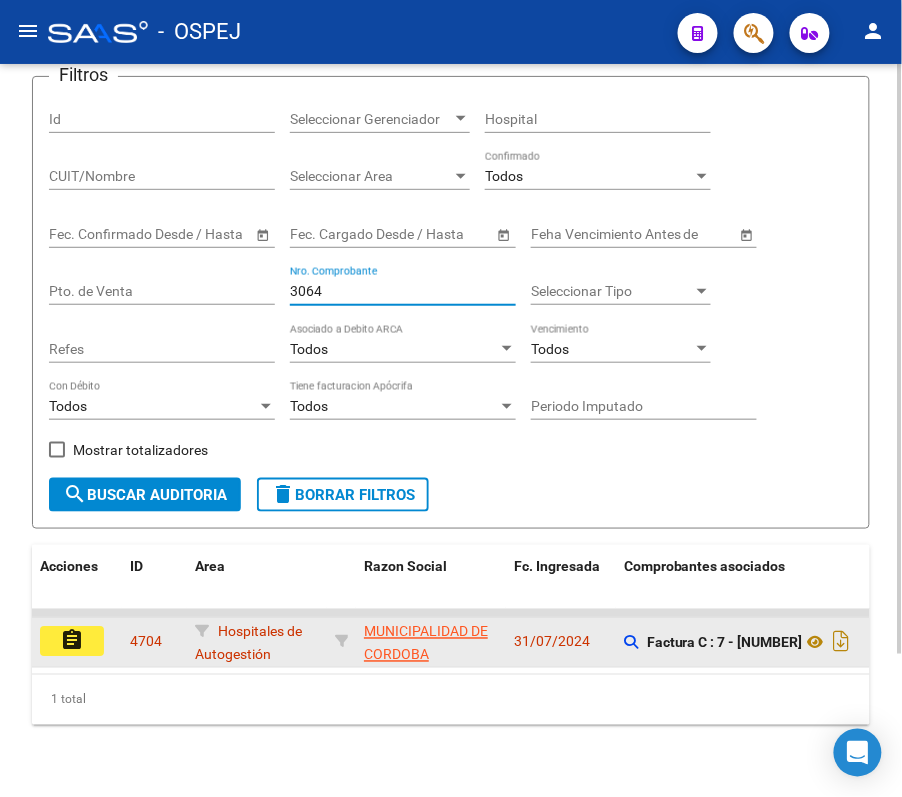 type on "3064" 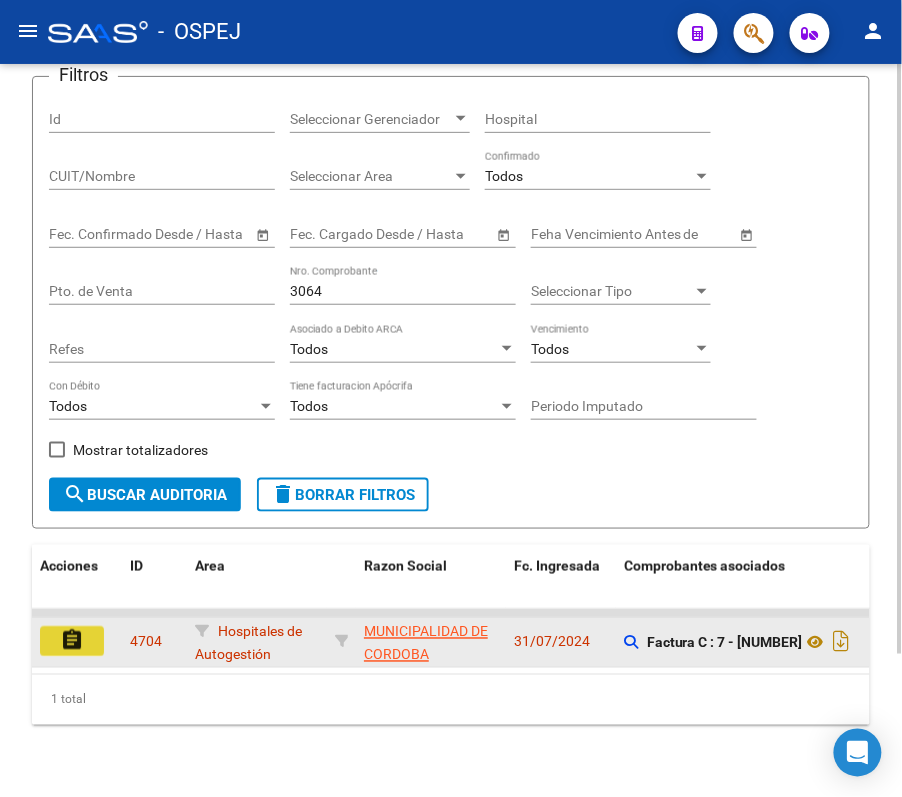 click on "assignment" 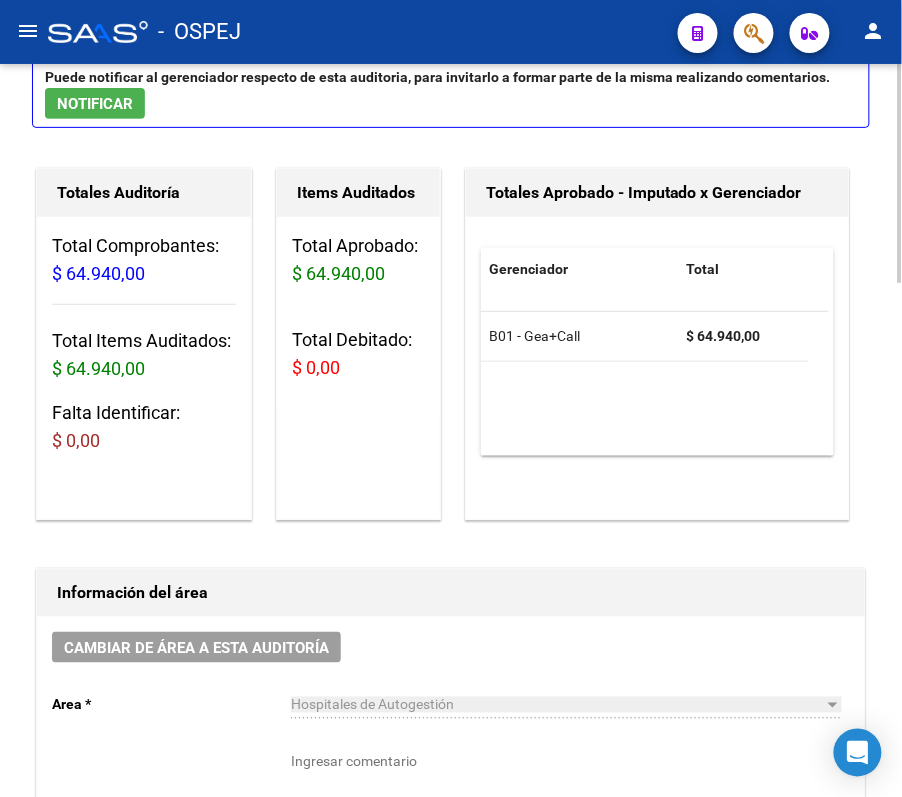 scroll, scrollTop: 0, scrollLeft: 0, axis: both 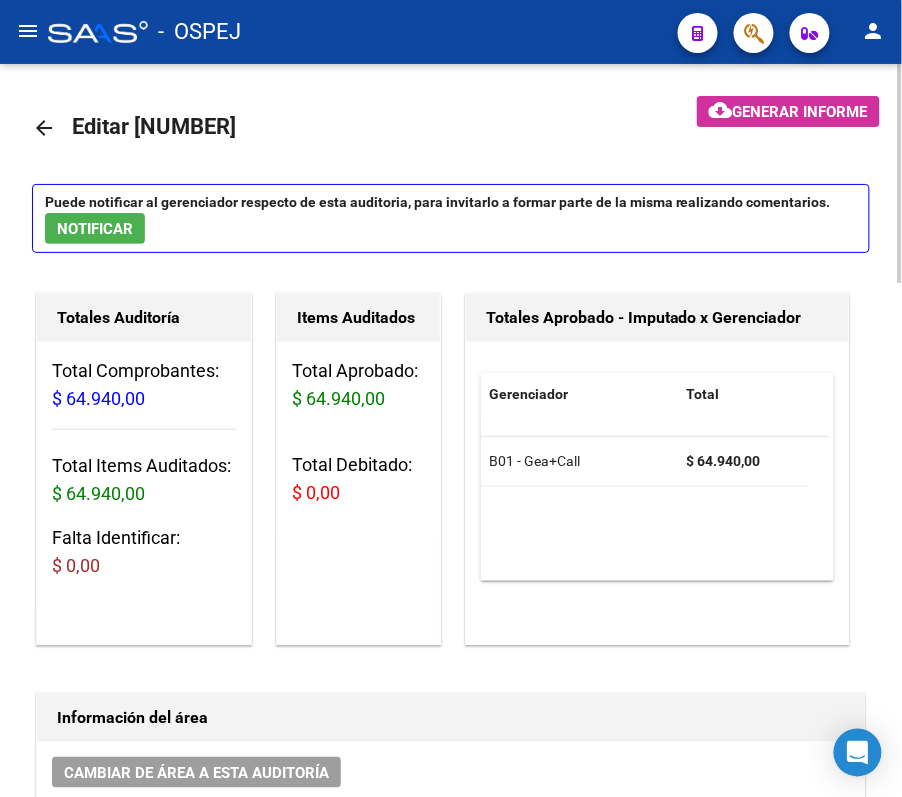 click on "arrow_back Editar [NUMBER]    cloud_download  Generar informe  Puede notificar al gerenciador respecto de esta auditoria, para invitarlo a formar parte de la misma realizando comentarios.  NOTIFICAR Totales Auditoría Total Comprobantes:  $ 64.940,00 Total Items Auditados:  $ 64.940,00 Falta Identificar:   $ 0,00 Items Auditados Total Aprobado: $ 64.940,00 Total Debitado: $ 0,00 Totales Aprobado - Imputado x Gerenciador Gerenciador Total B01 - Gea+Call  $ 64.940,00 Información del área Cambiar de área a esta auditoría  Area * Hospitales de Autogestión Seleccionar area Comentario    Ingresar comentario  save  Guardar Comentario  Comprobantes Asociados a la Auditoría Agregar Comprobante cloud_download  Exportar Comprobantes  ID CAE Razon Social CPBT Monto Fecha Cpbt Fecha Recibido Doc Respaldatoria Doc Trazabilidad Expte. Interno Creado Usuario $ 64.940,00 4930 MUNICIPALIDAD DE CORDOBA  Factura C: 7 - [NUMBER]  $ 64.940,00 [DATE] [DATE] [DATE] [FIRST] [LAST] - [EMAIL]" 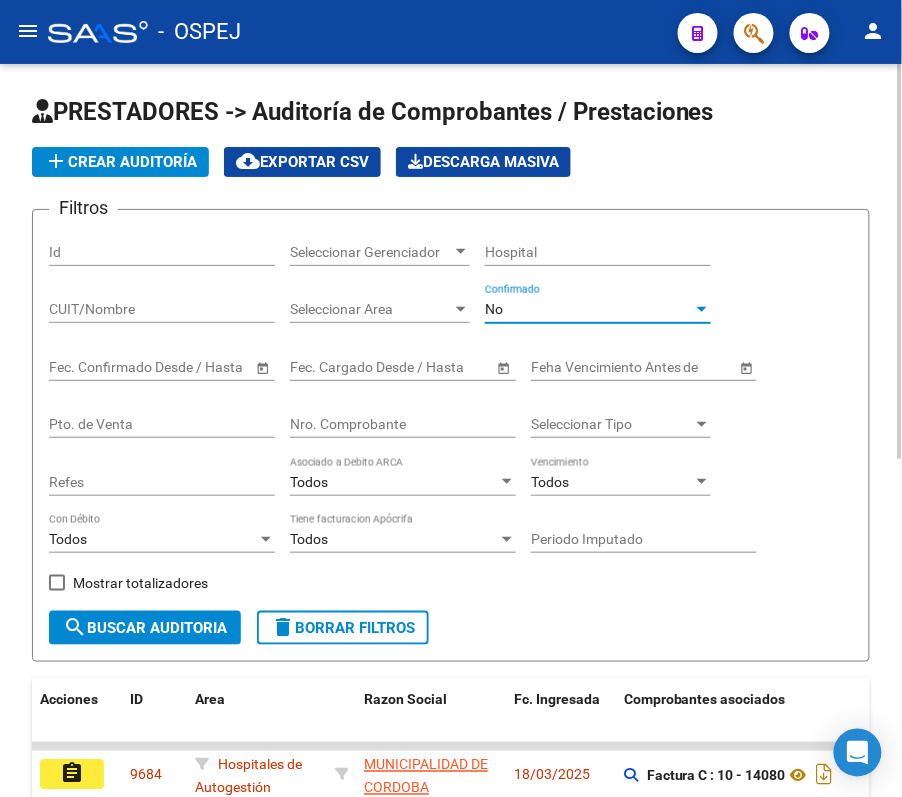 click on "No" at bounding box center (589, 309) 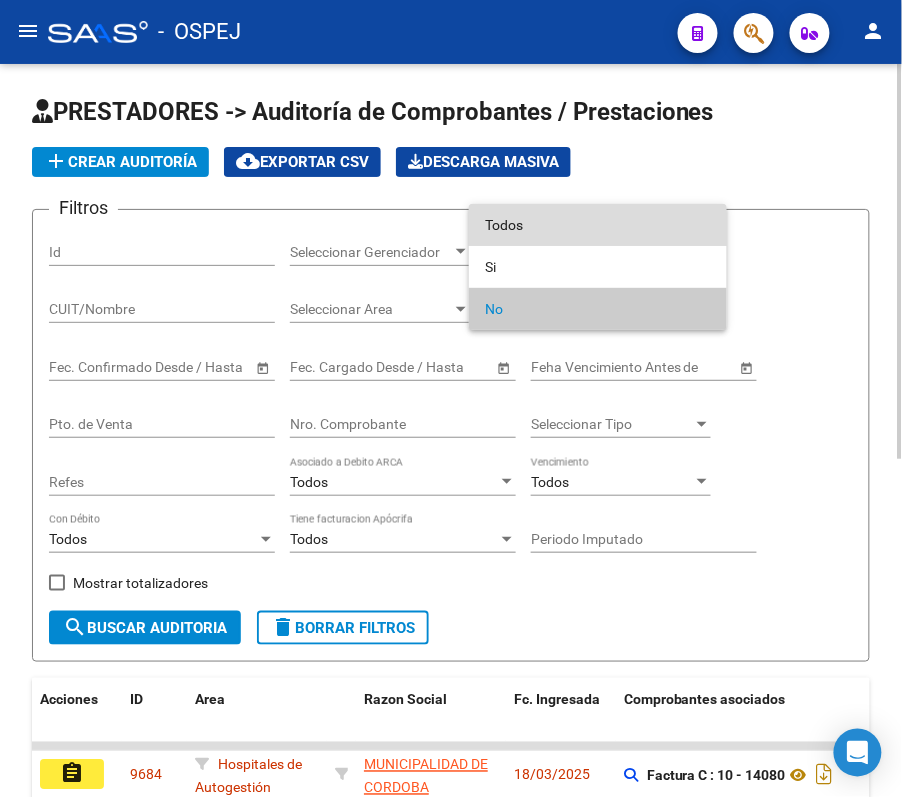 click on "Todos" at bounding box center [598, 225] 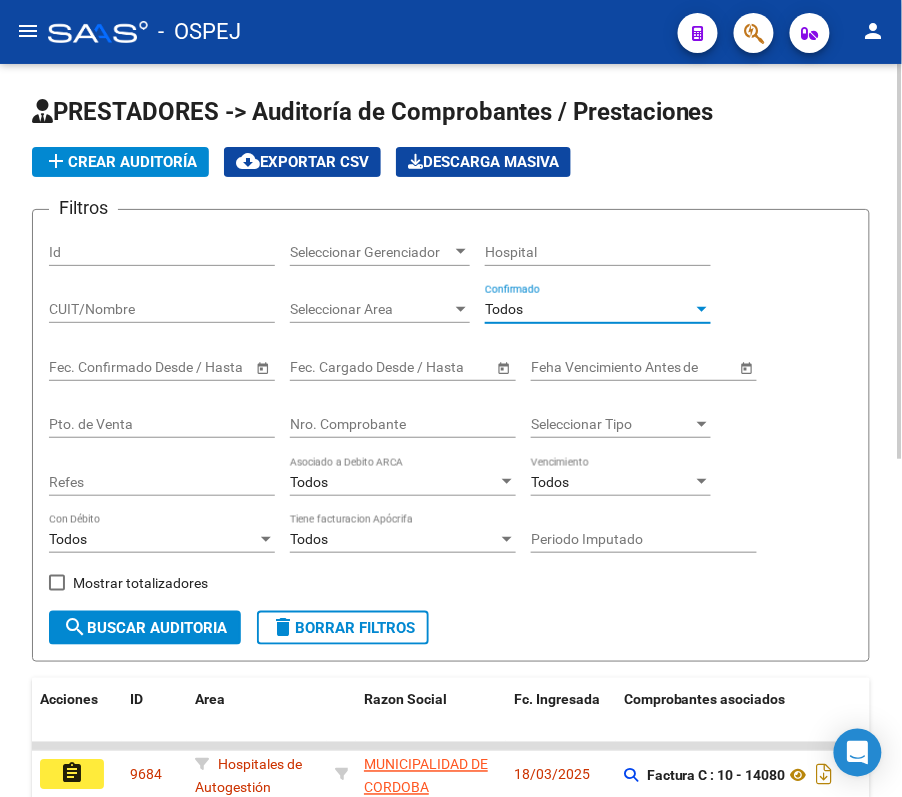 click on "Nro. Comprobante" at bounding box center (403, 424) 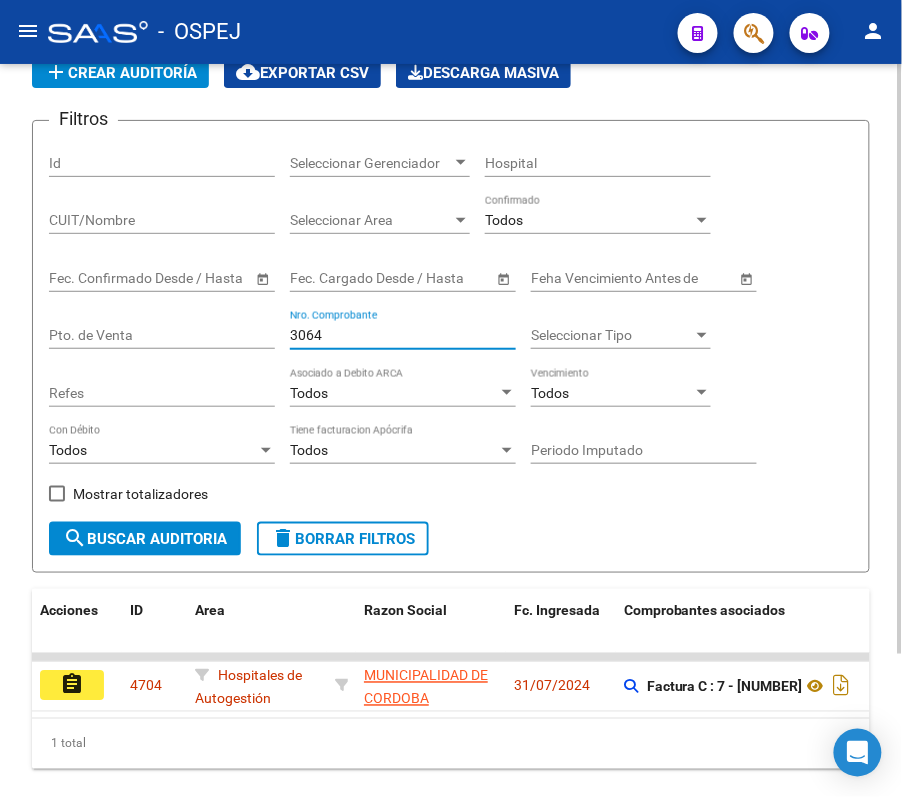 scroll, scrollTop: 177, scrollLeft: 0, axis: vertical 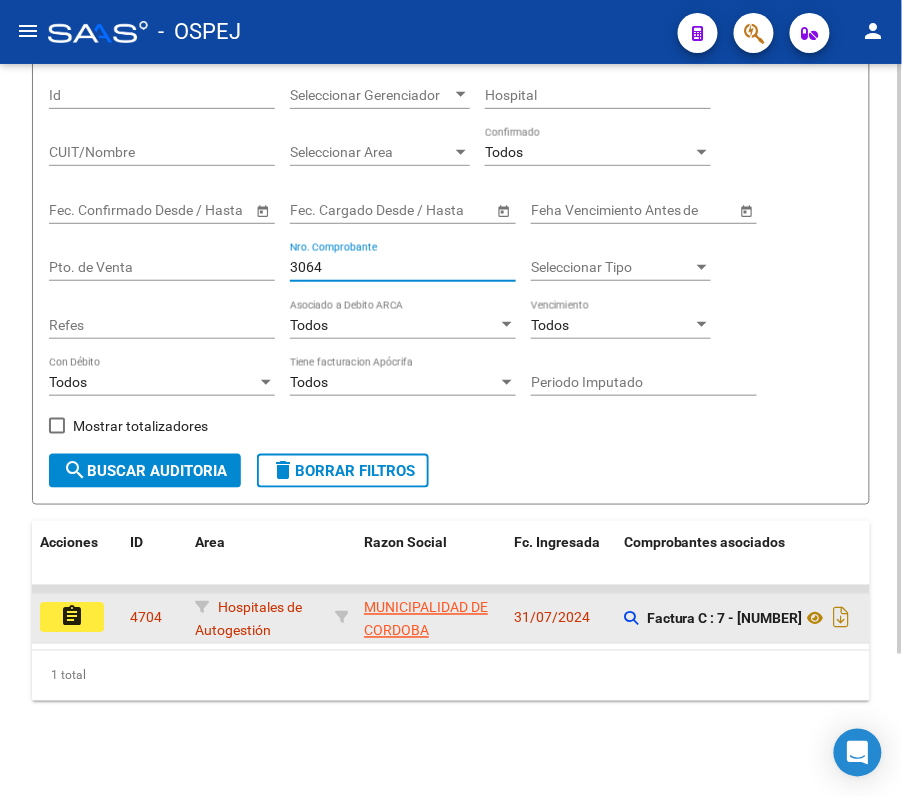 type on "3064" 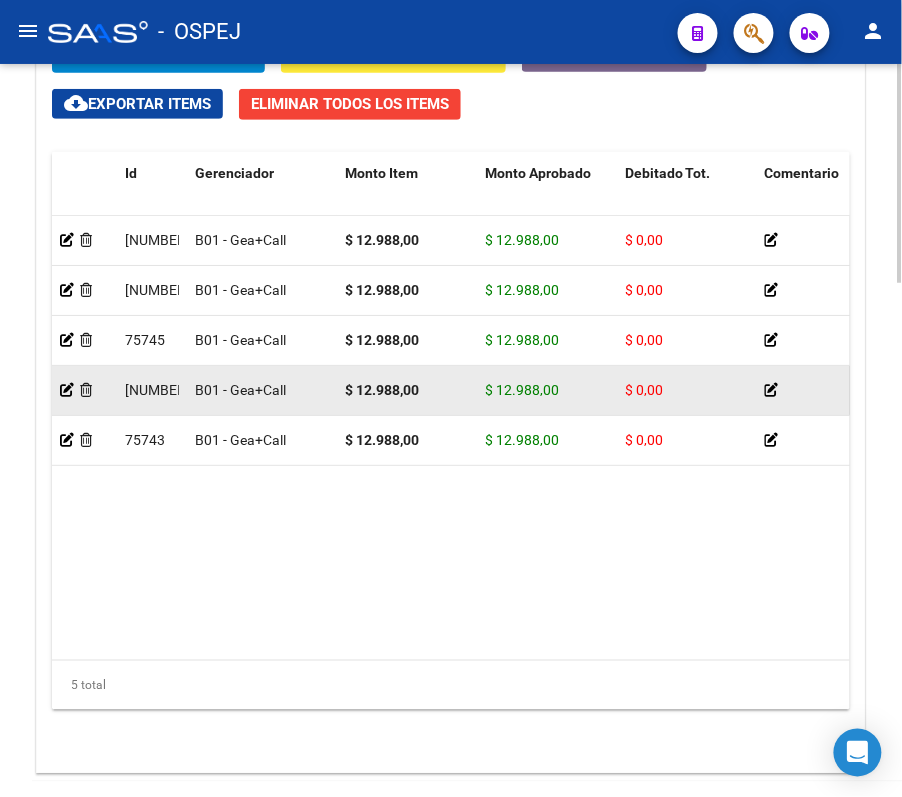 scroll, scrollTop: 1716, scrollLeft: 0, axis: vertical 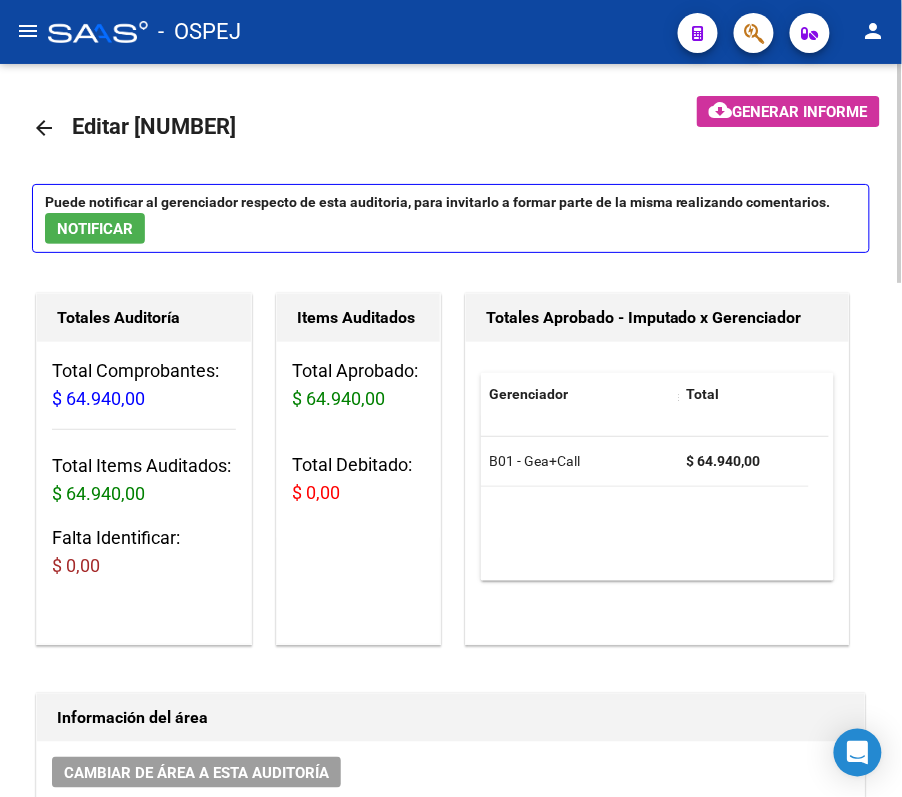 click on "arrow_back" 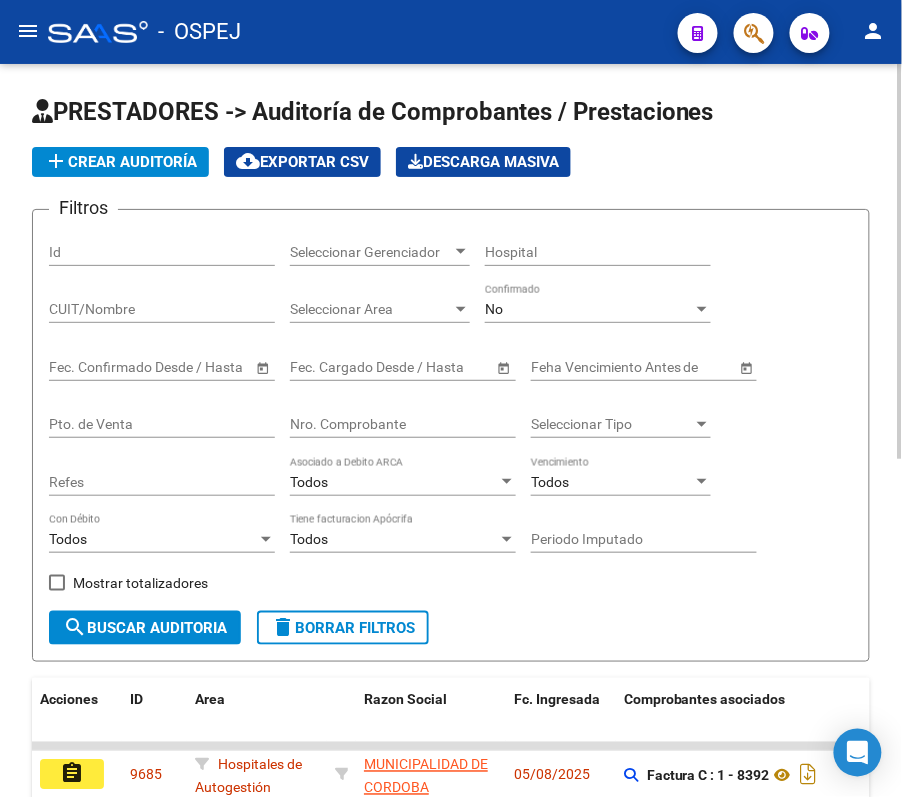 click on "No Confirmado" 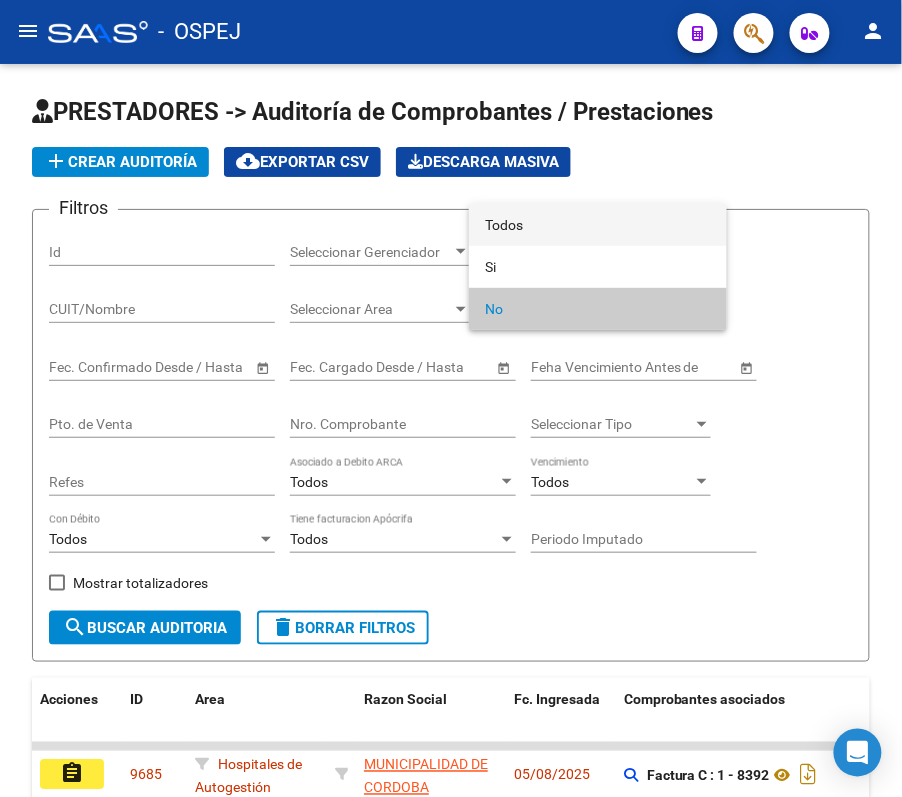 click on "Todos" at bounding box center [598, 225] 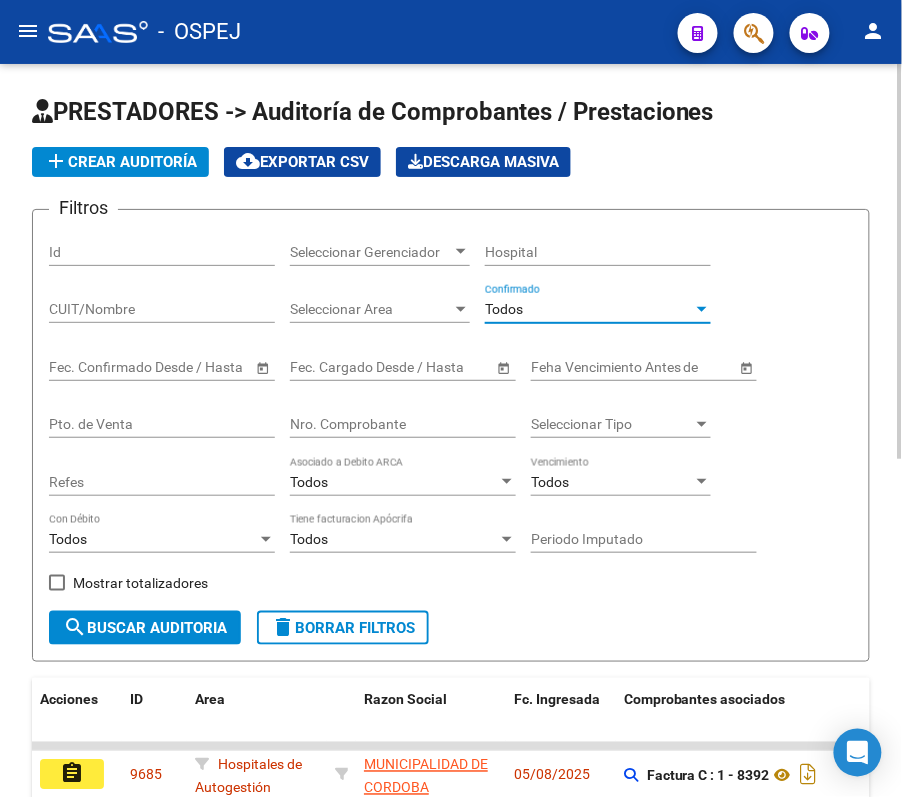click on "Nro. Comprobante" at bounding box center (403, 424) 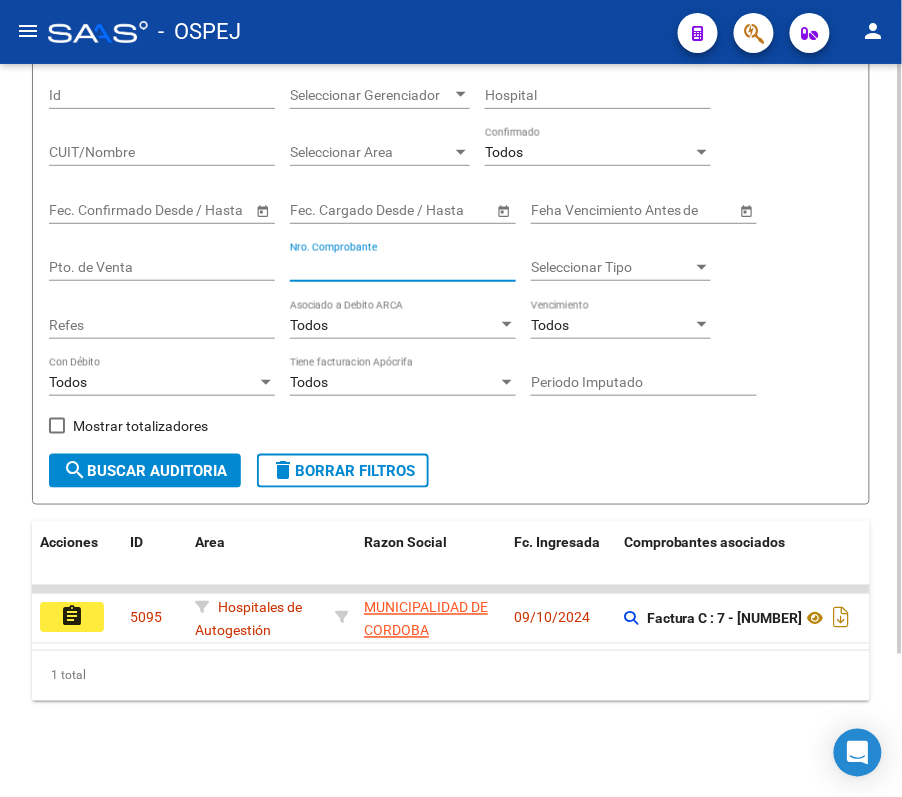 scroll, scrollTop: 177, scrollLeft: 0, axis: vertical 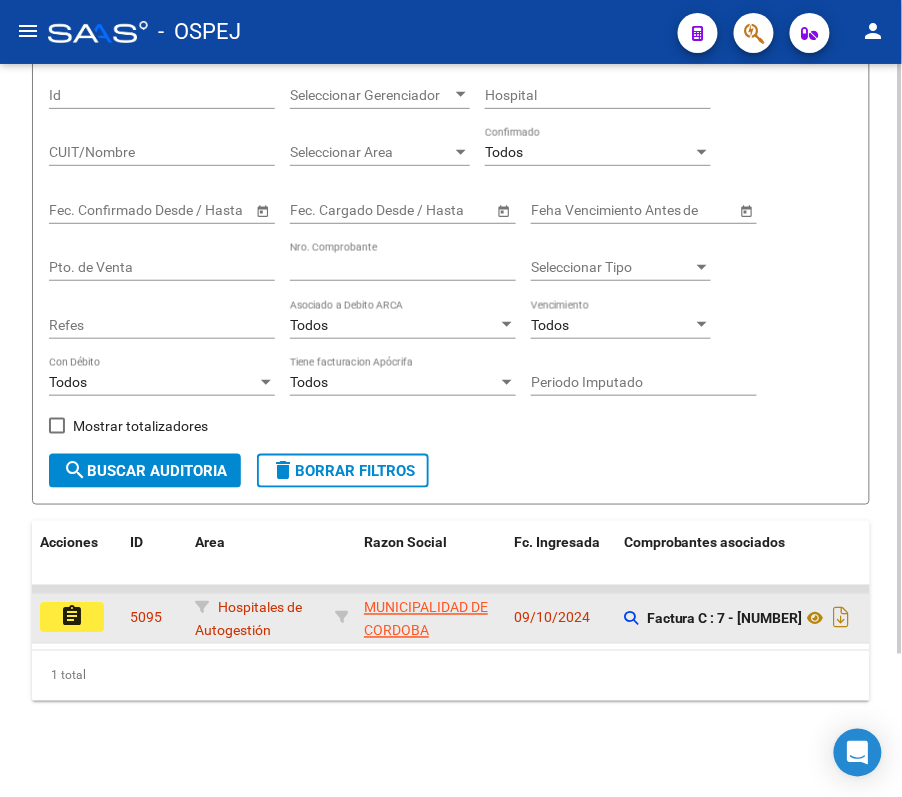 click on "assignment" 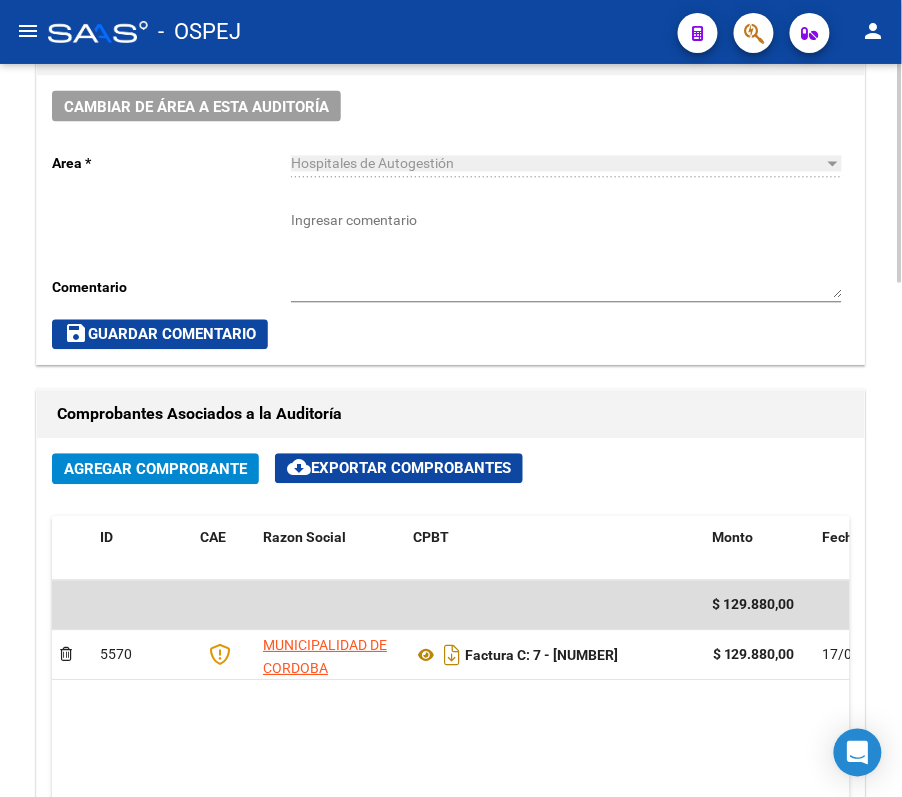 scroll, scrollTop: 1200, scrollLeft: 0, axis: vertical 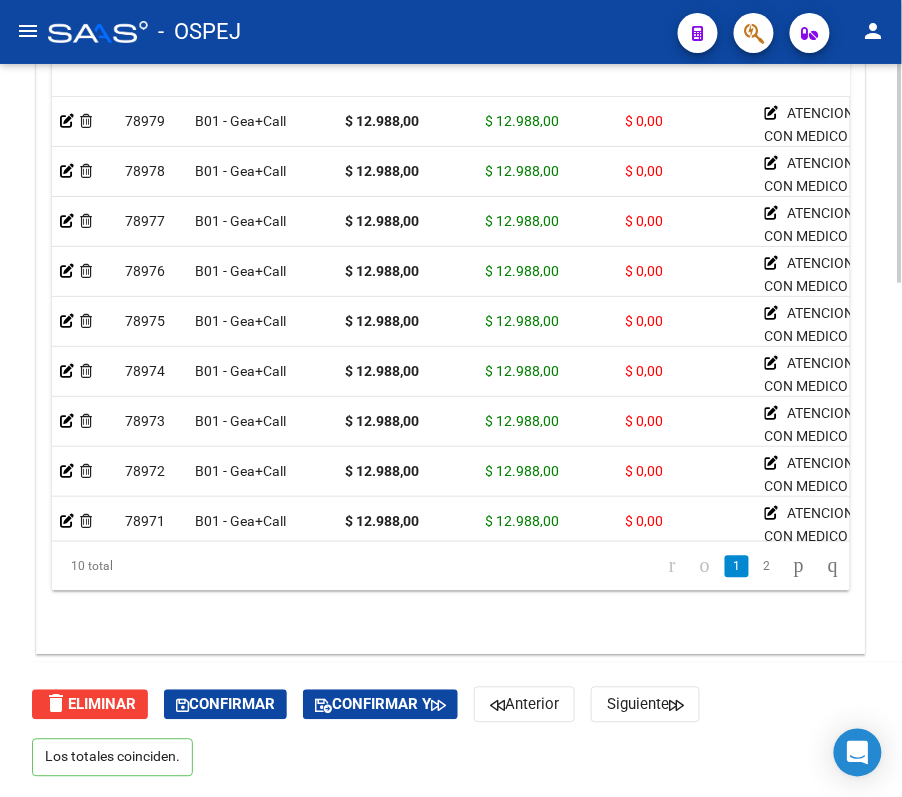 drag, startPoint x: 145, startPoint y: 542, endPoint x: 158, endPoint y: 542, distance: 13 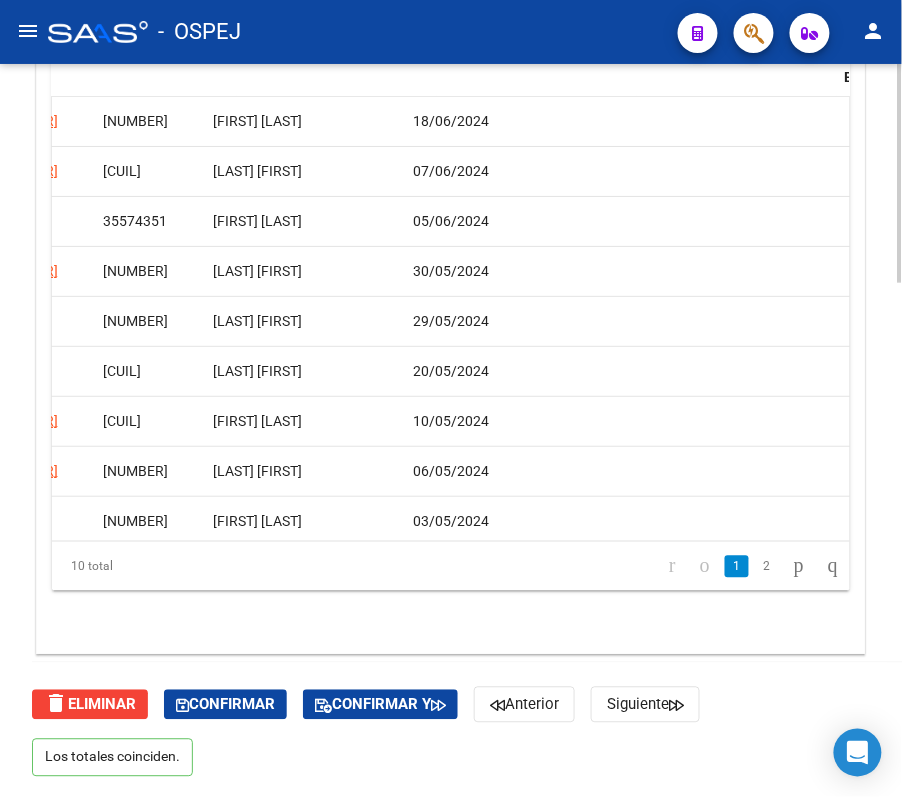 scroll, scrollTop: 0, scrollLeft: 0, axis: both 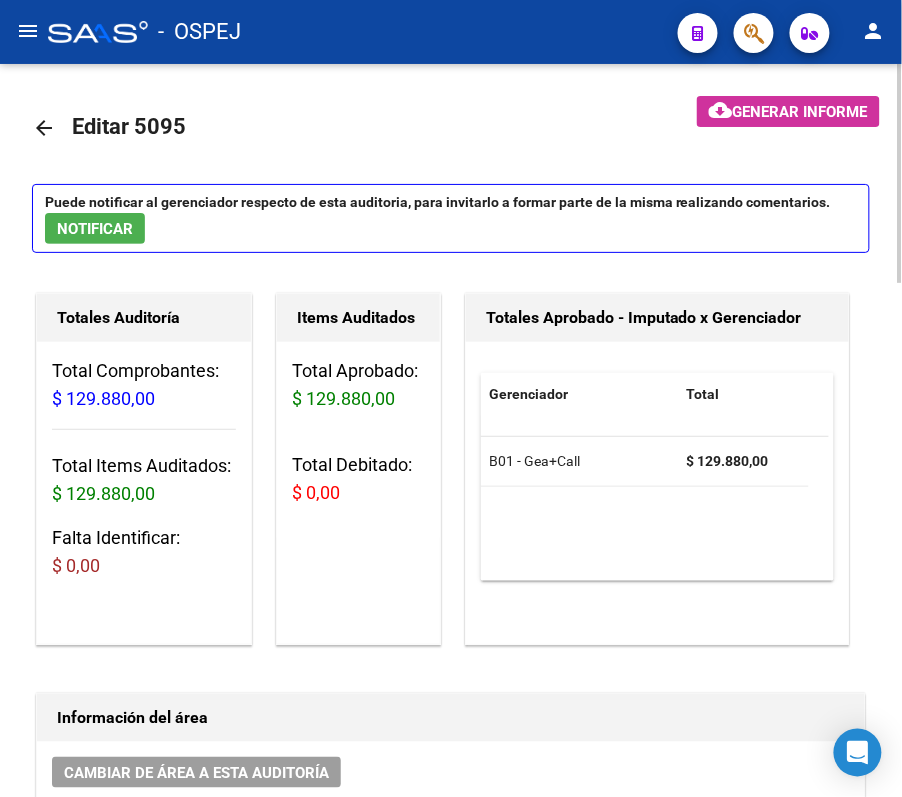 click on "arrow_back Editar [NUMBER]" 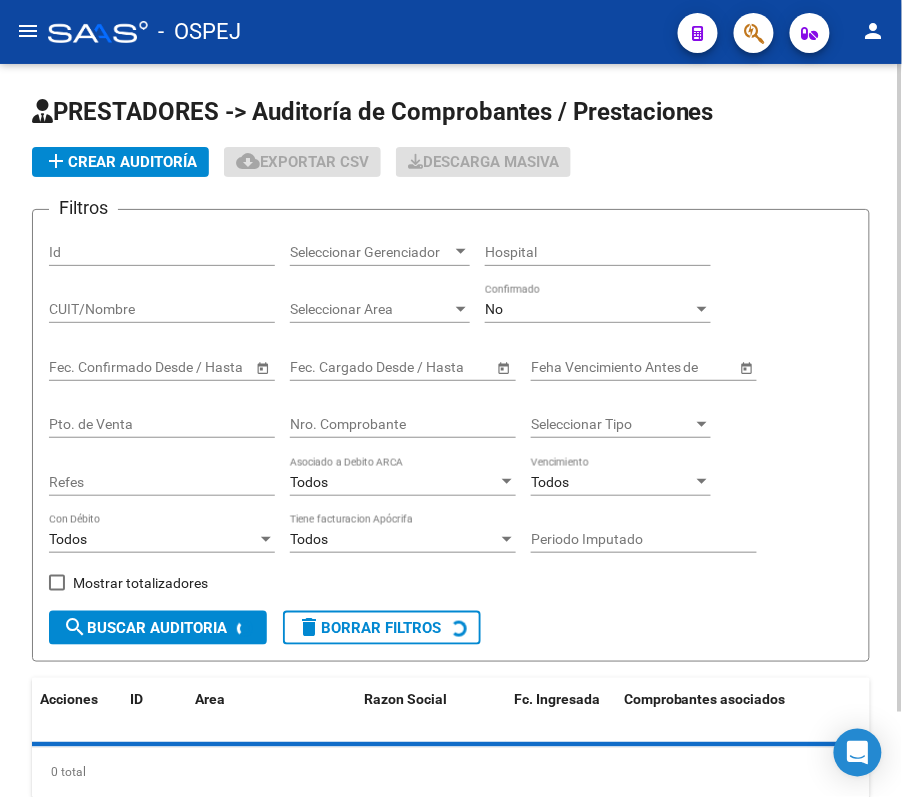 click on "PRESTADORES -> Auditoría de Comprobantes / Prestaciones" 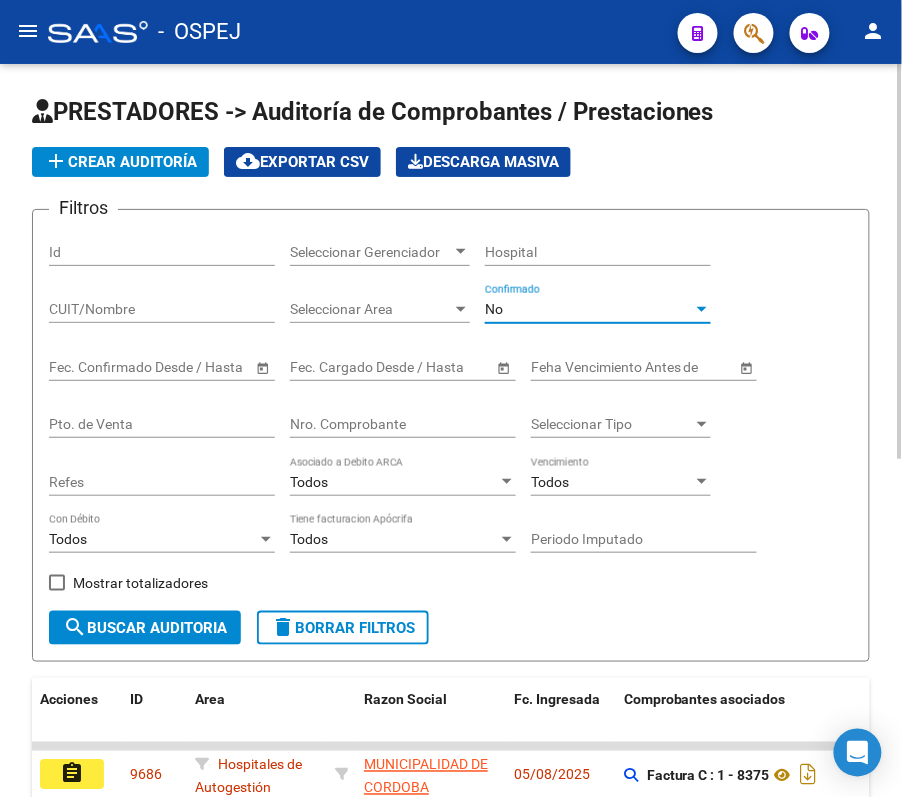 click on "No" at bounding box center (589, 309) 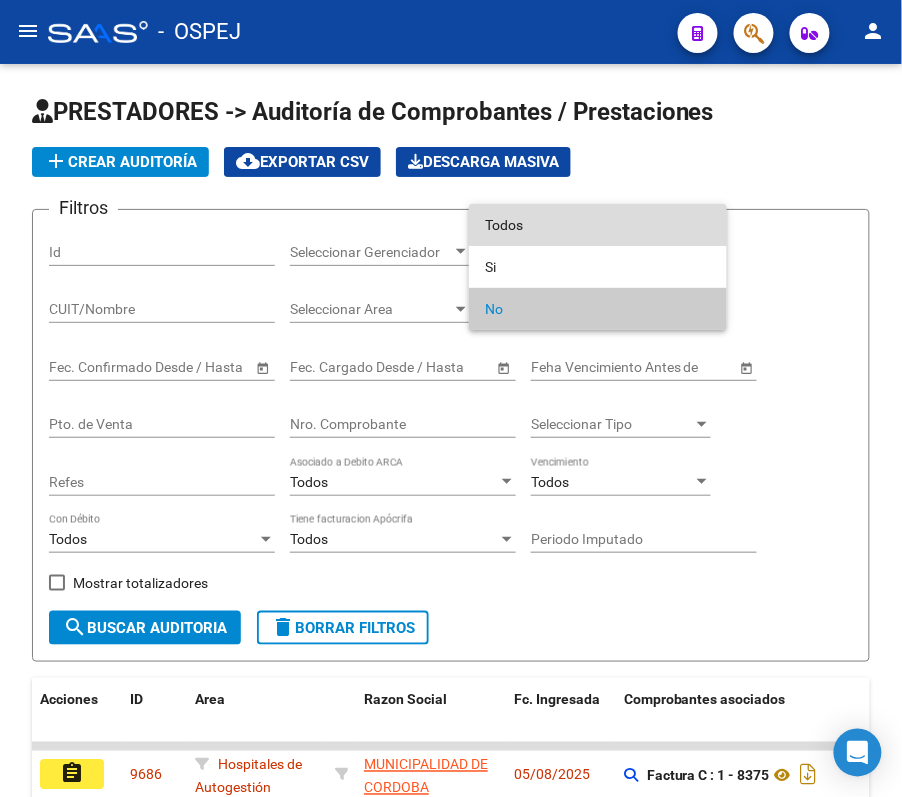 click on "Todos" at bounding box center [598, 225] 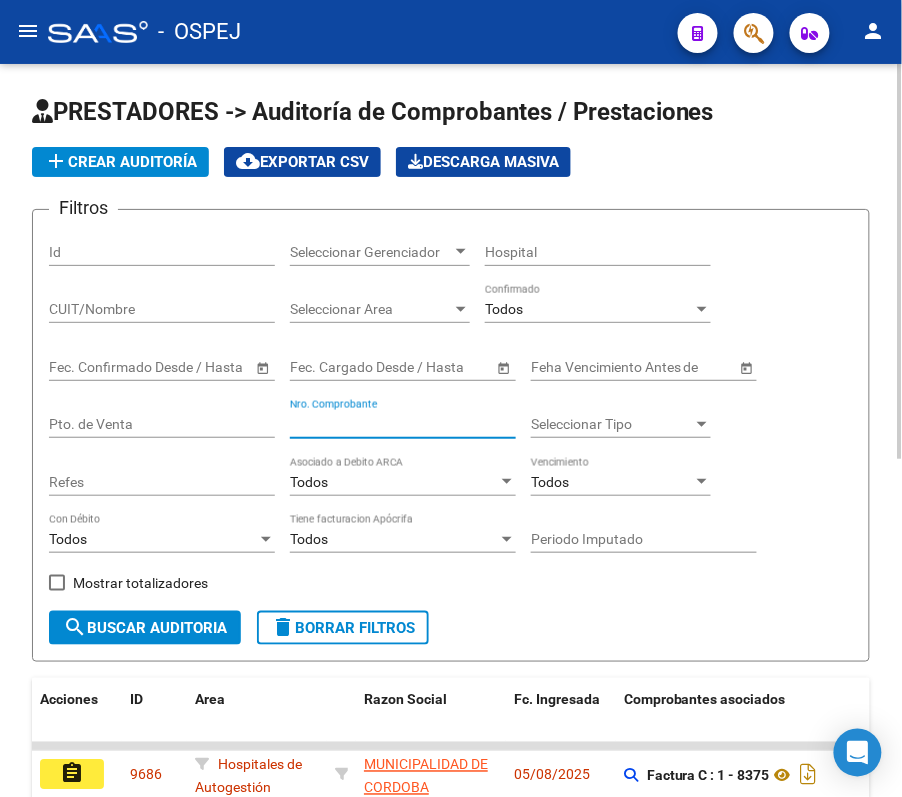click on "Nro. Comprobante" at bounding box center [403, 424] 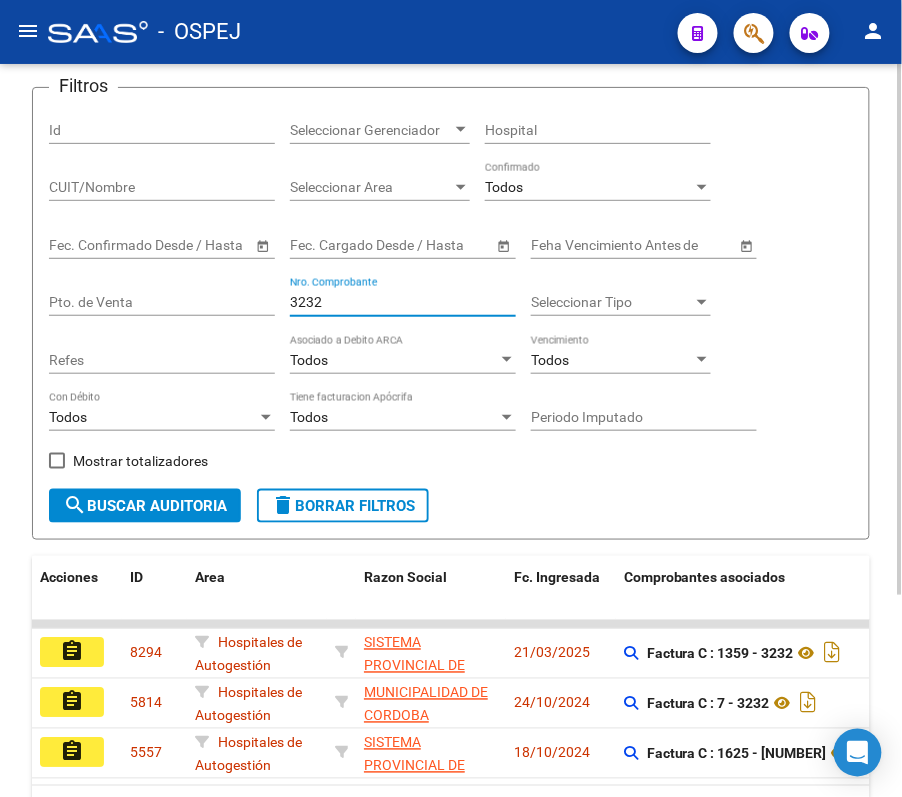 scroll, scrollTop: 277, scrollLeft: 0, axis: vertical 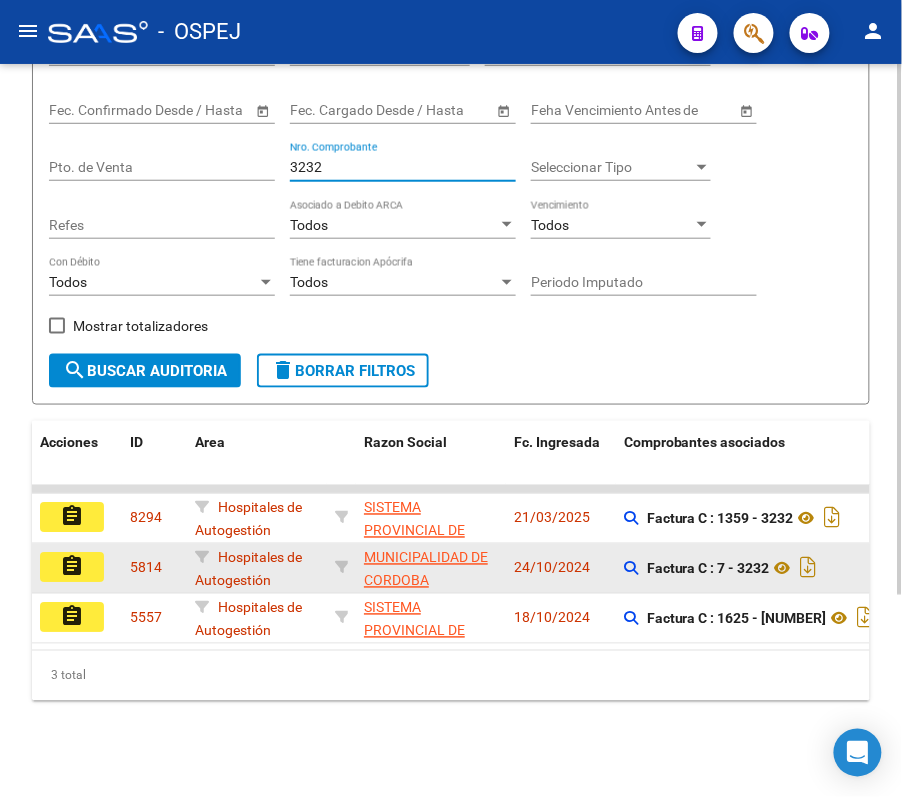 type on "3232" 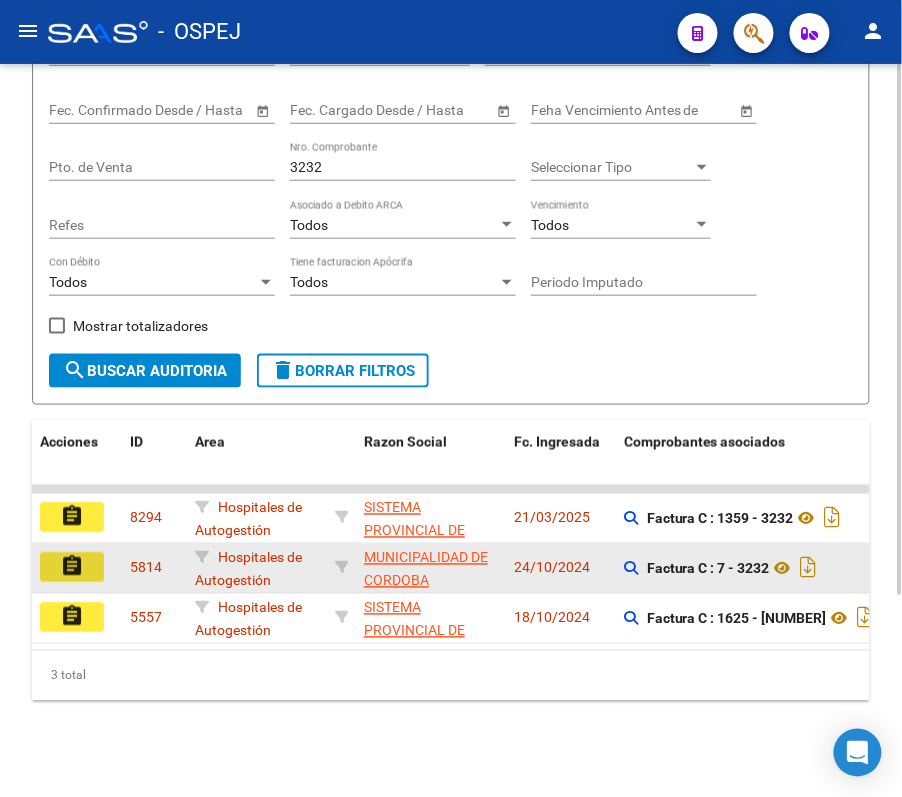 click on "assignment" 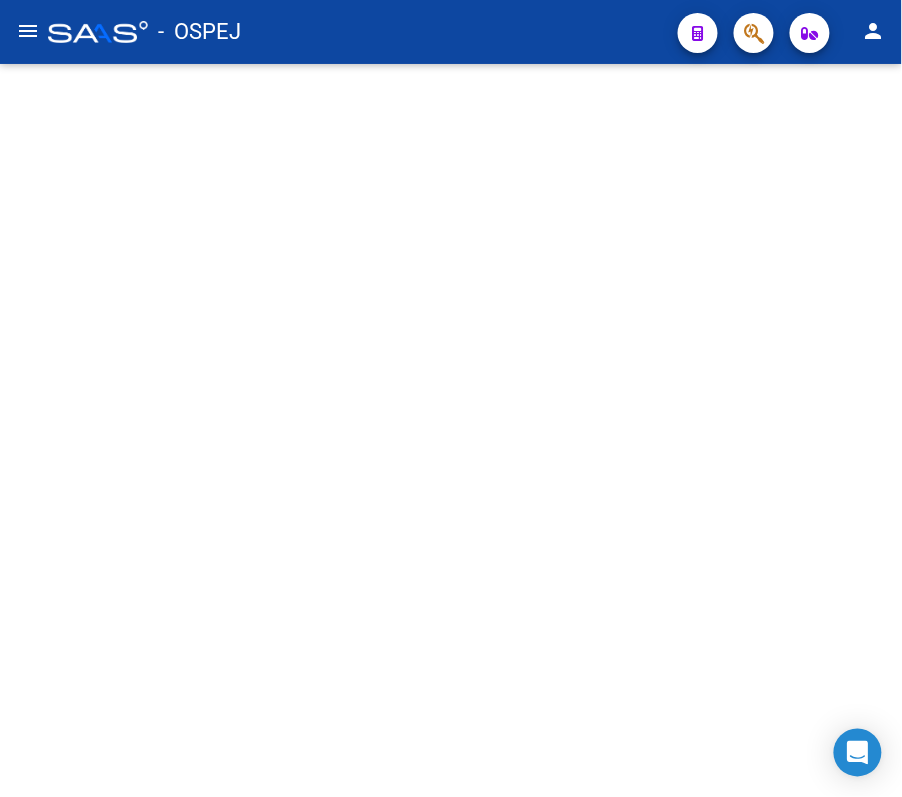 scroll, scrollTop: 0, scrollLeft: 0, axis: both 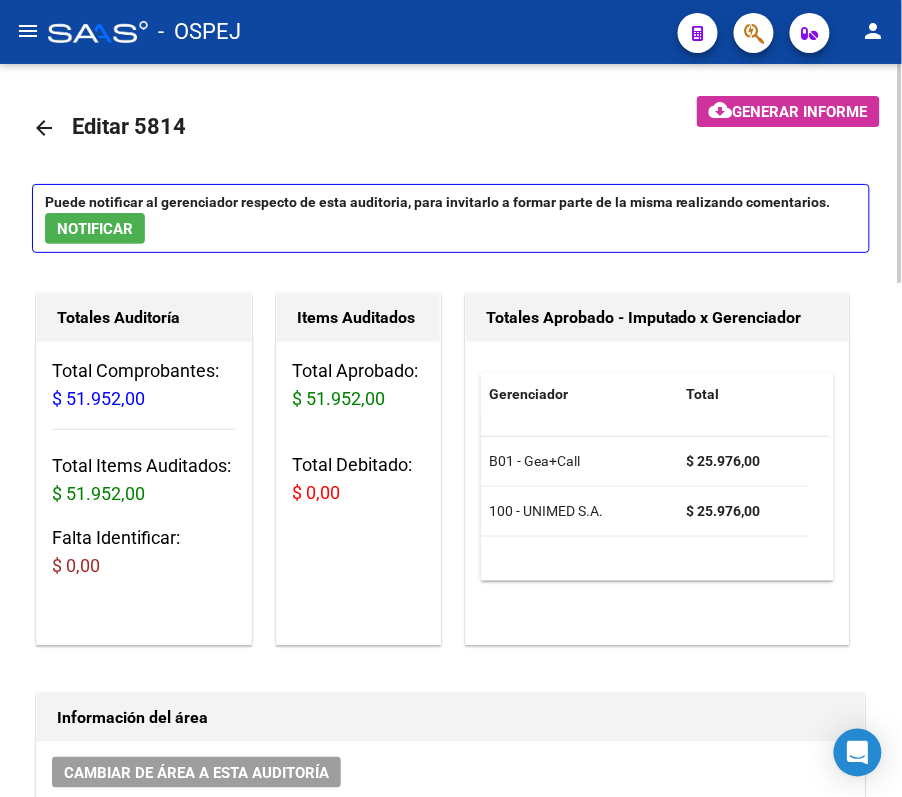 click on "arrow_back" 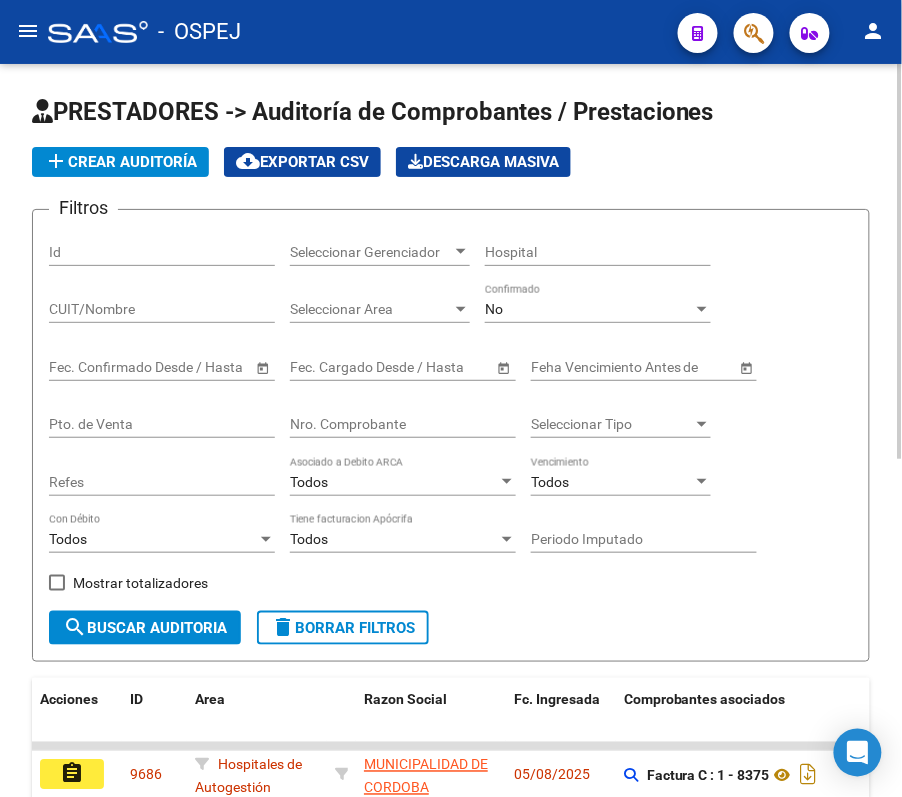 drag, startPoint x: 521, startPoint y: 296, endPoint x: 496, endPoint y: 305, distance: 26.57066 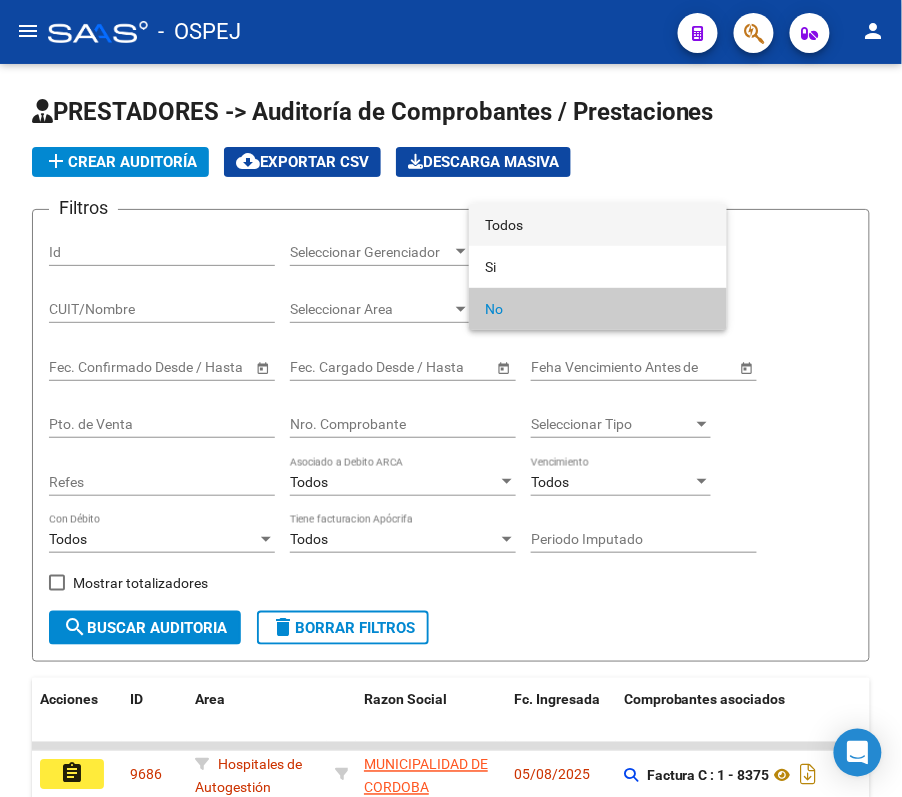 click on "Todos" at bounding box center [598, 225] 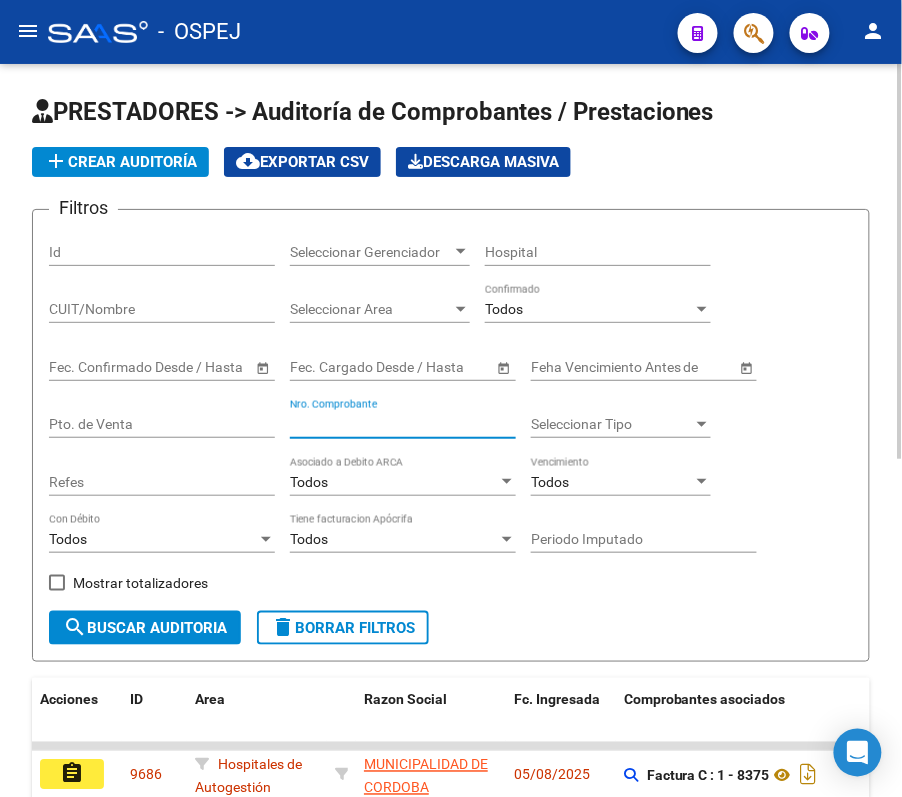 click on "Nro. Comprobante" at bounding box center (403, 424) 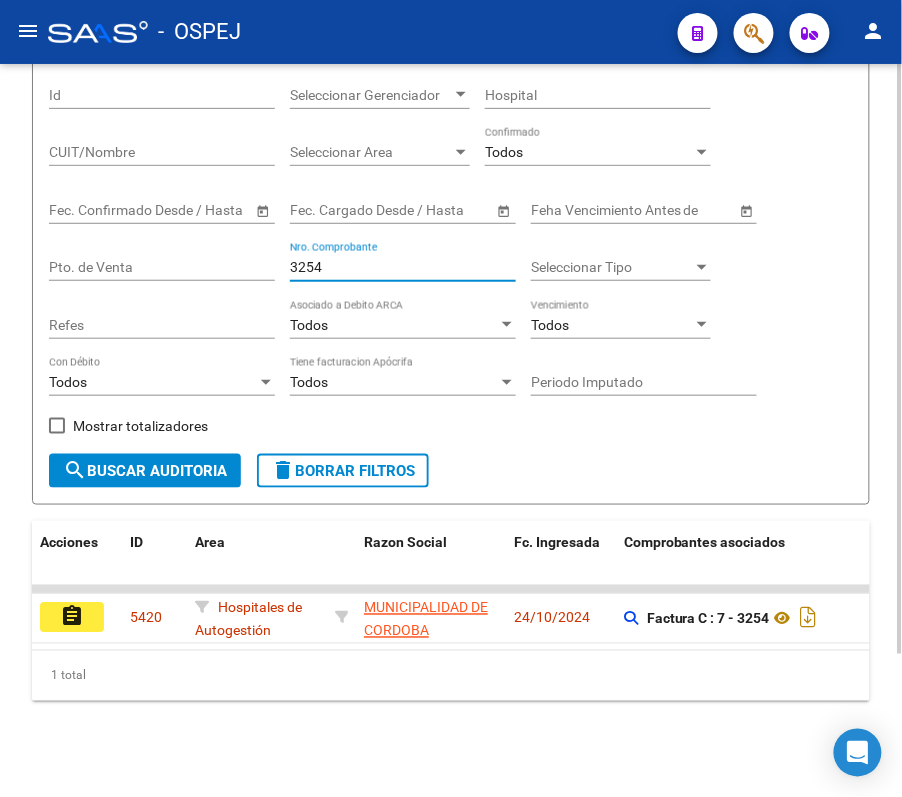 scroll, scrollTop: 177, scrollLeft: 0, axis: vertical 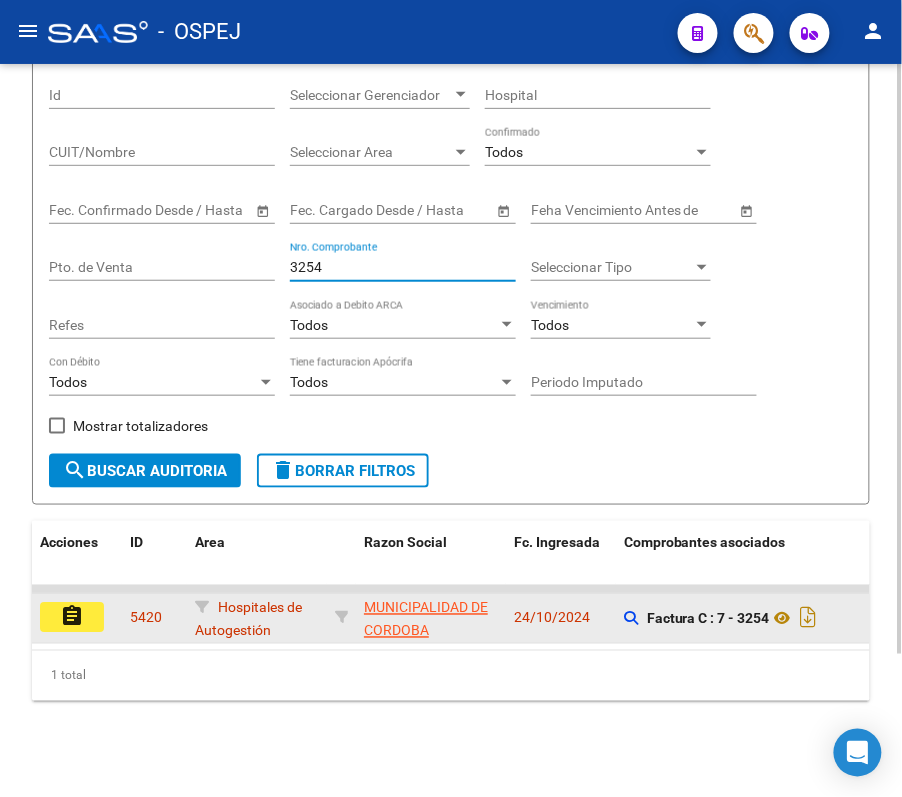 type on "3254" 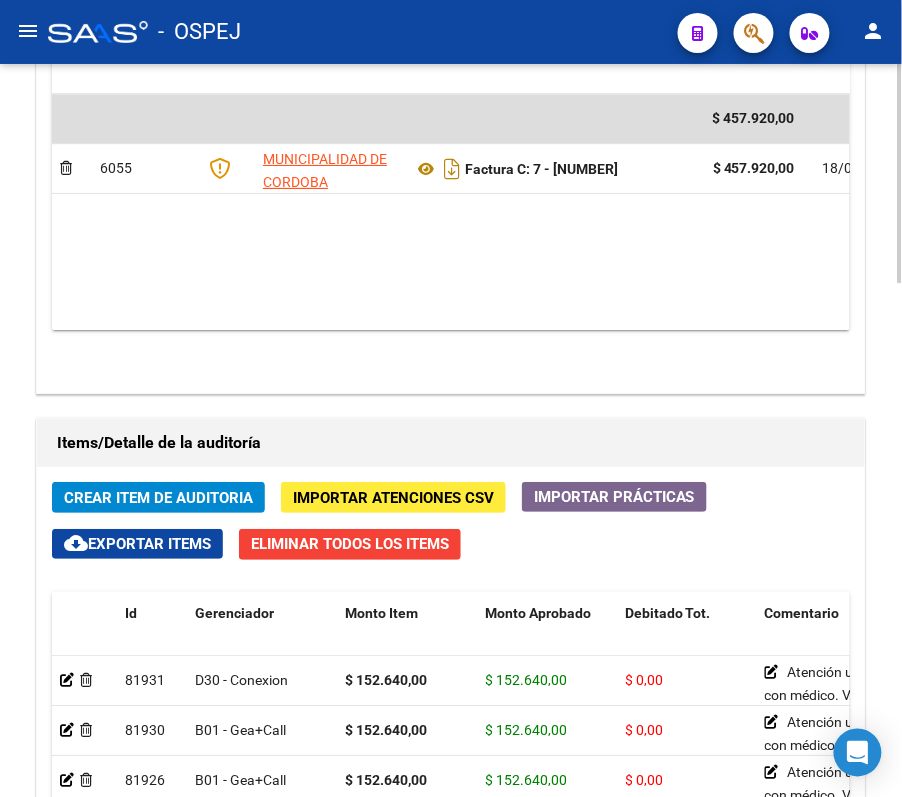 scroll, scrollTop: 1200, scrollLeft: 0, axis: vertical 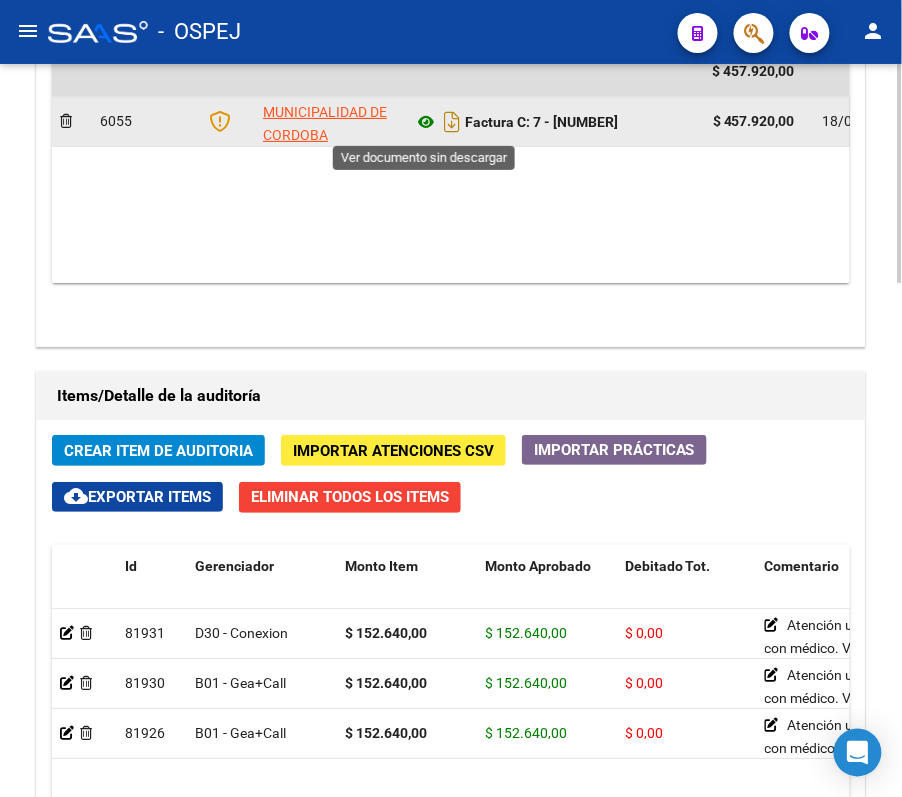 click 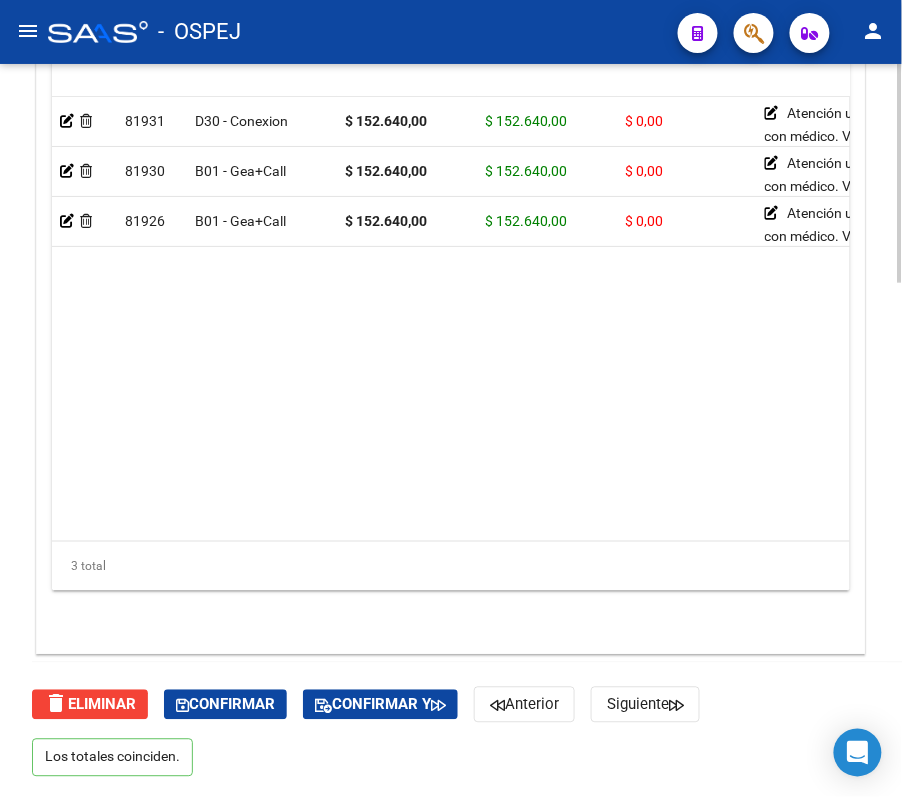 scroll, scrollTop: 1582, scrollLeft: 0, axis: vertical 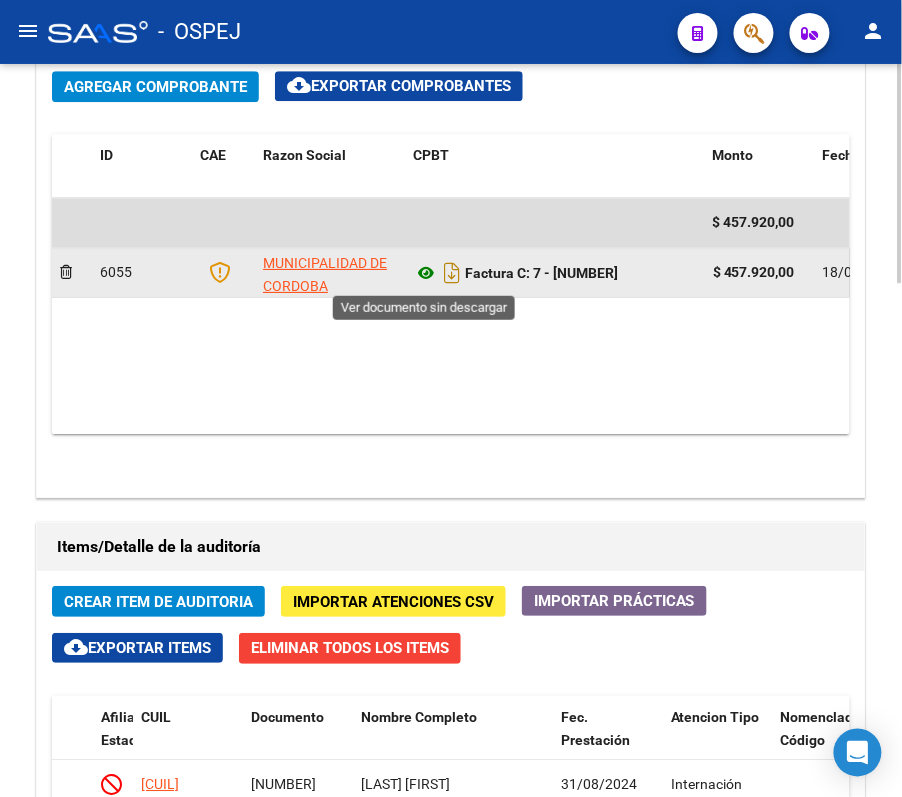 click 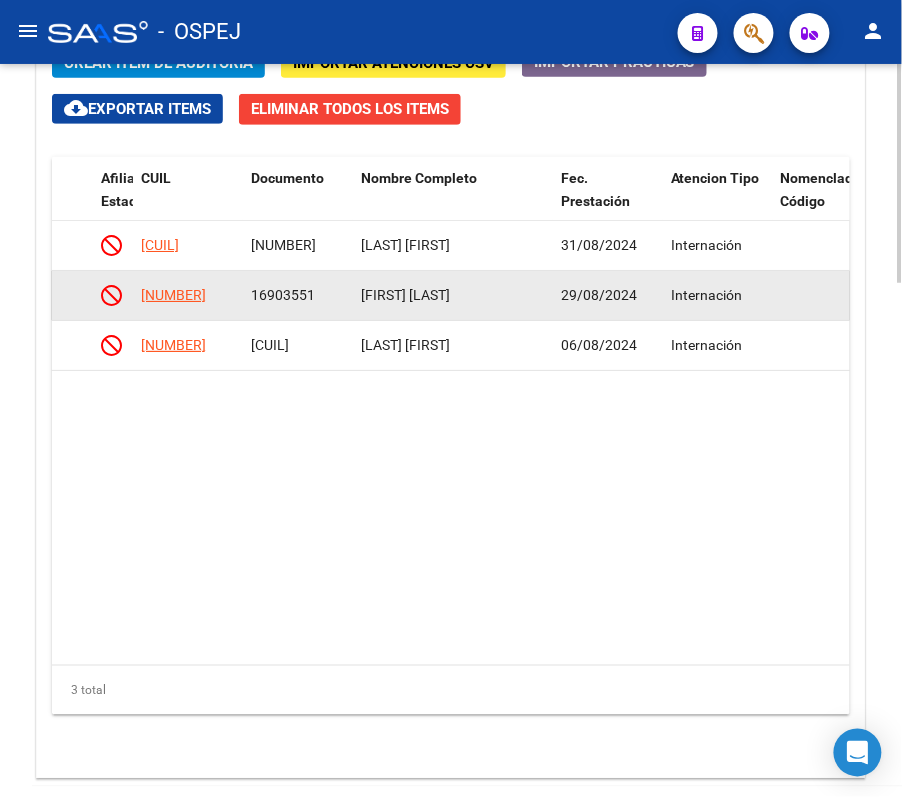 scroll, scrollTop: 1716, scrollLeft: 0, axis: vertical 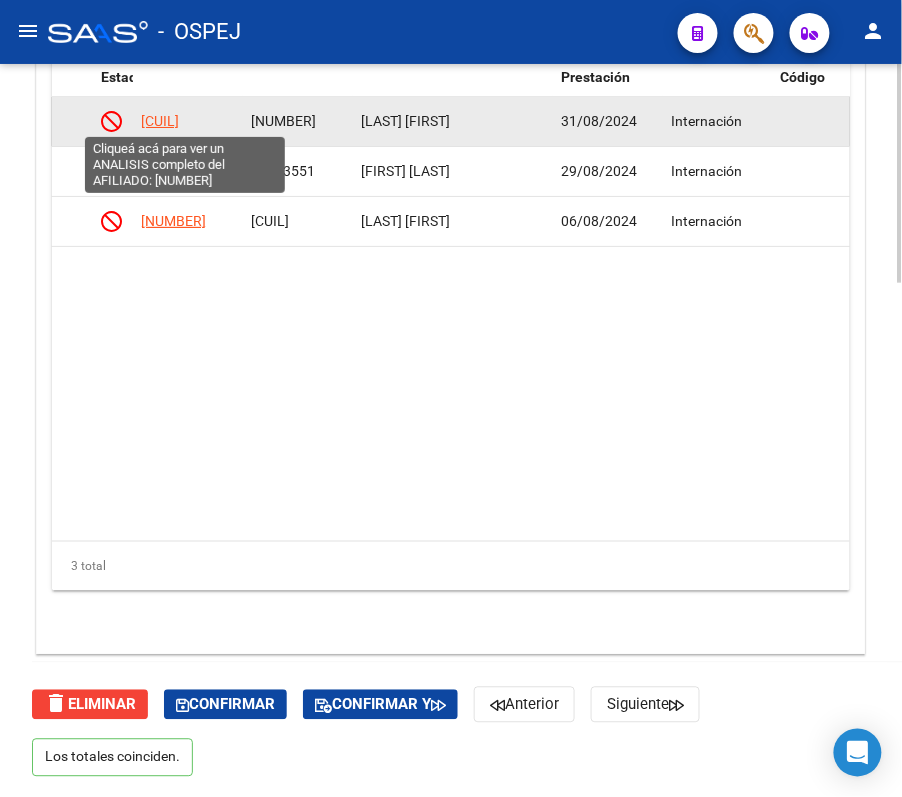 click on "[CUIL]" 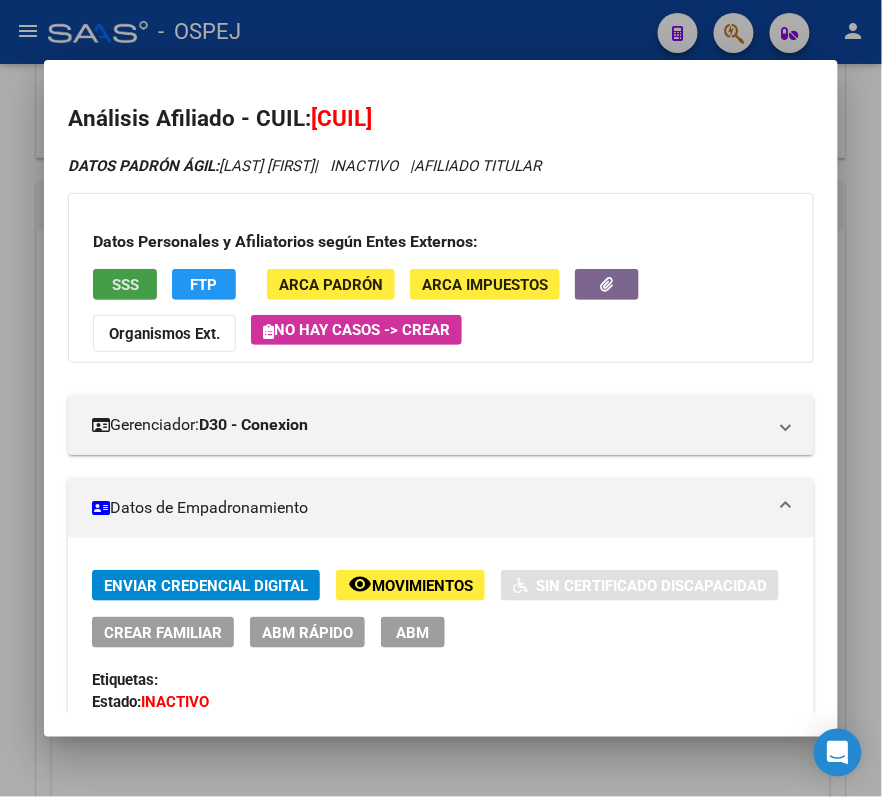 click on "SSS" at bounding box center (125, 285) 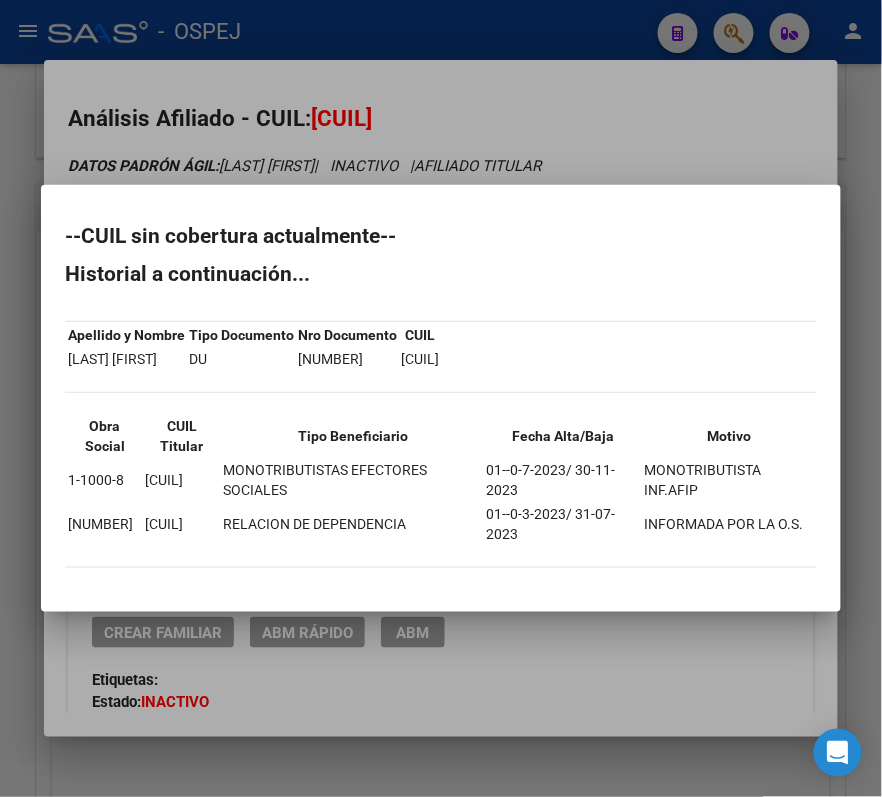 click at bounding box center [441, 398] 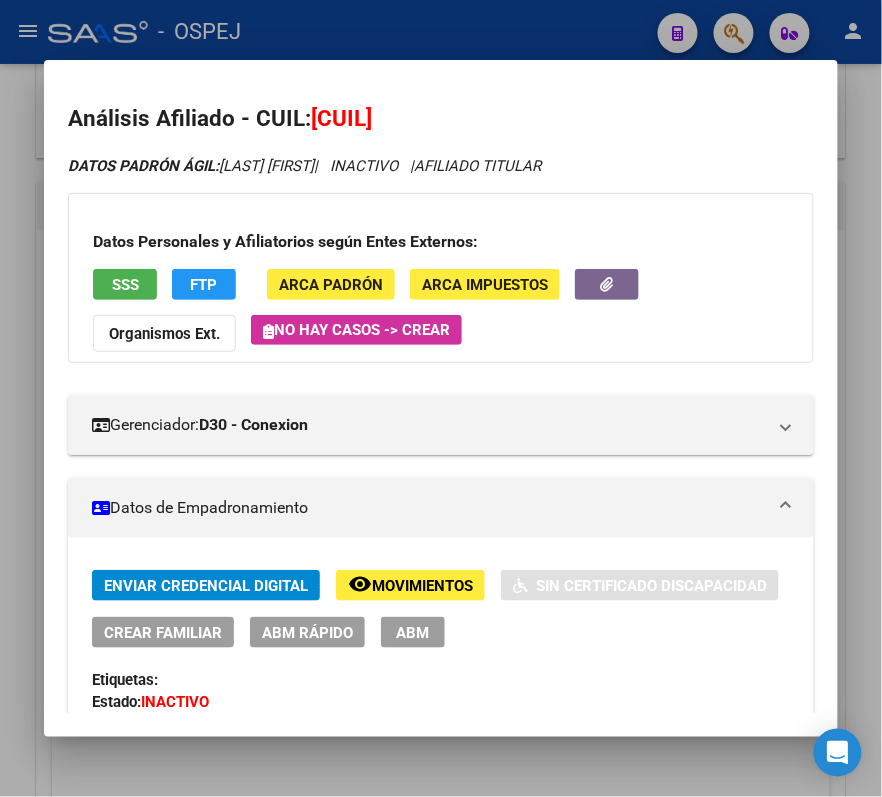 click on "[CUIL]" at bounding box center [341, 118] 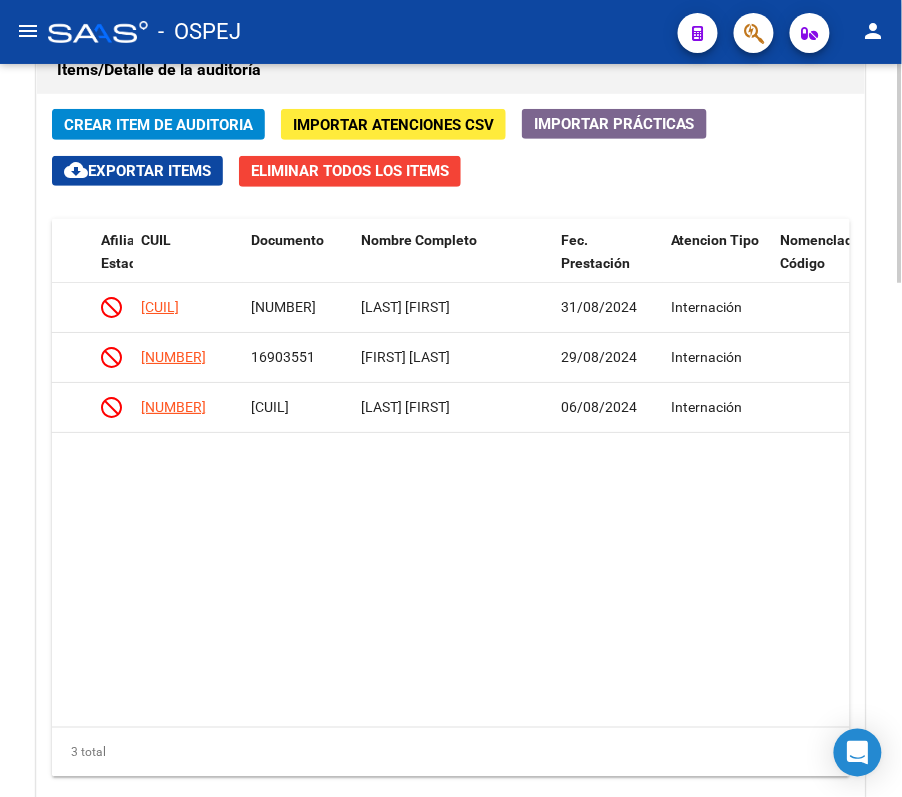 scroll, scrollTop: 1654, scrollLeft: 0, axis: vertical 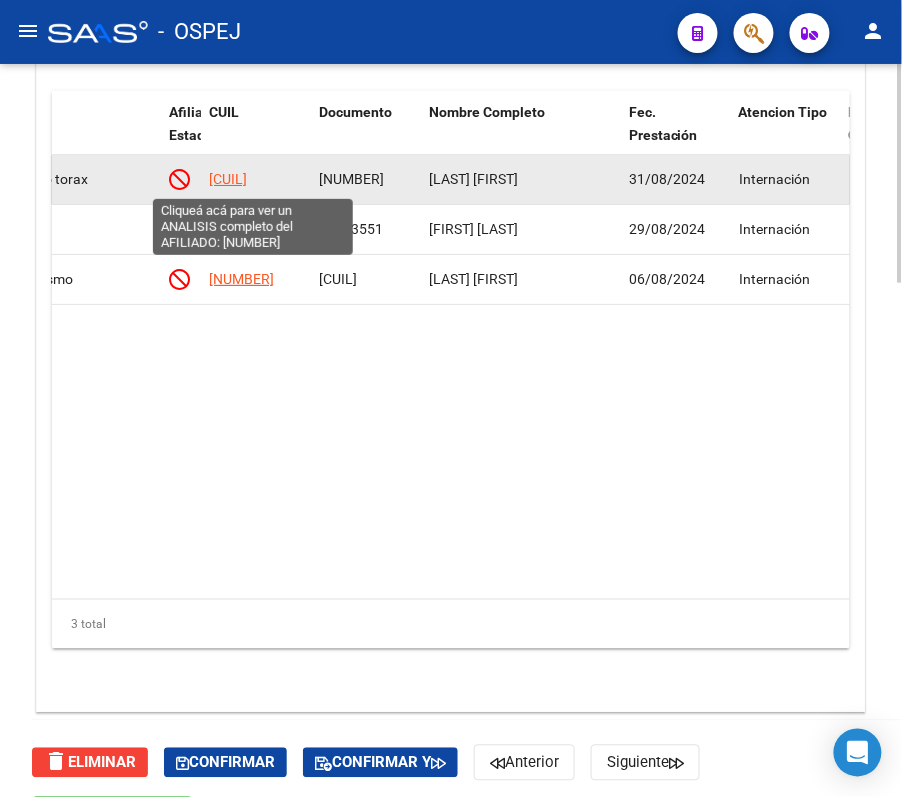click on "[CUIL]" 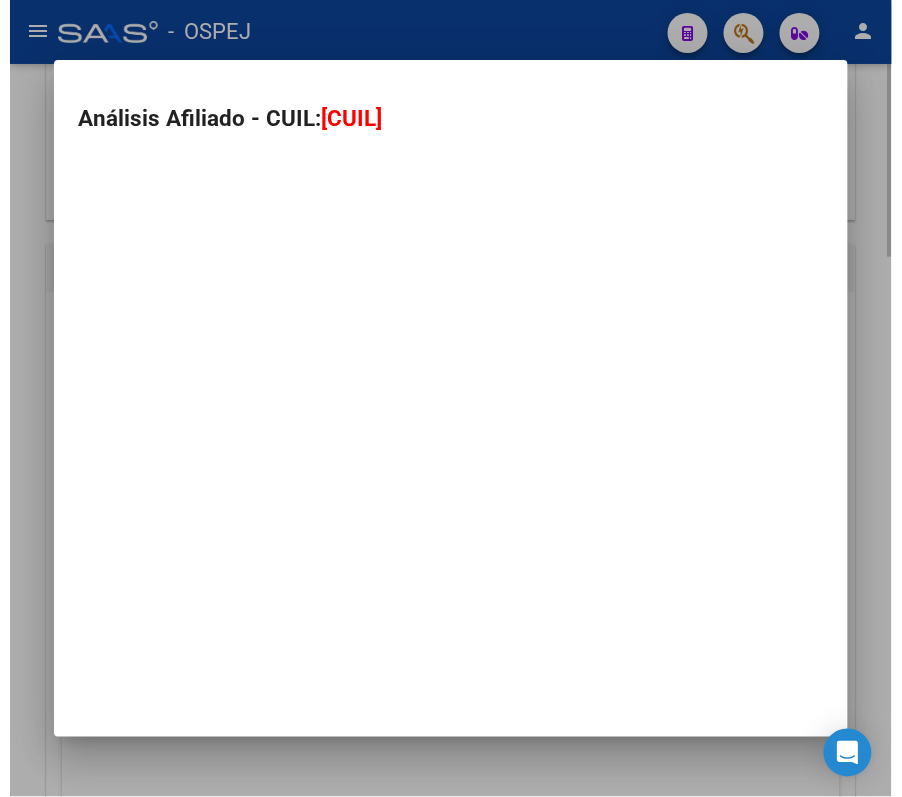 scroll, scrollTop: 1982, scrollLeft: 0, axis: vertical 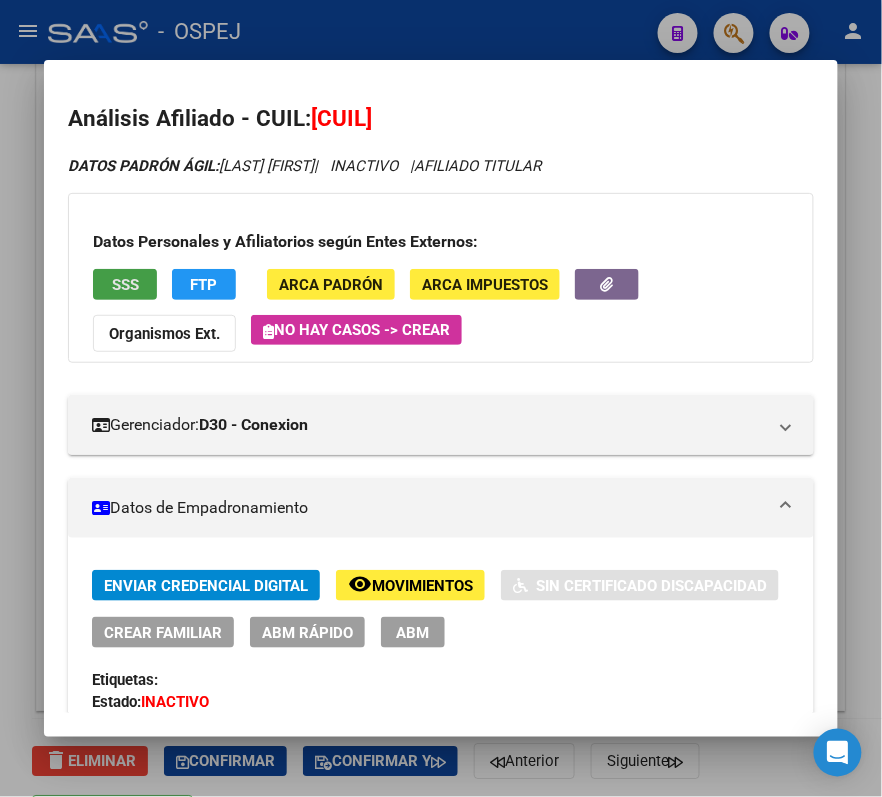 click on "SSS" at bounding box center (125, 284) 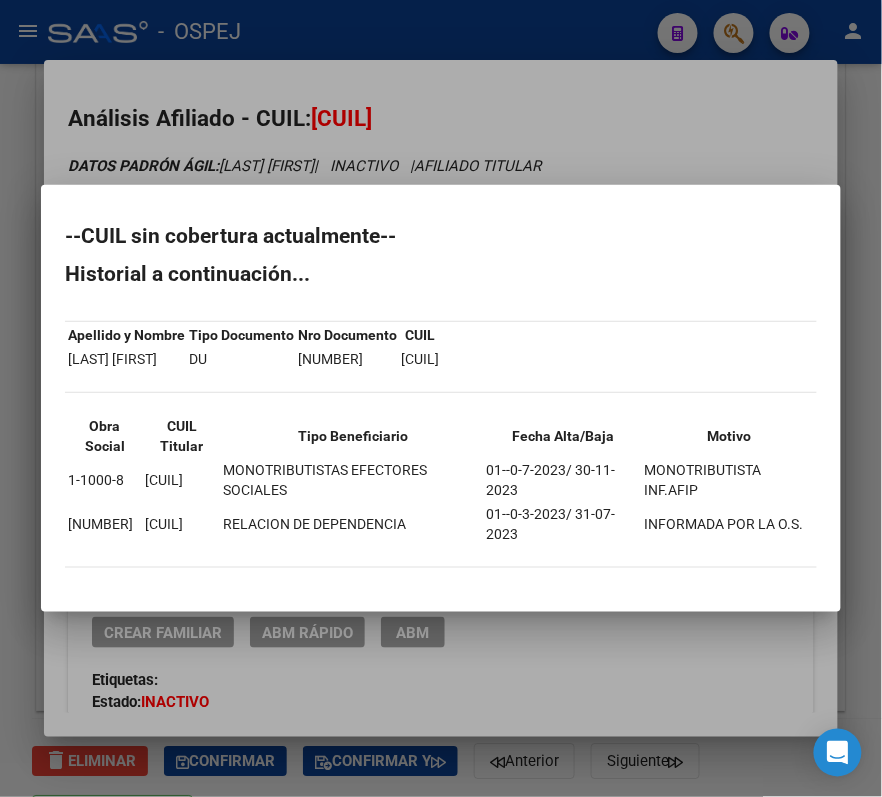 drag, startPoint x: 62, startPoint y: 234, endPoint x: 802, endPoint y: 524, distance: 794.7956 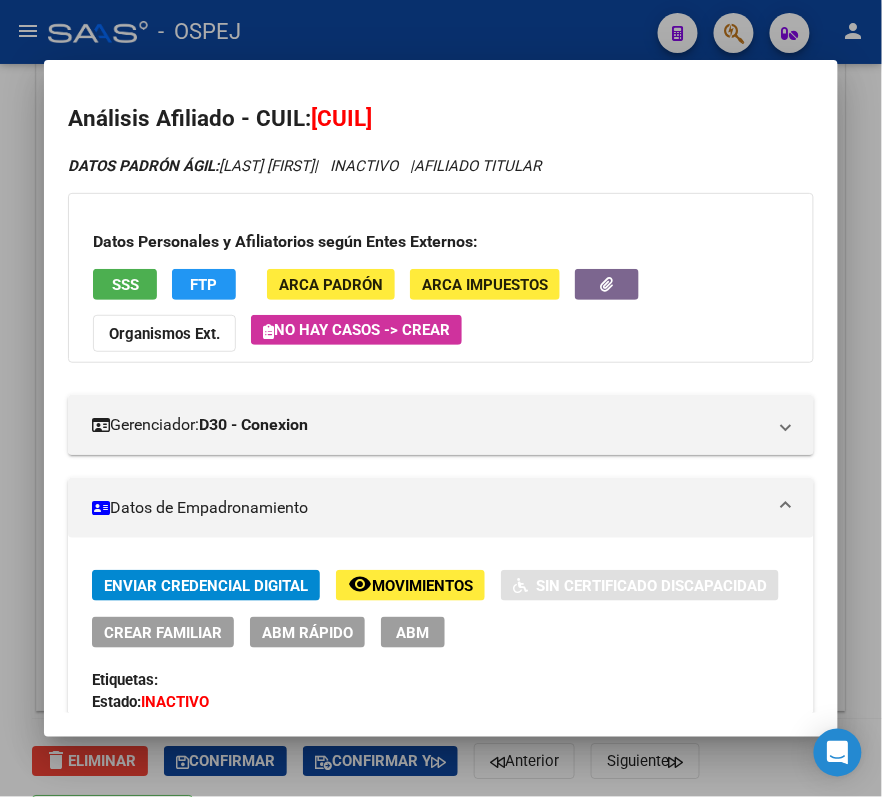 click on "Análisis Afiliado - CUIL:  [CUIL] DATOS PADRÓN ÁGIL:  CHAILE ARIEL GUSTAVO     |   INACTIVO   |     AFILIADO TITULAR  Datos Personales y Afiliatorios según Entes Externos: SSS FTP ARCA Padrón ARCA Impuestos Organismos Ext.   No hay casos -> Crear
Gerenciador:      D30 - Conexion Atención telefónica: Afiliaciones:   1159116548 Atención emergencias: Otros Datos Útiles:    Datos de Empadronamiento  Enviar Credencial Digital remove_red_eye Movimientos    Sin Certificado Discapacidad Crear Familiar ABM Rápido ABM Etiquetas: Estado: INACTIVO Última Alta Formal:  01/07/2023 Ultimo Tipo Movimiento Alta:  ALTA Adhesión Directa MT Última Baja Formal:  01/04/2024 Ultimo Tipo Movimiento Baja:  MONOTRIBUTISTA SIN APORTE (3 CONSECUT/ 5 ALTERNAD) Comentario ADMIN:  ALTA ONLINE AUTOMATICA MT/PD el 2023-08-29 14:53:37 DATOS DEL AFILIADO Apellido:  ARIEL GUSTAVO CHAILE CUIL:  [CUIL] Documento:  DU - DOCUMENTO UNICO 40249929  Nacionalidad:  ARGENTINA Parentesco:  0 - Titular Estado Civil:" at bounding box center (441, 398) 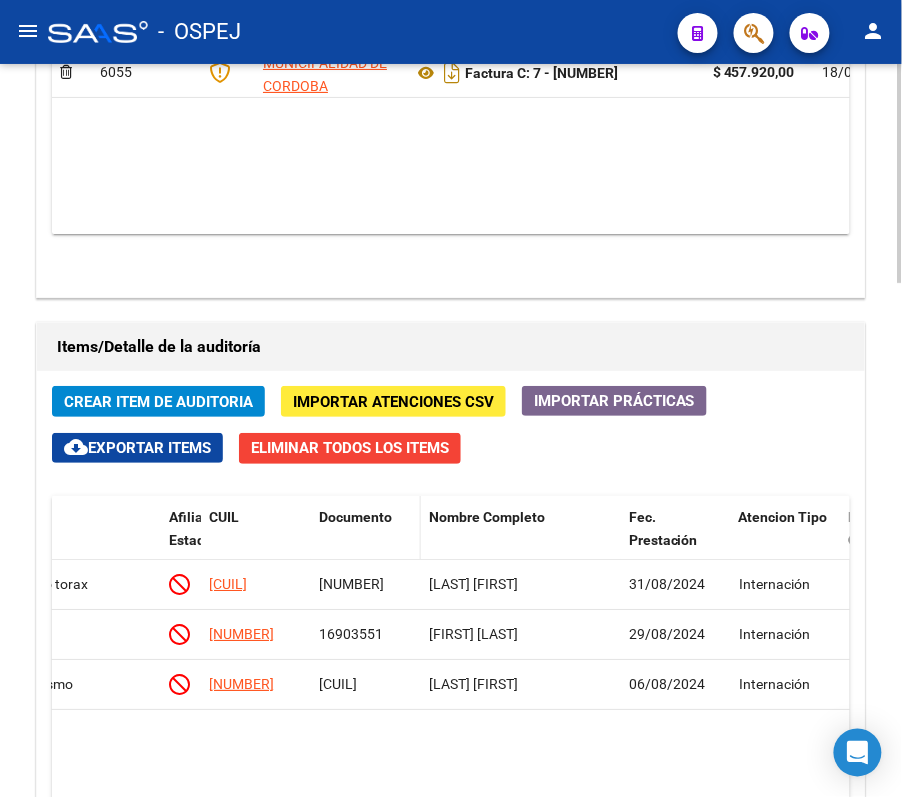 scroll, scrollTop: 1121, scrollLeft: 0, axis: vertical 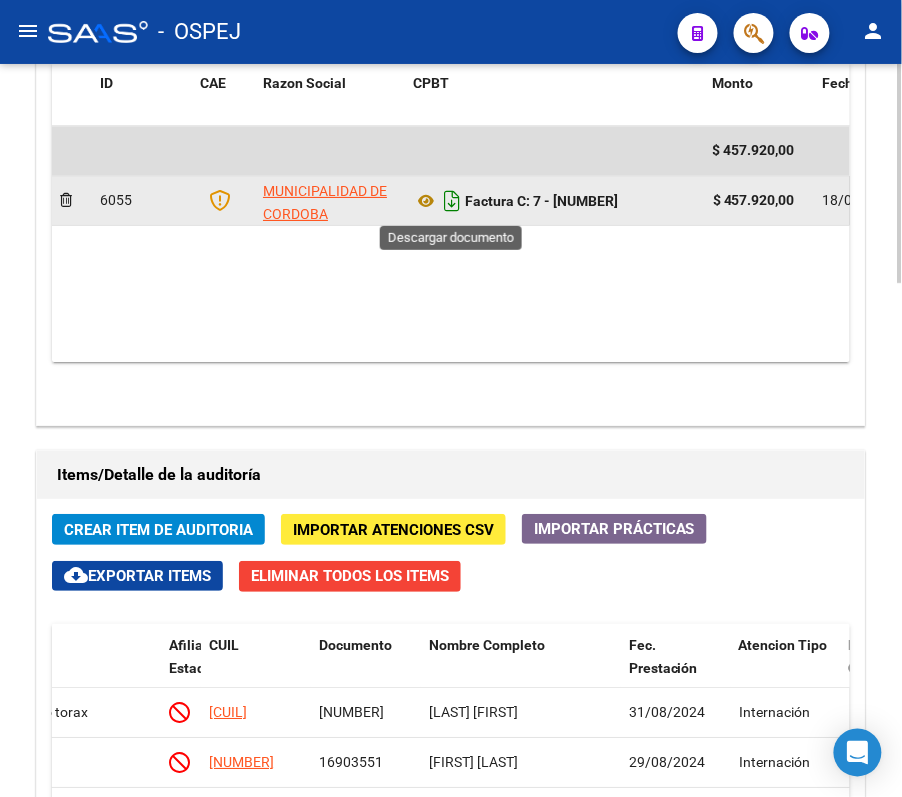 click 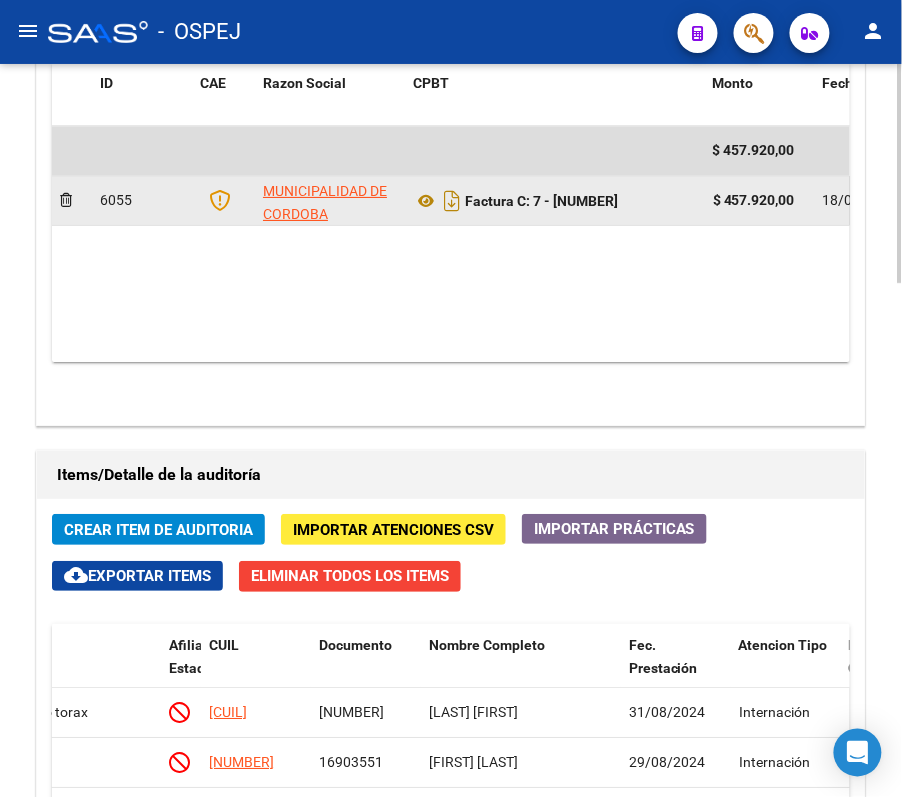 click on "$ 457.920,00 6055 MUNICIPALIDAD DE CORDOBA  Factura C: 7 - [NUMBER]  $ 457.920,00 [DATE] [DATE] [DATE] [FIRST] [LAST] - [EMAIL]" 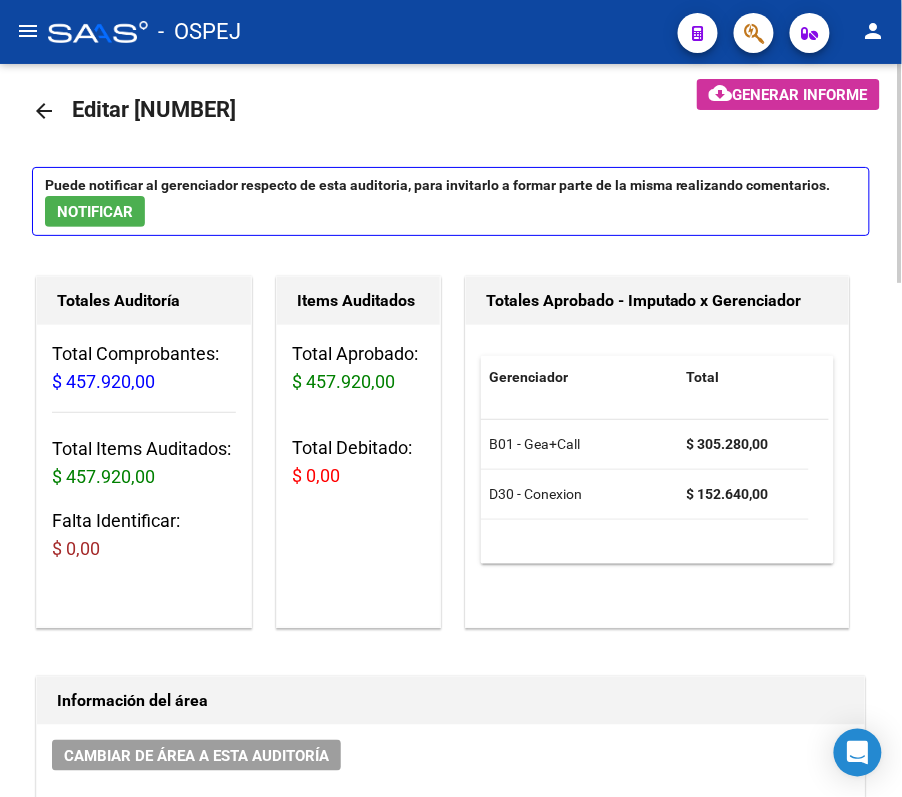 scroll, scrollTop: 0, scrollLeft: 0, axis: both 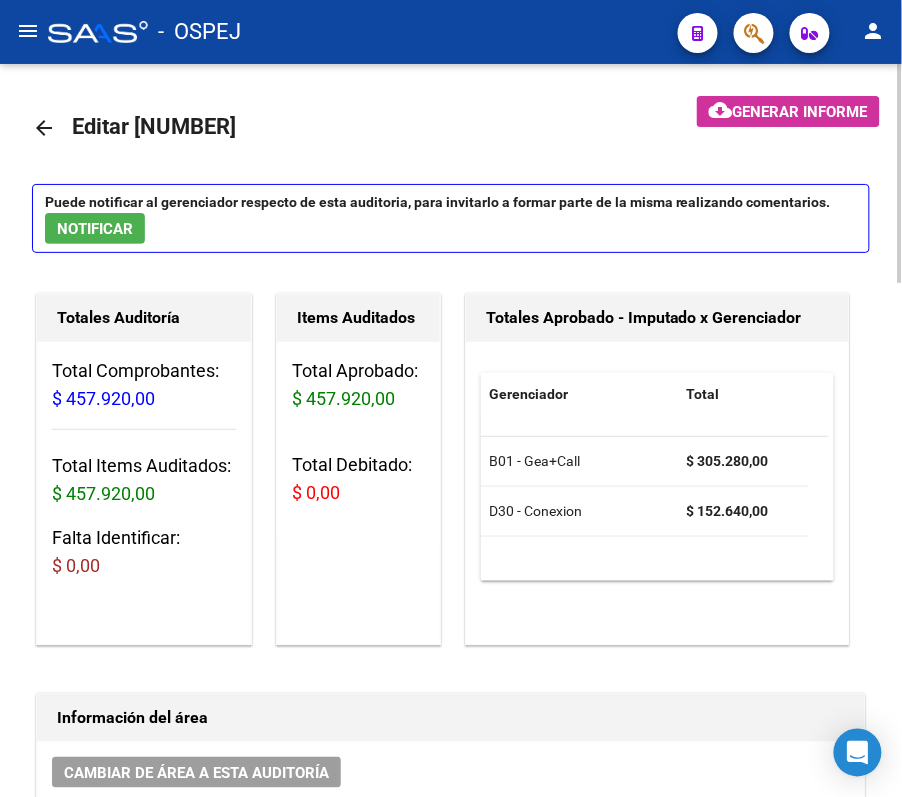 click on "arrow_back" 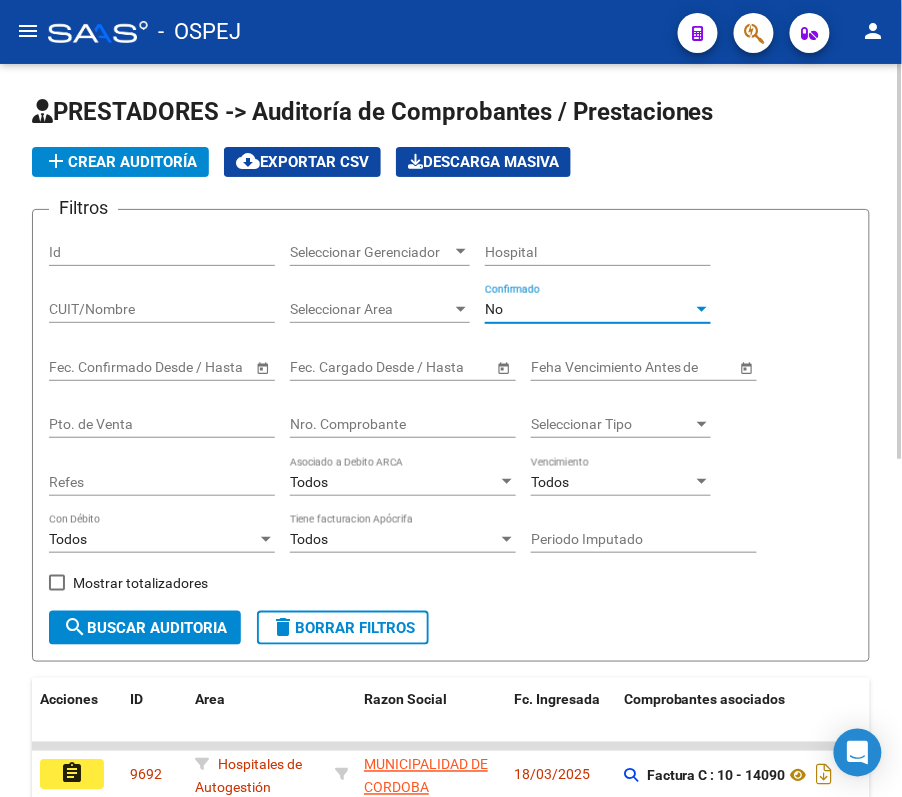 click on "No" at bounding box center (589, 309) 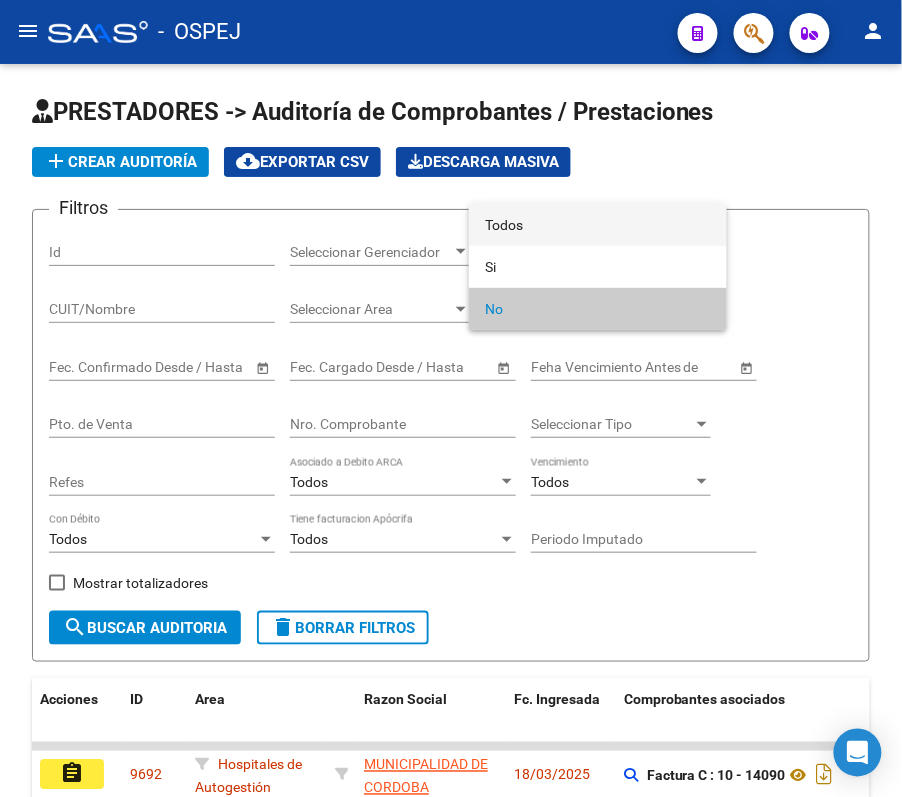 click on "Todos" at bounding box center [598, 225] 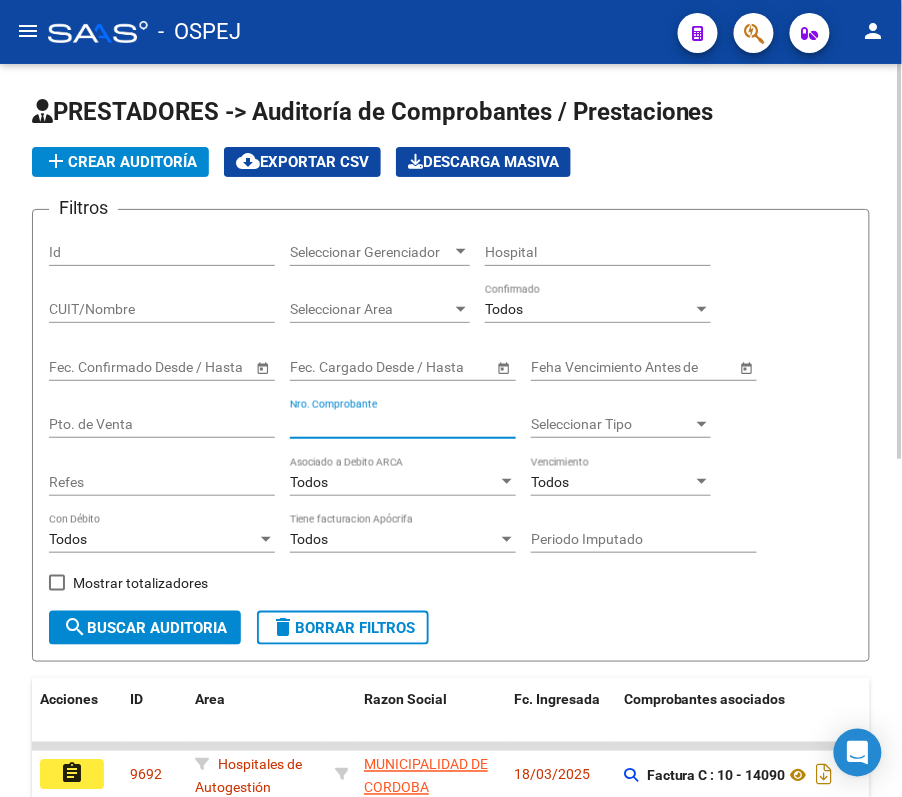 click on "Nro. Comprobante" at bounding box center (403, 424) 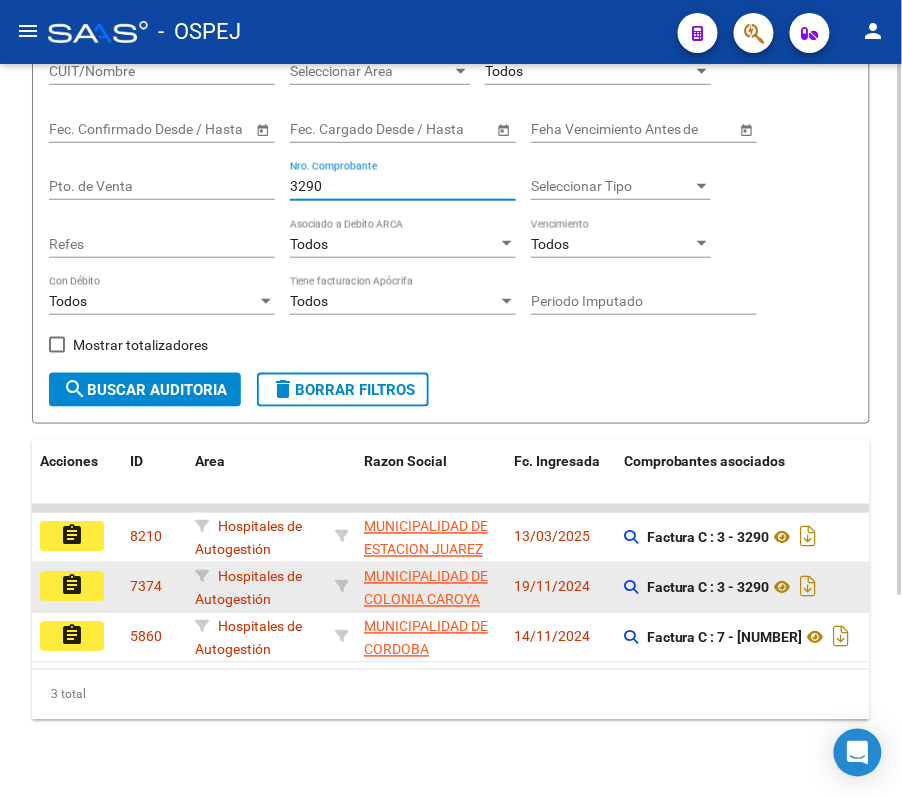 scroll, scrollTop: 277, scrollLeft: 0, axis: vertical 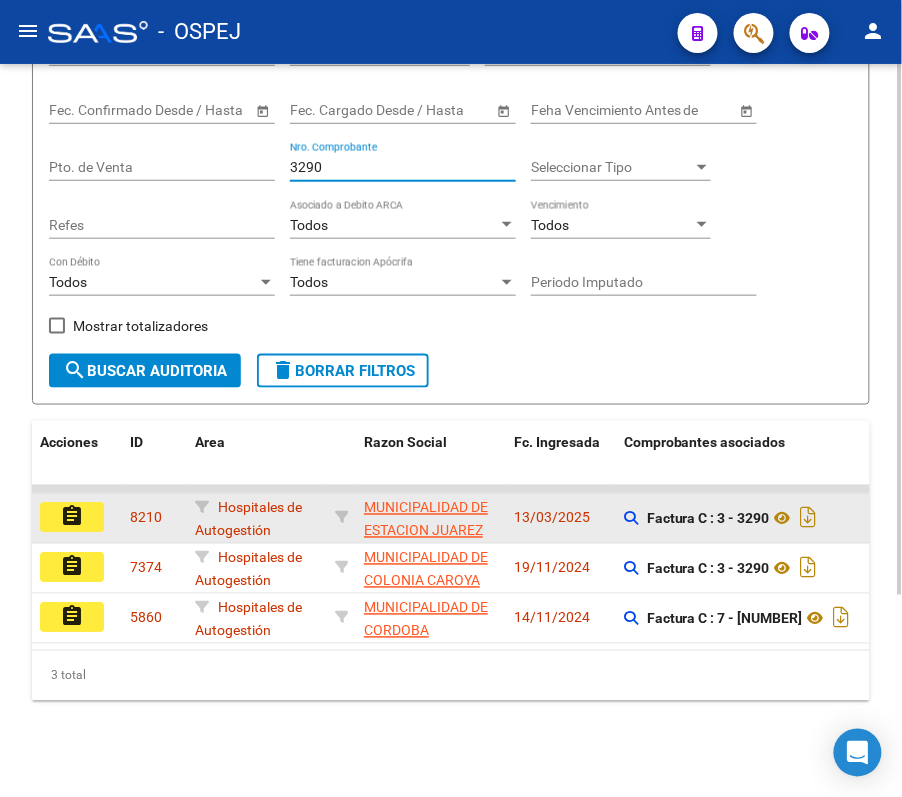type on "3290" 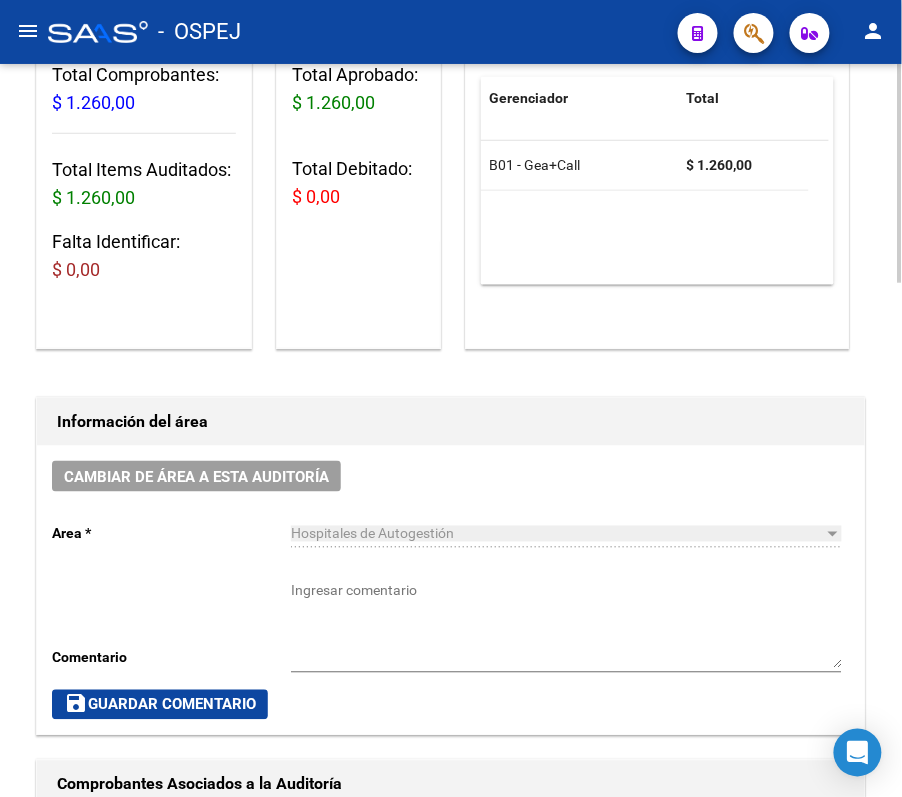 scroll, scrollTop: 0, scrollLeft: 0, axis: both 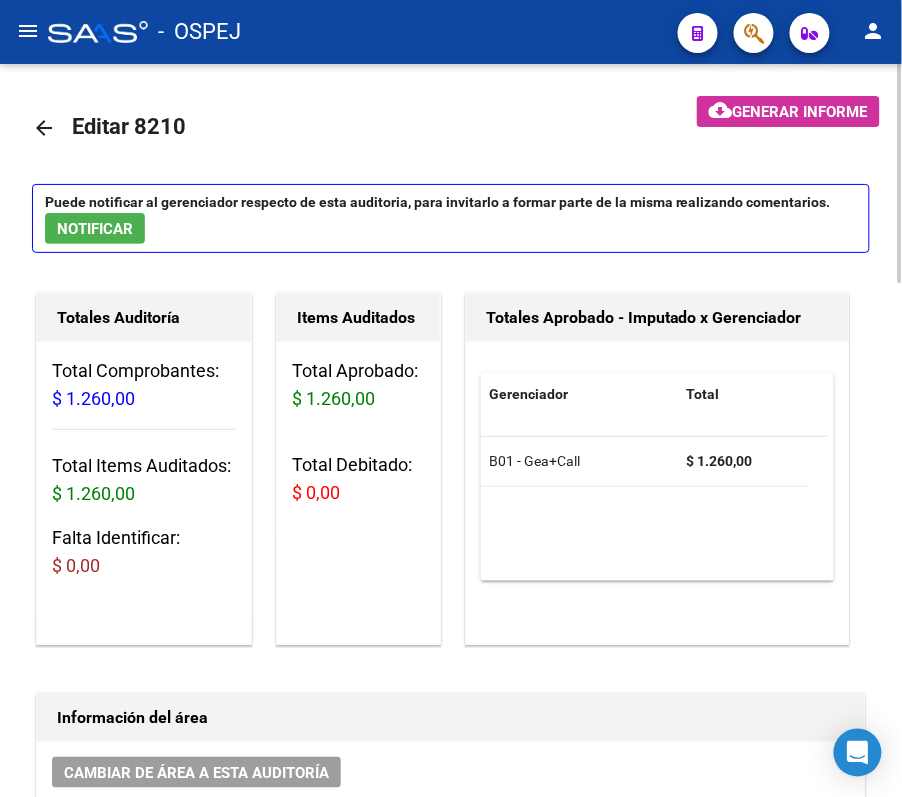 click on "arrow_back" 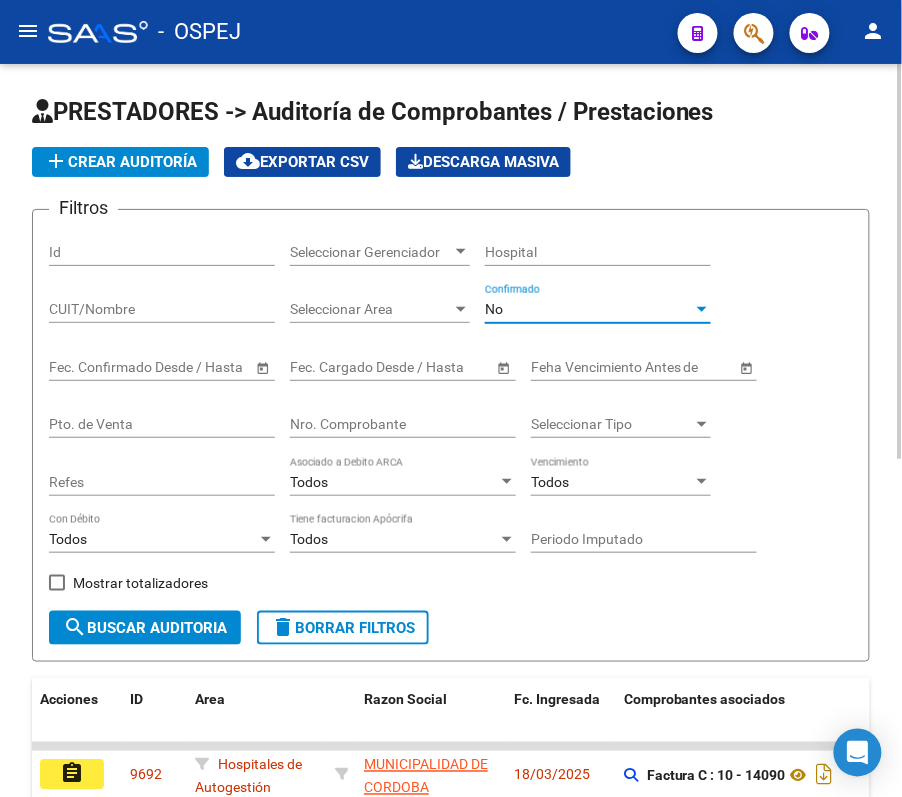 click on "No" at bounding box center (589, 309) 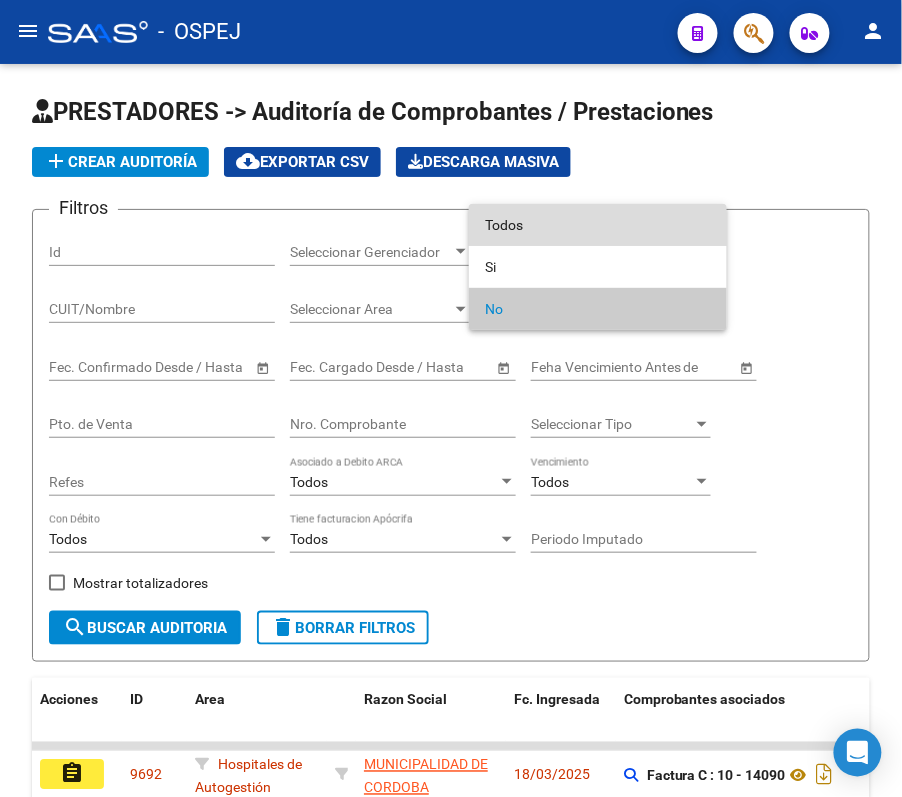 click on "Todos" at bounding box center (598, 225) 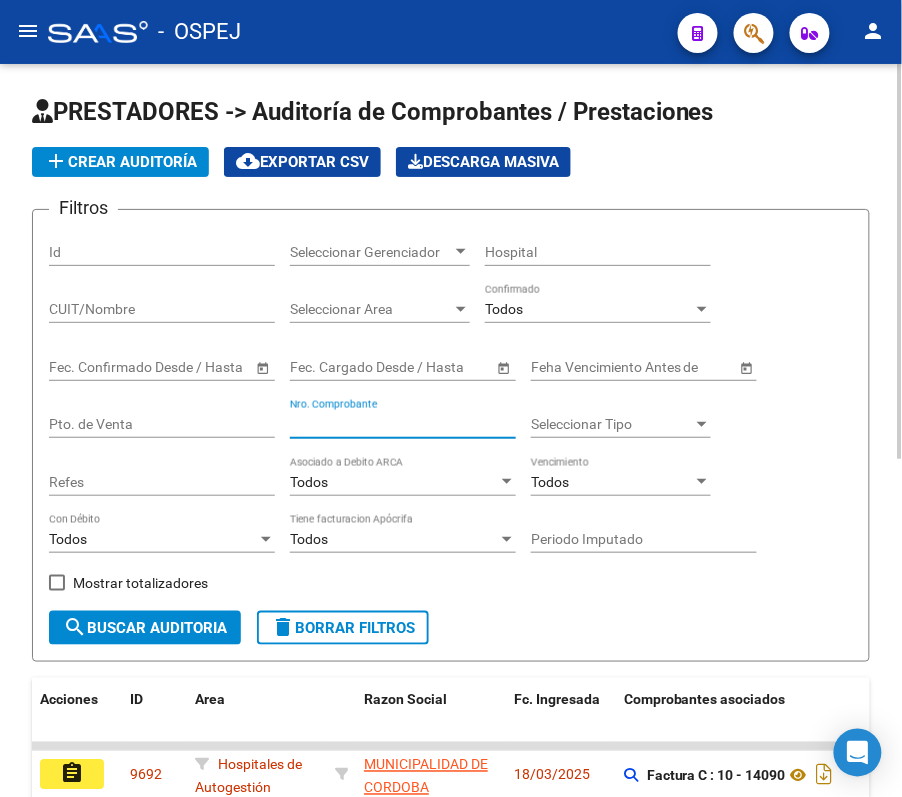 click on "Nro. Comprobante" at bounding box center [403, 424] 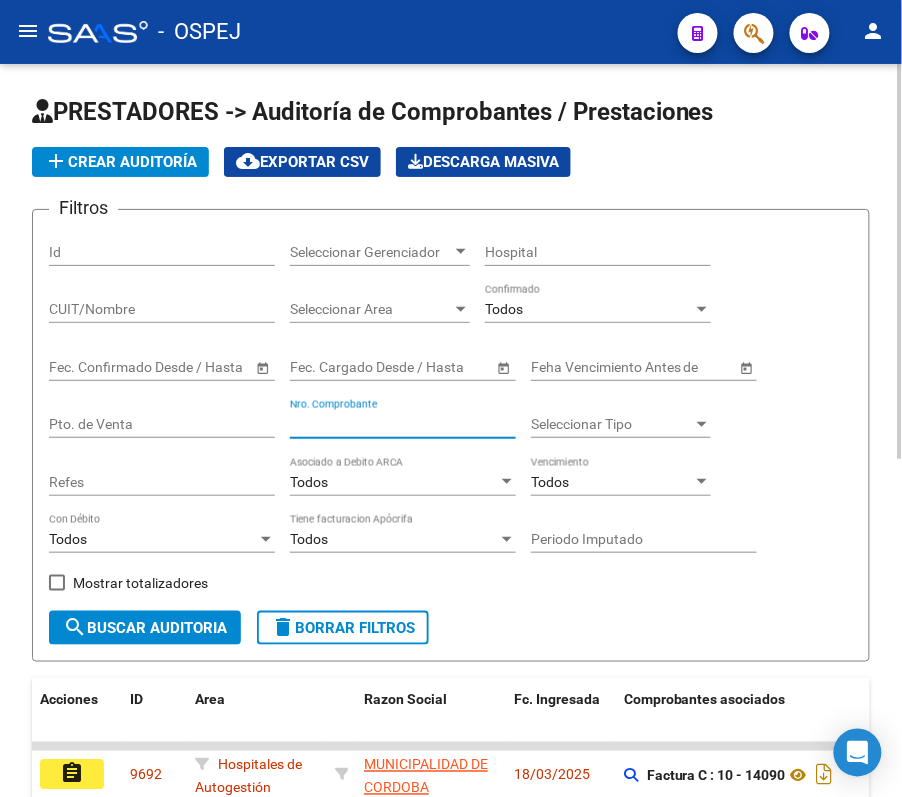 click on "Nro. Comprobante" at bounding box center [403, 424] 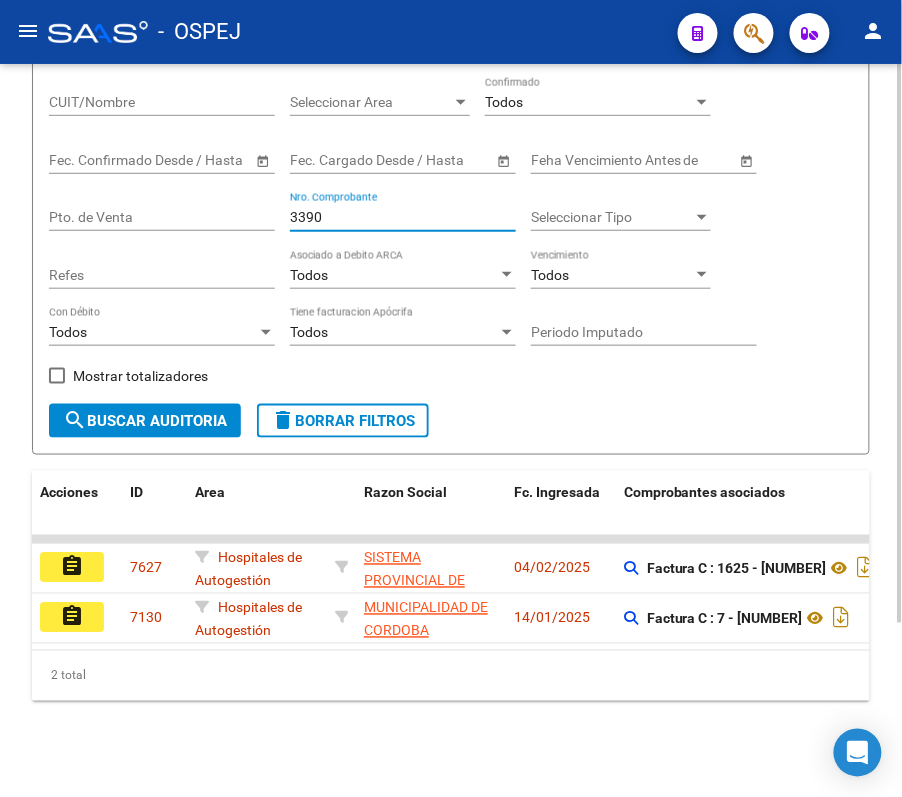 scroll, scrollTop: 94, scrollLeft: 0, axis: vertical 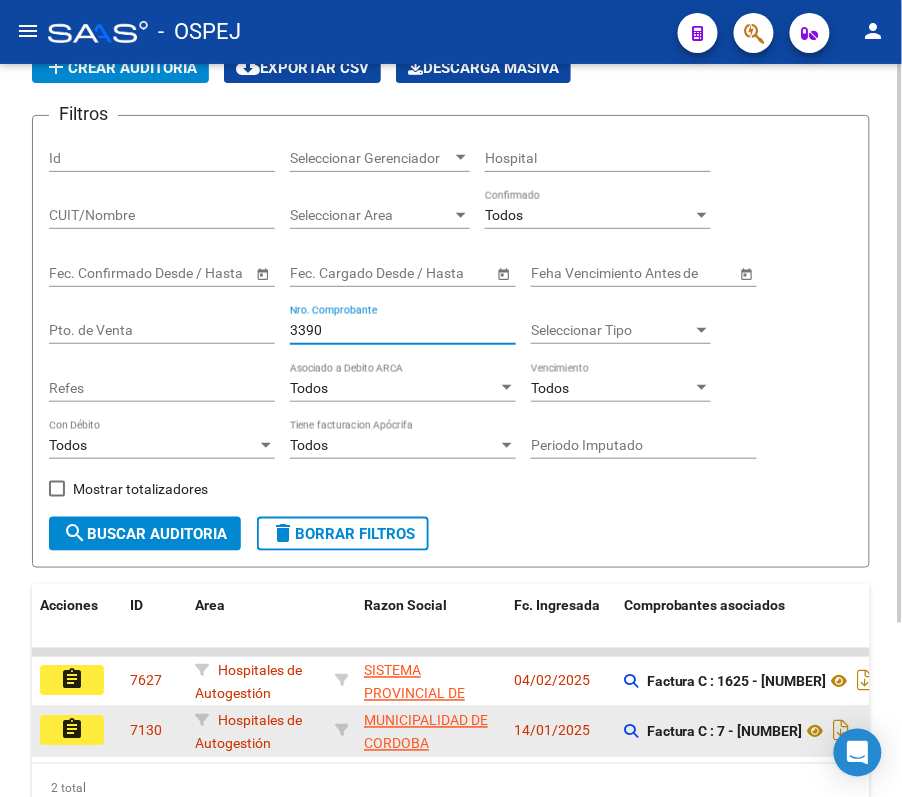 type on "3390" 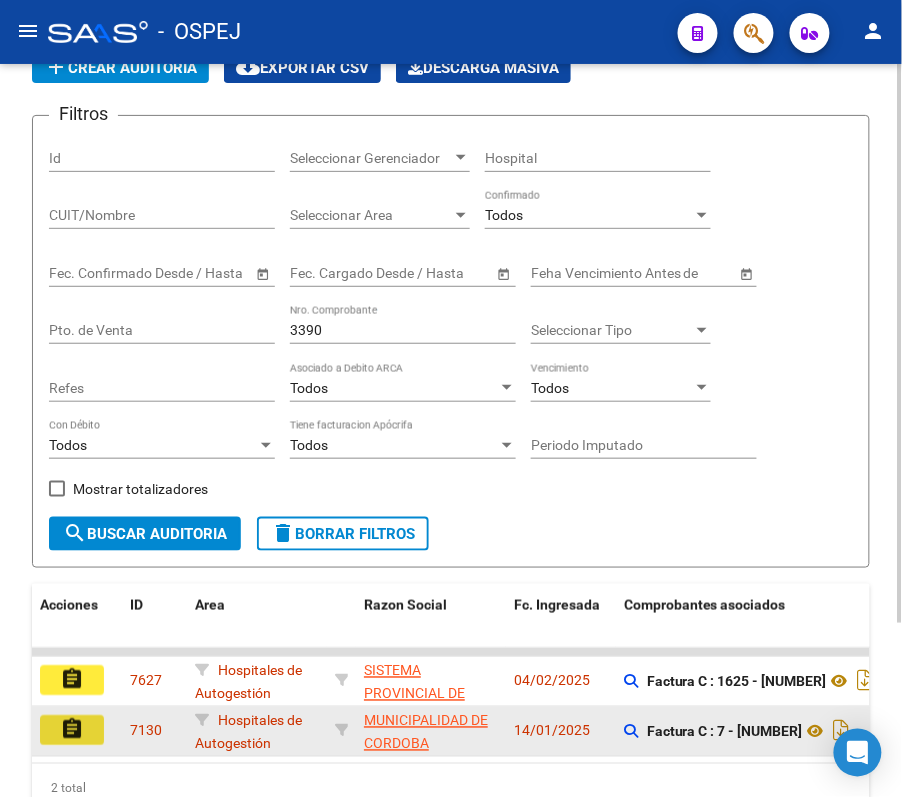 click on "assignment" 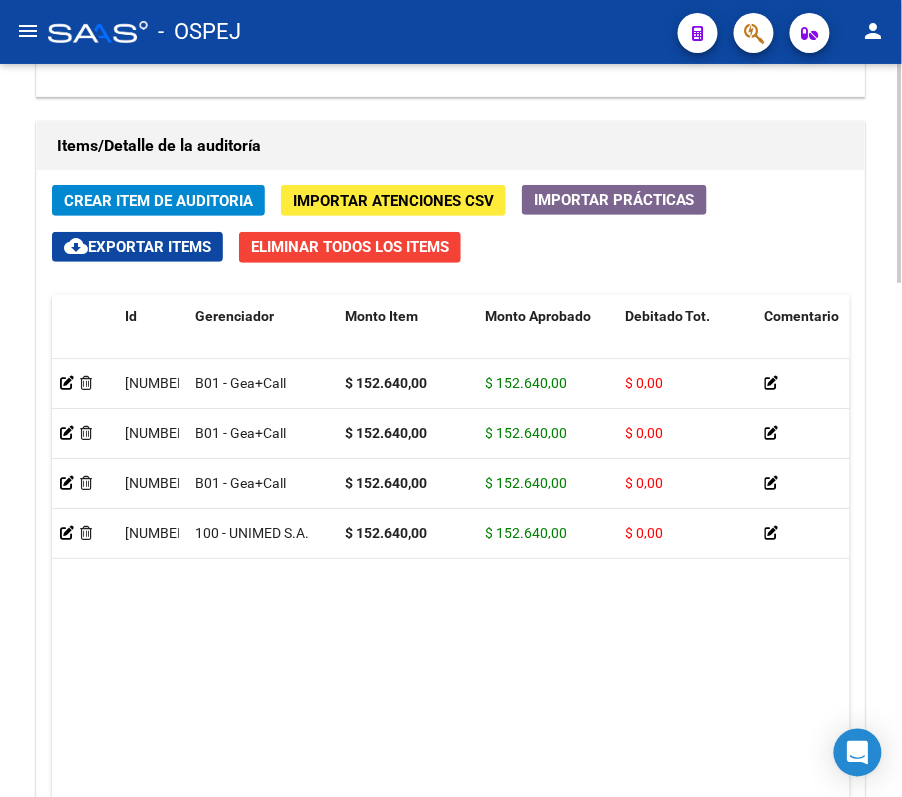 scroll, scrollTop: 1449, scrollLeft: 0, axis: vertical 